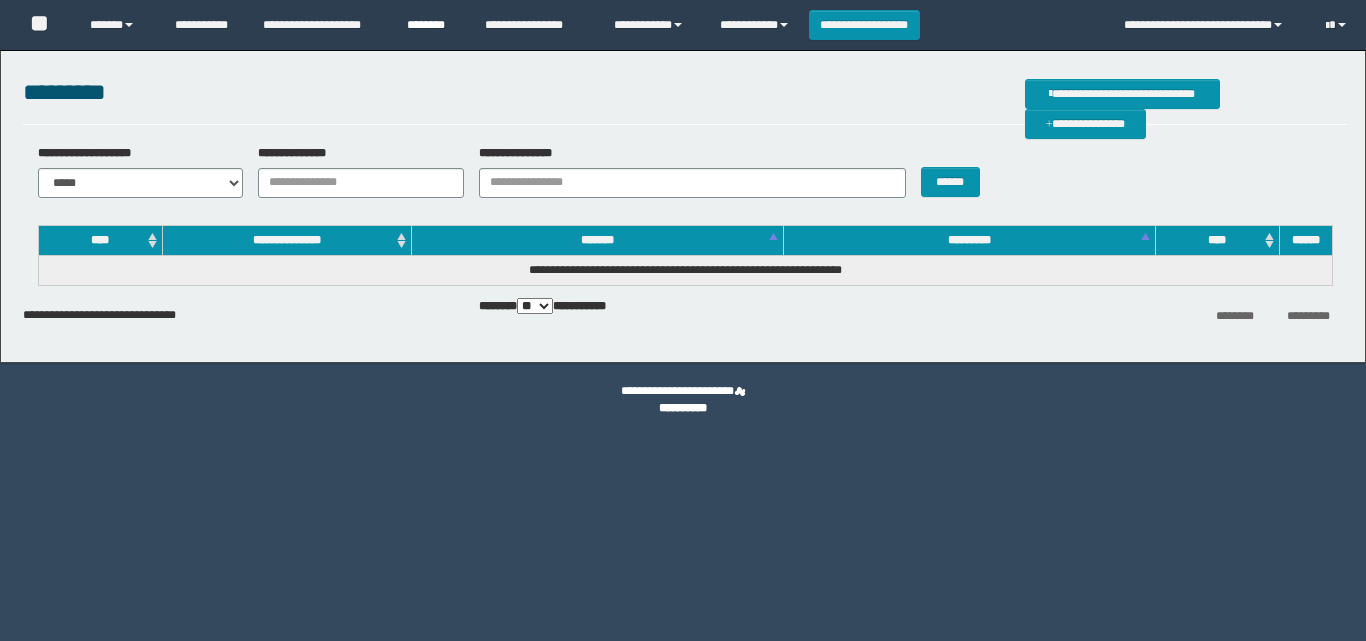 scroll, scrollTop: 0, scrollLeft: 0, axis: both 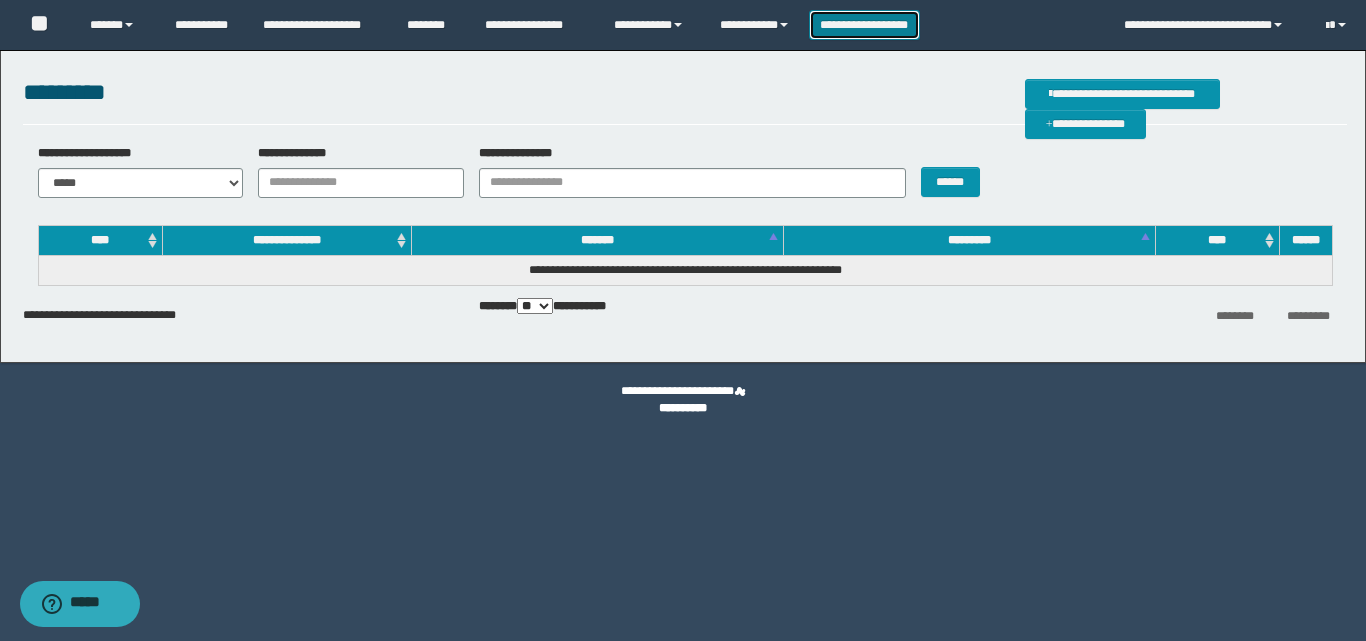 click on "**********" at bounding box center [864, 25] 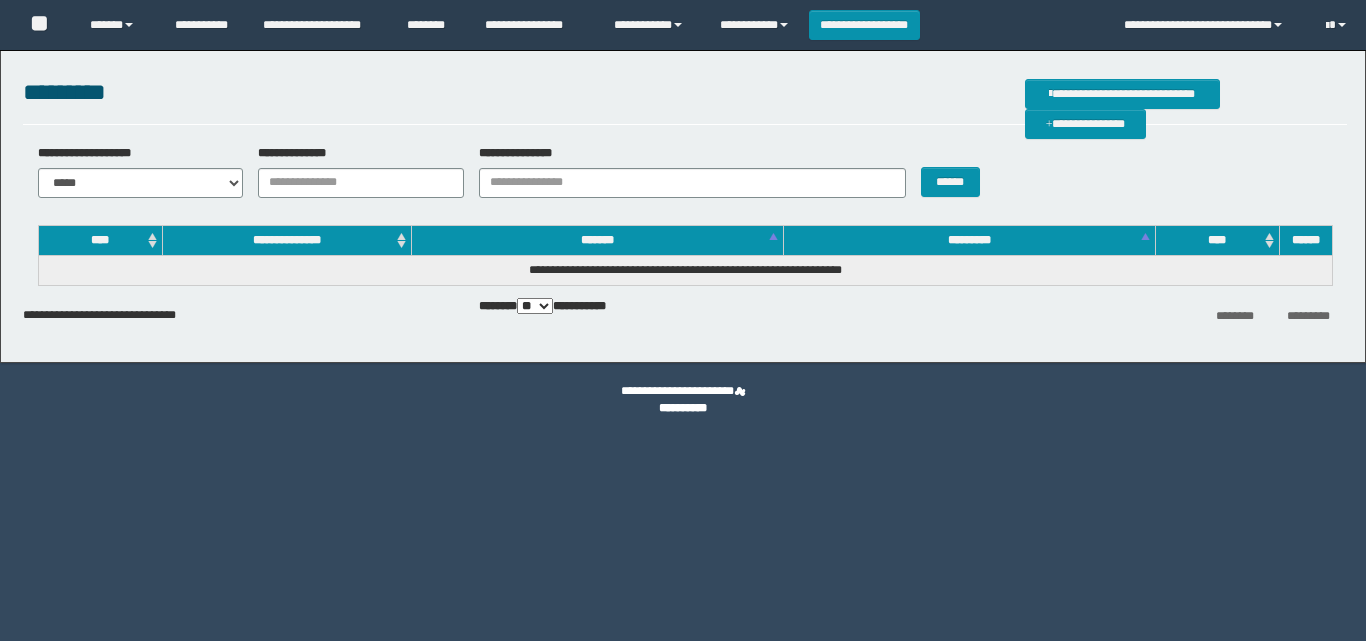 scroll, scrollTop: 0, scrollLeft: 0, axis: both 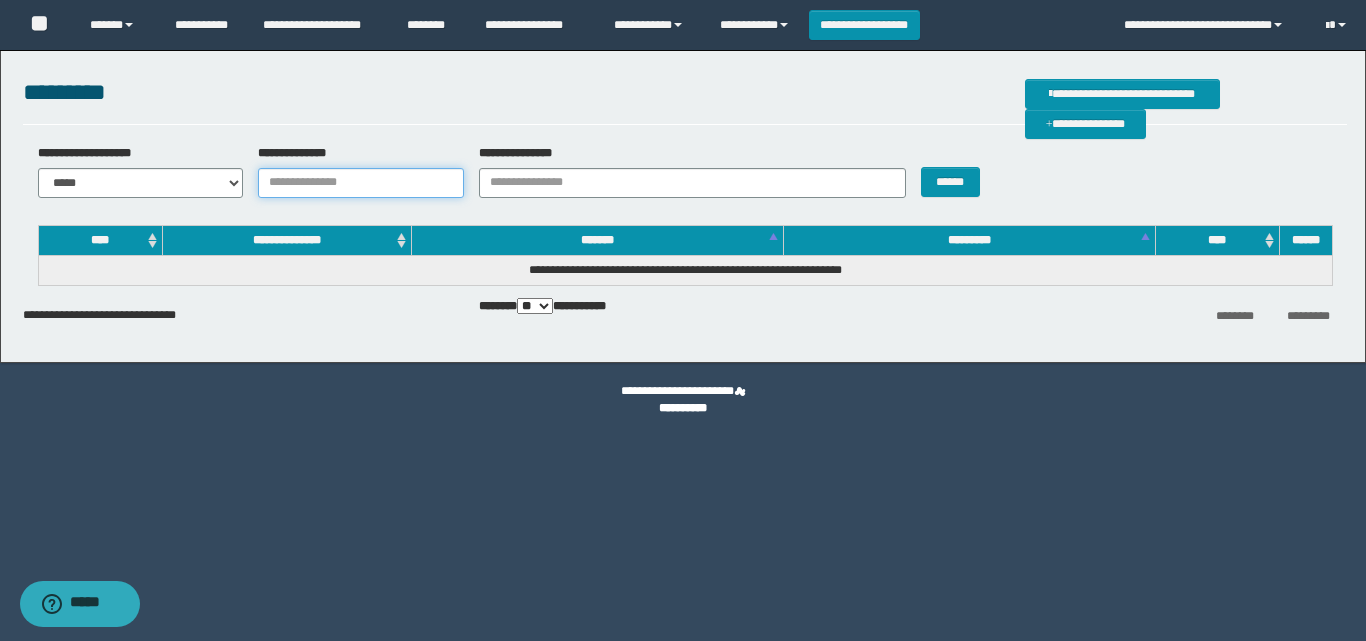 click on "**********" at bounding box center (361, 183) 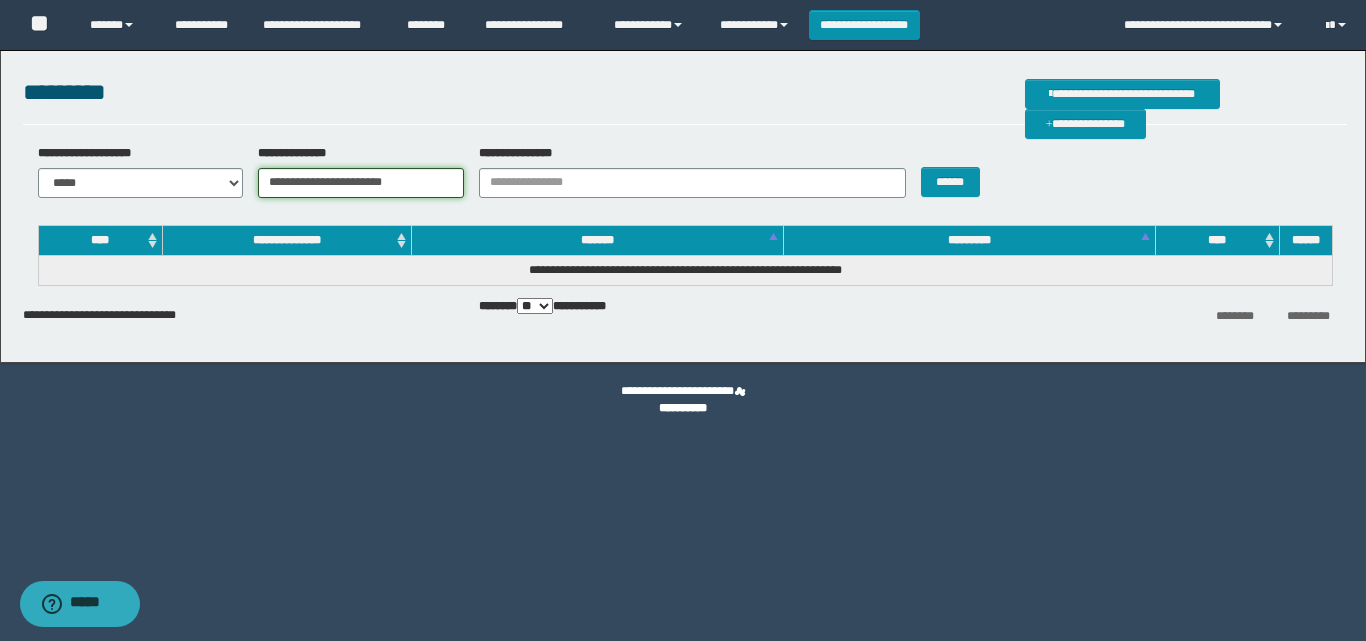 drag, startPoint x: 405, startPoint y: 192, endPoint x: 255, endPoint y: 188, distance: 150.05333 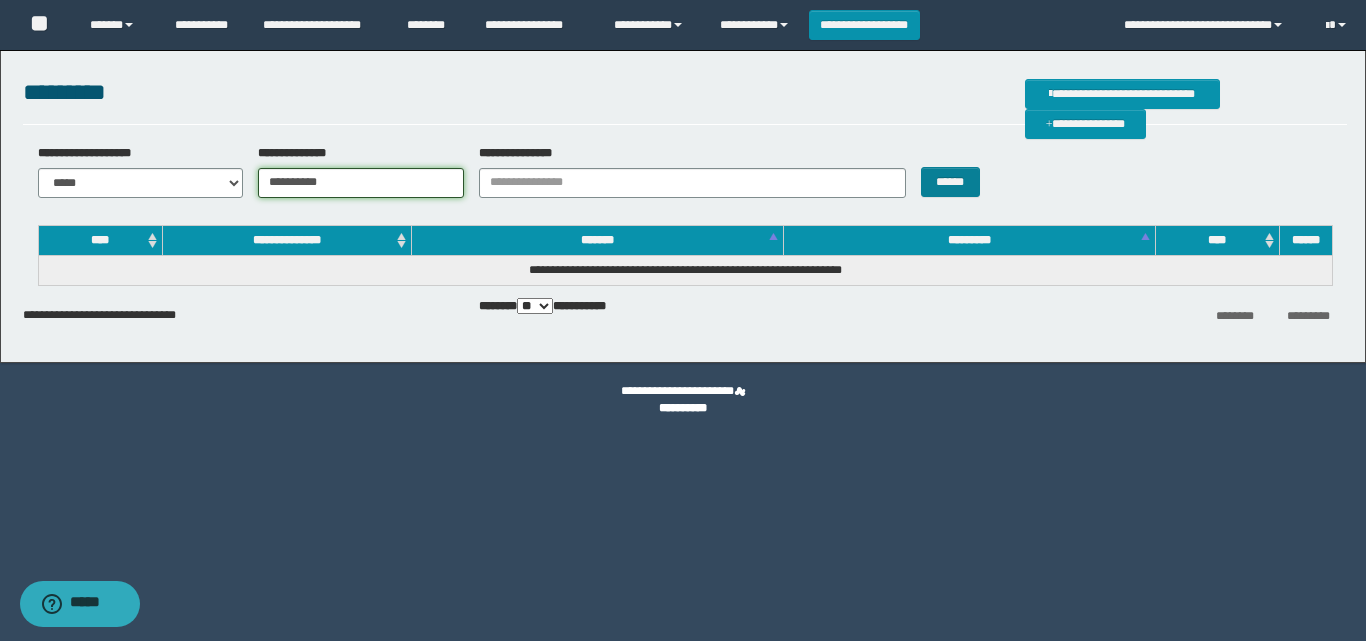 type on "**********" 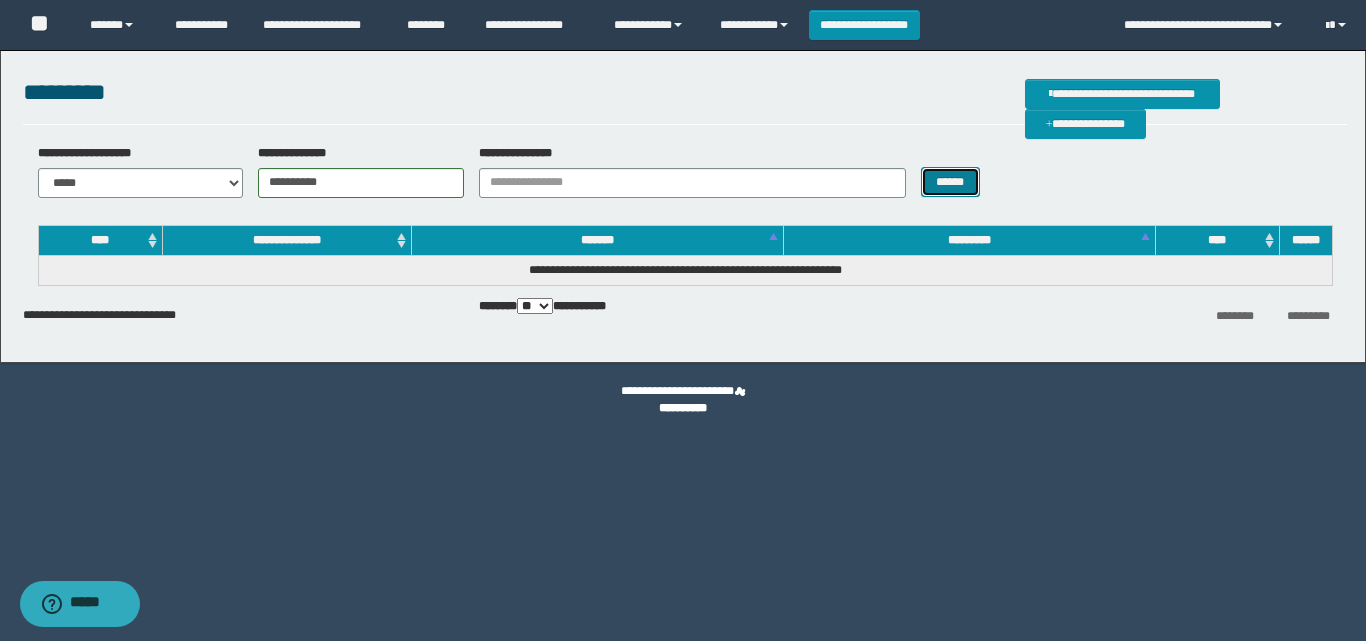 click on "******" at bounding box center (950, 182) 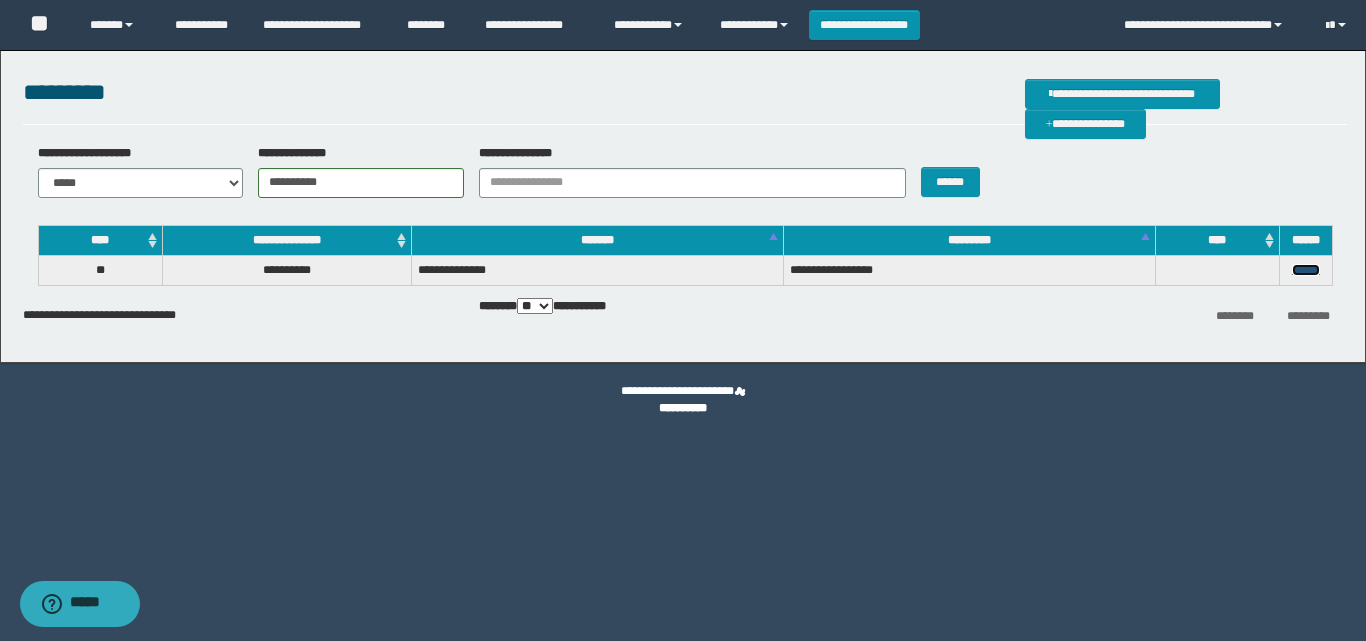 click on "******" at bounding box center (1306, 270) 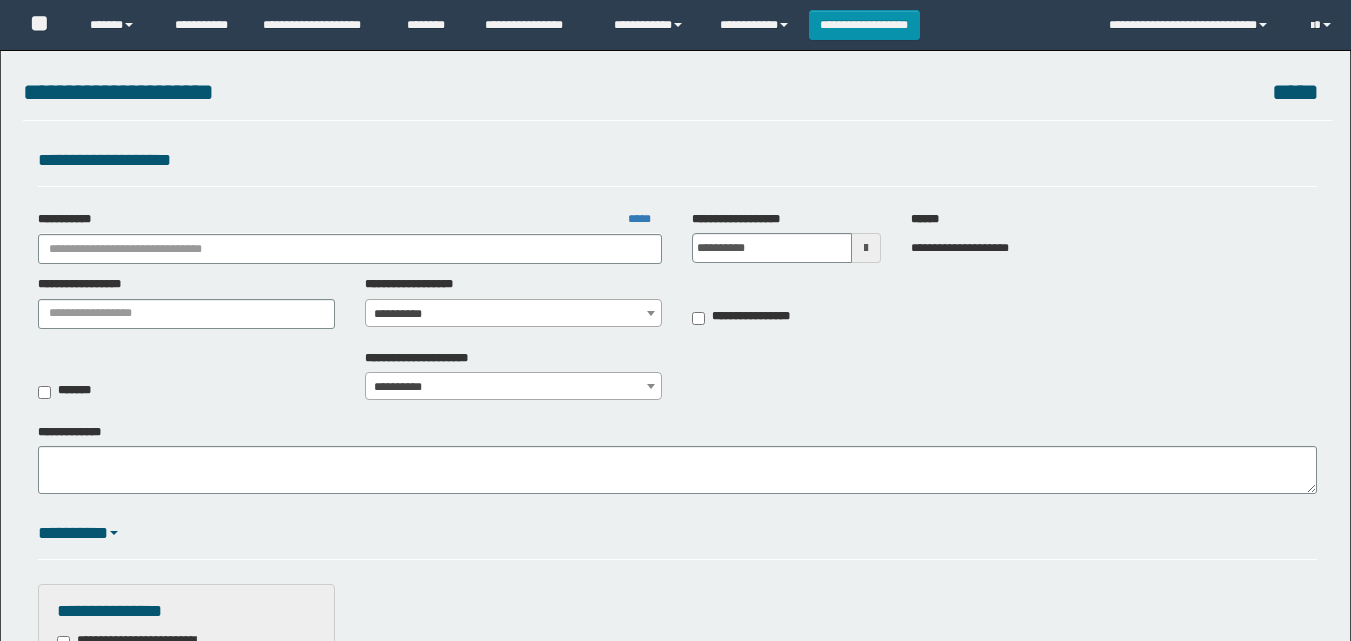 scroll, scrollTop: 0, scrollLeft: 0, axis: both 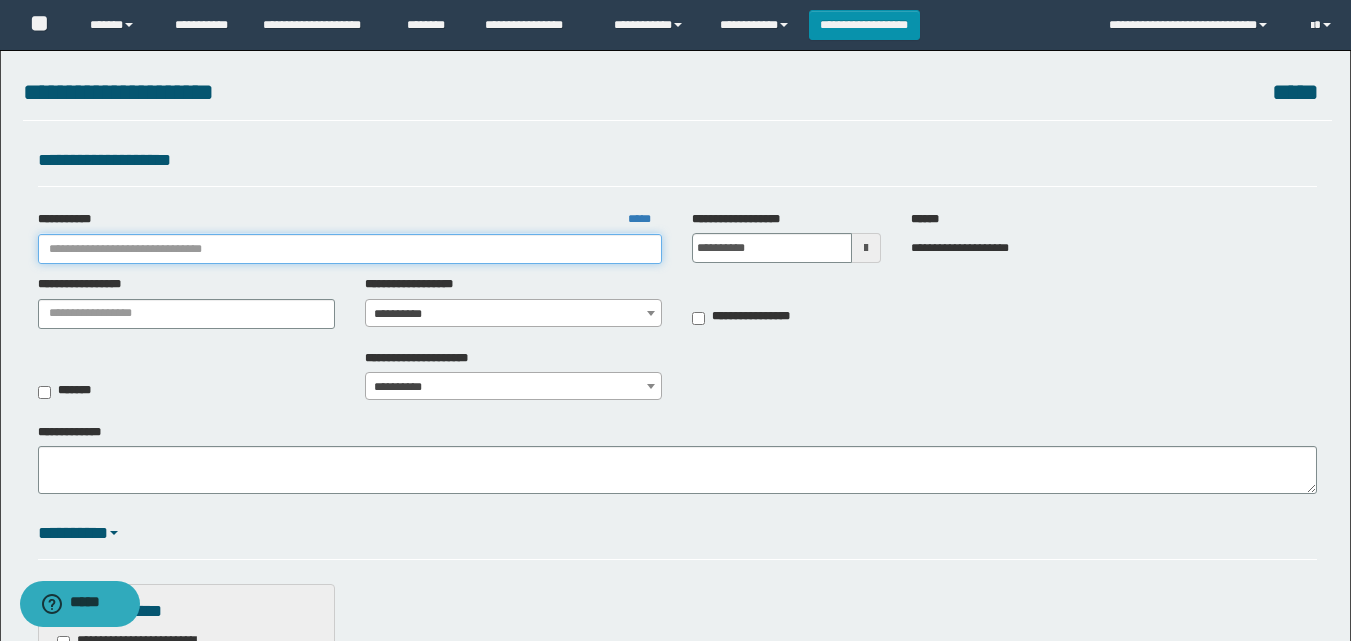 click on "**********" at bounding box center (350, 249) 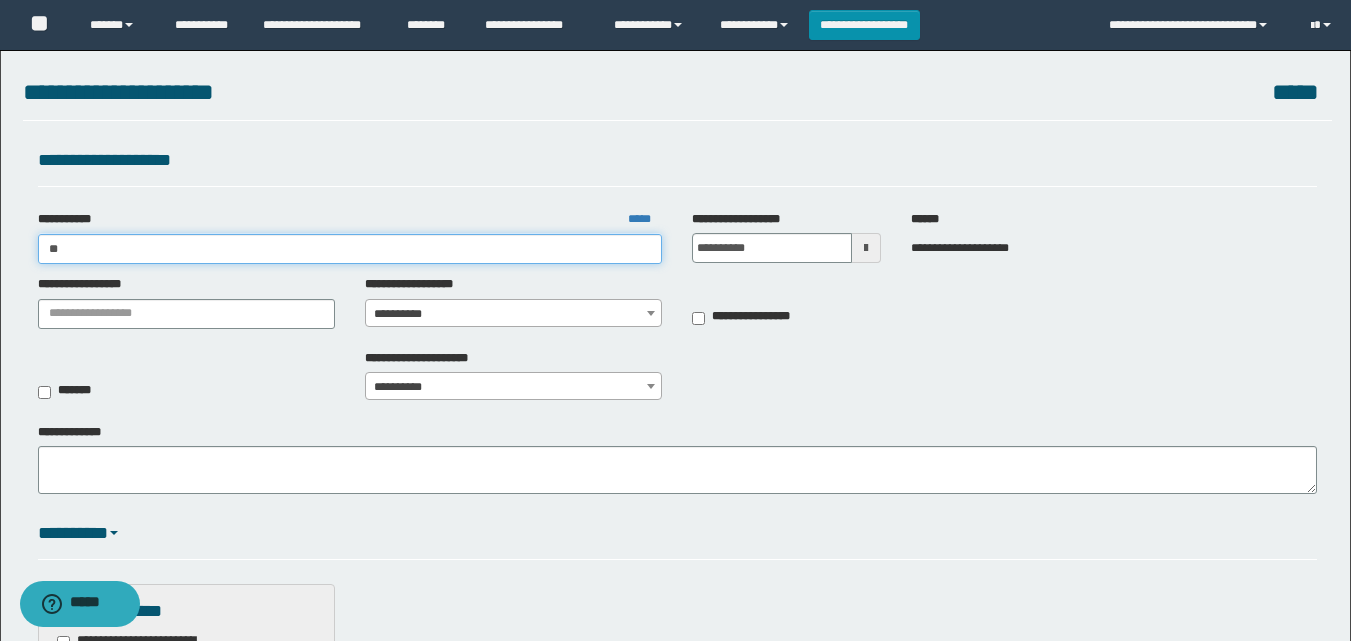 type on "***" 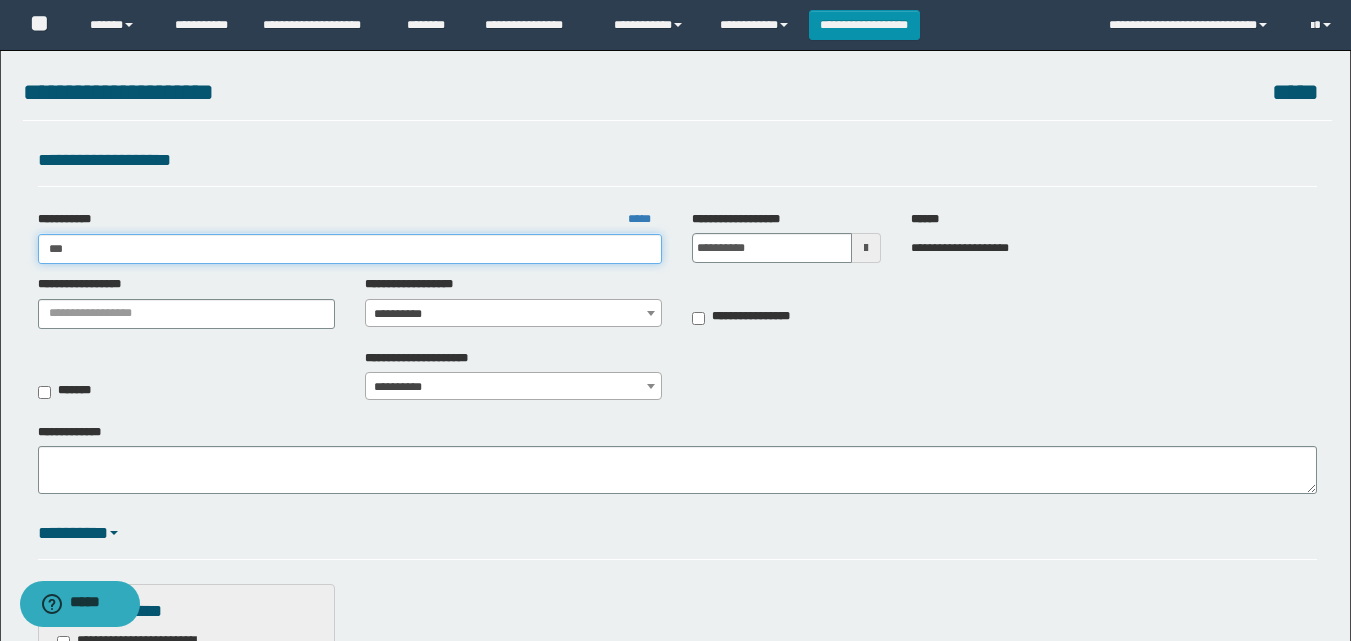 type on "***" 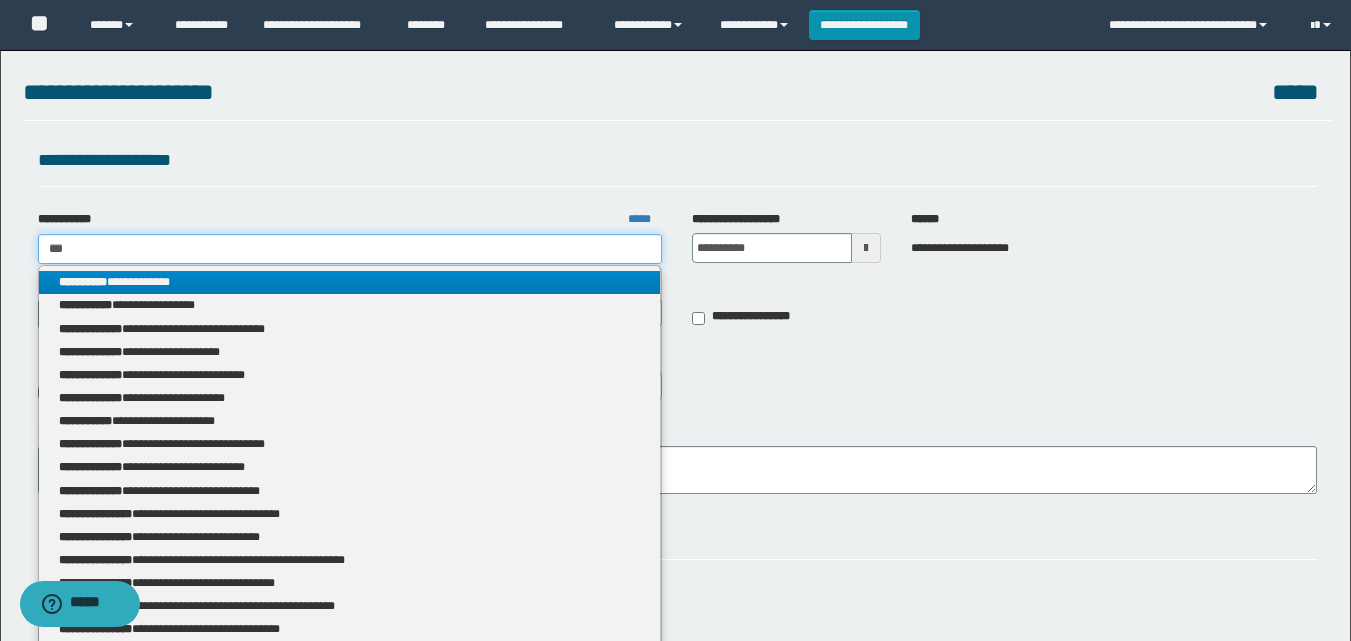 type 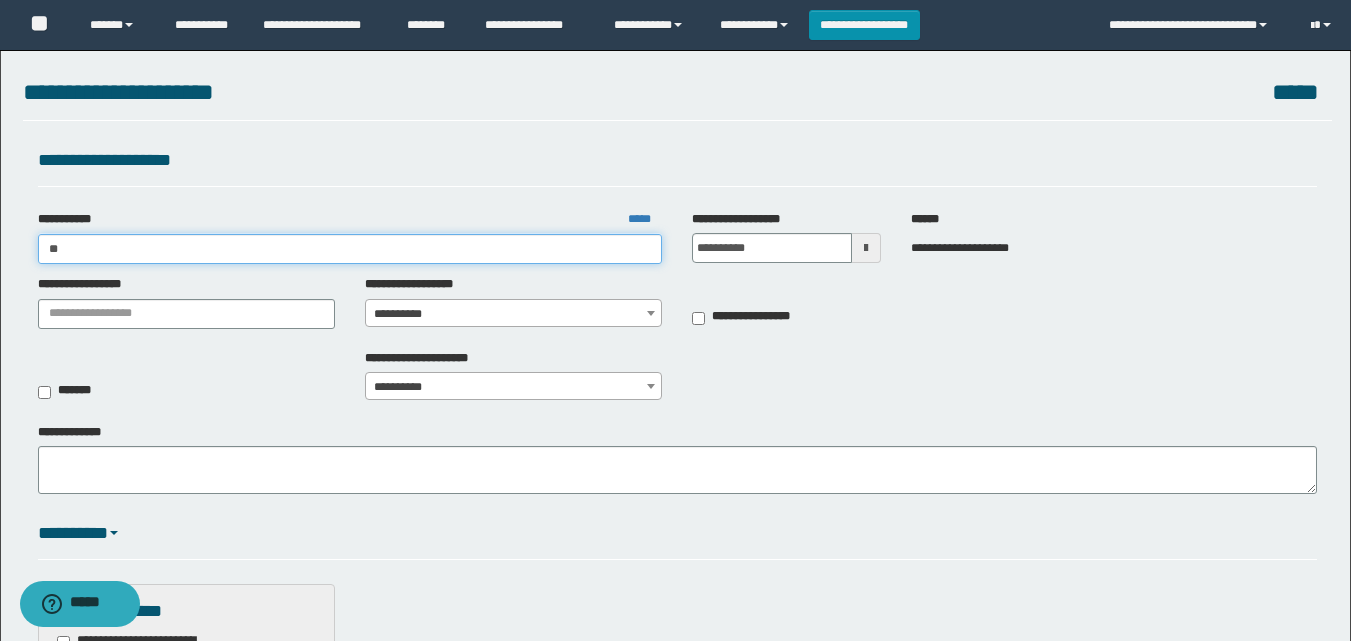 type on "*" 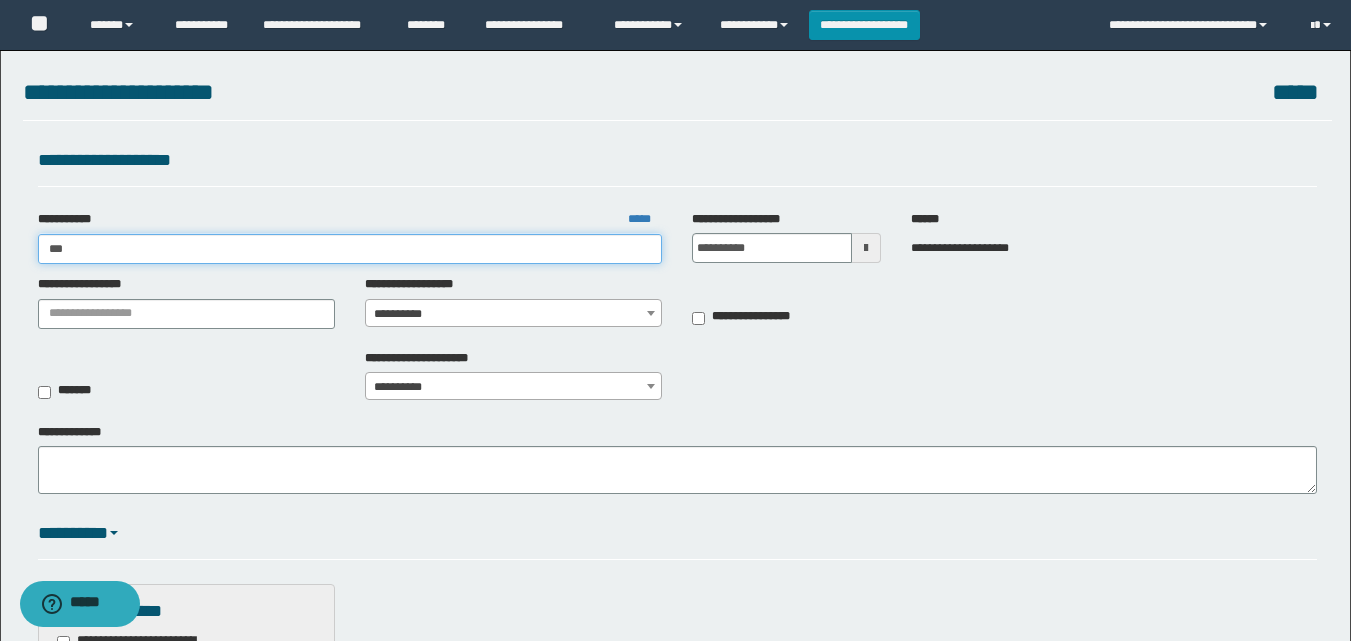 type on "****" 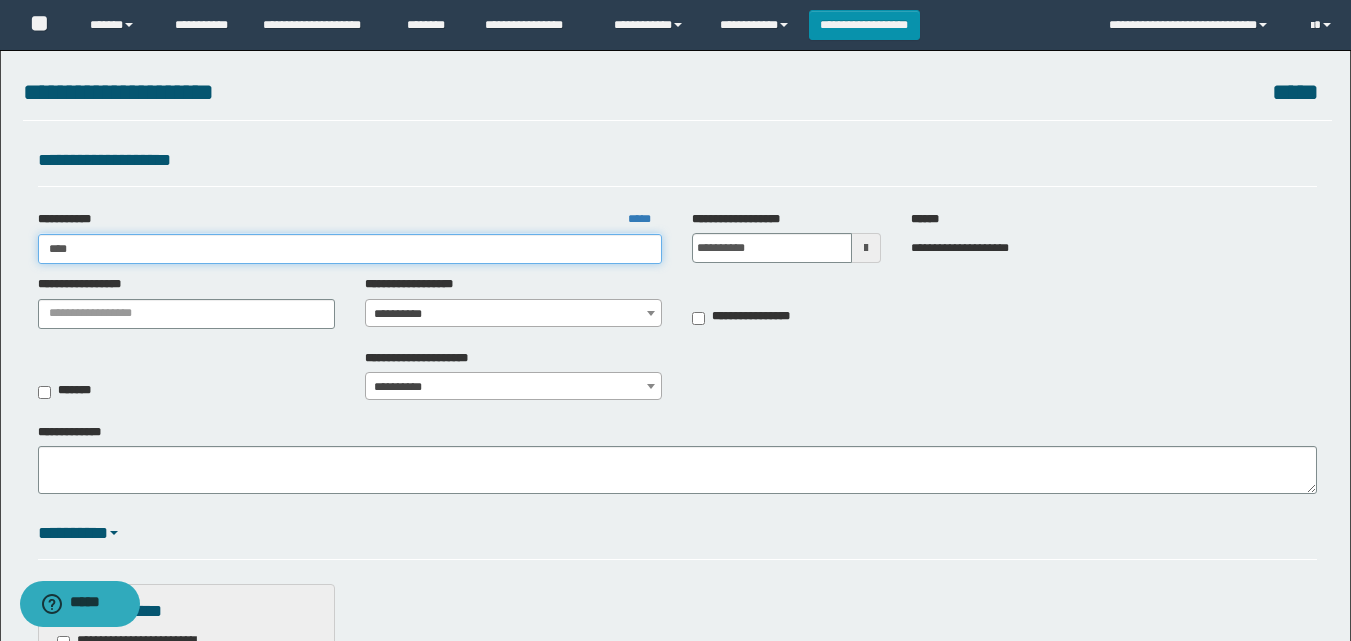 type on "****" 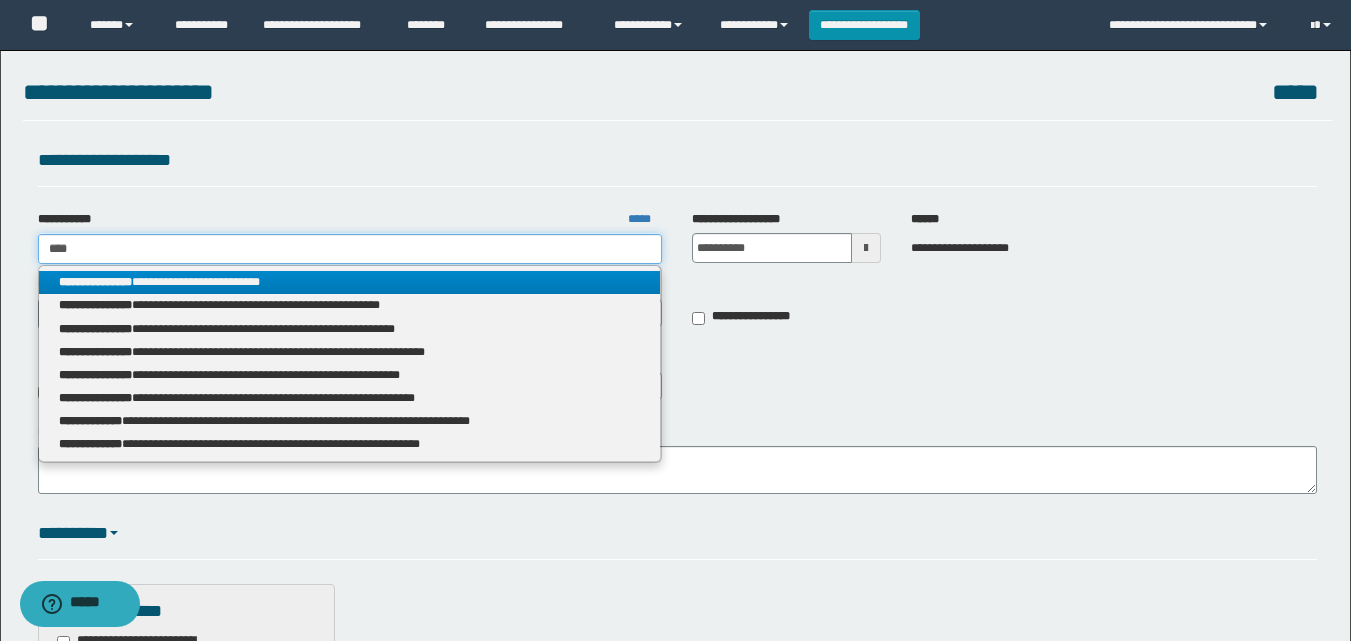 type on "****" 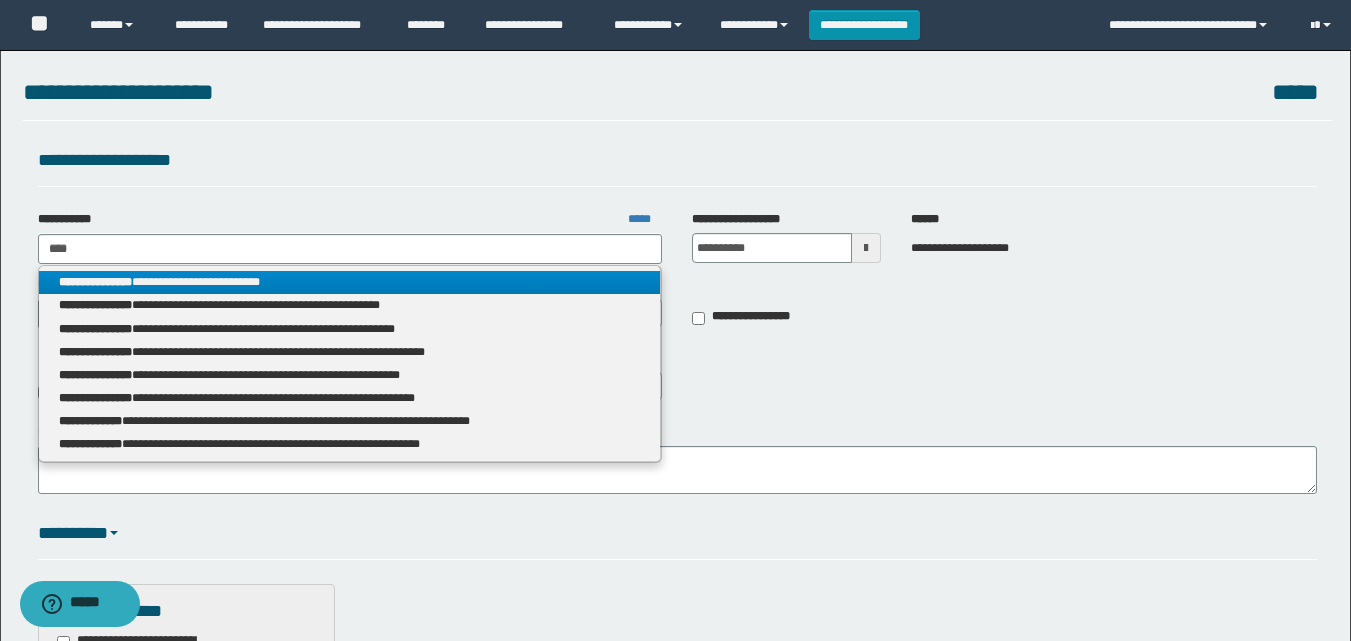 click on "**********" at bounding box center [350, 282] 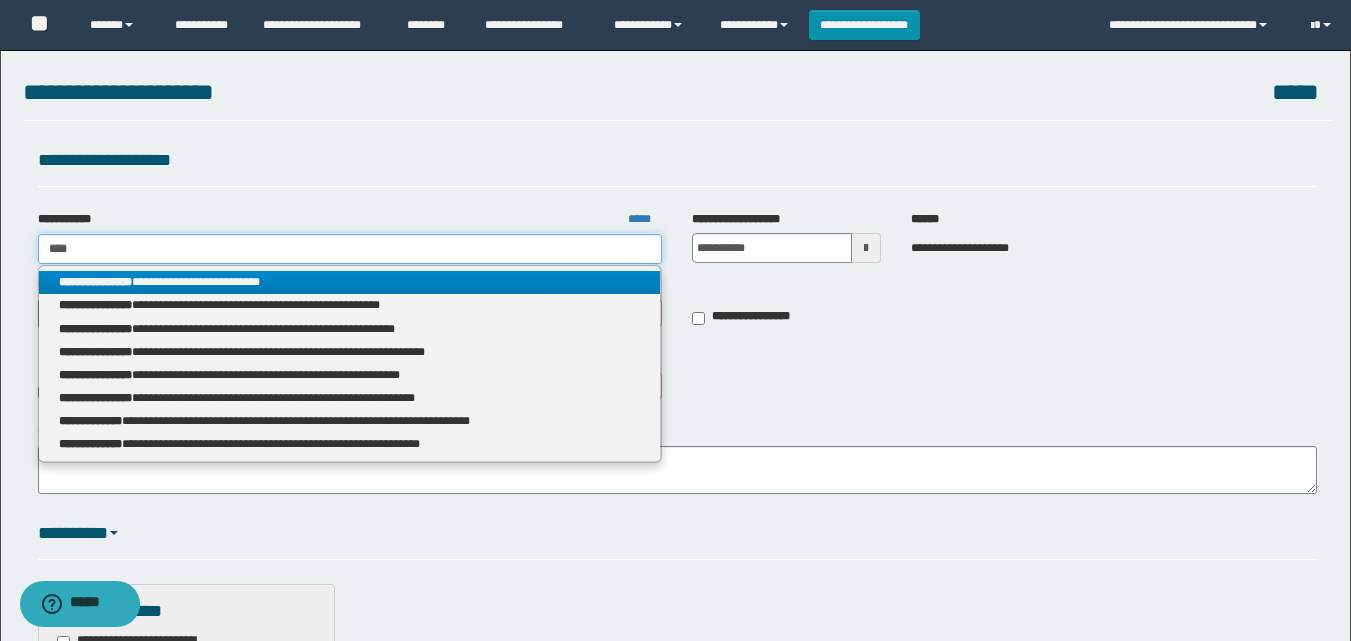 type 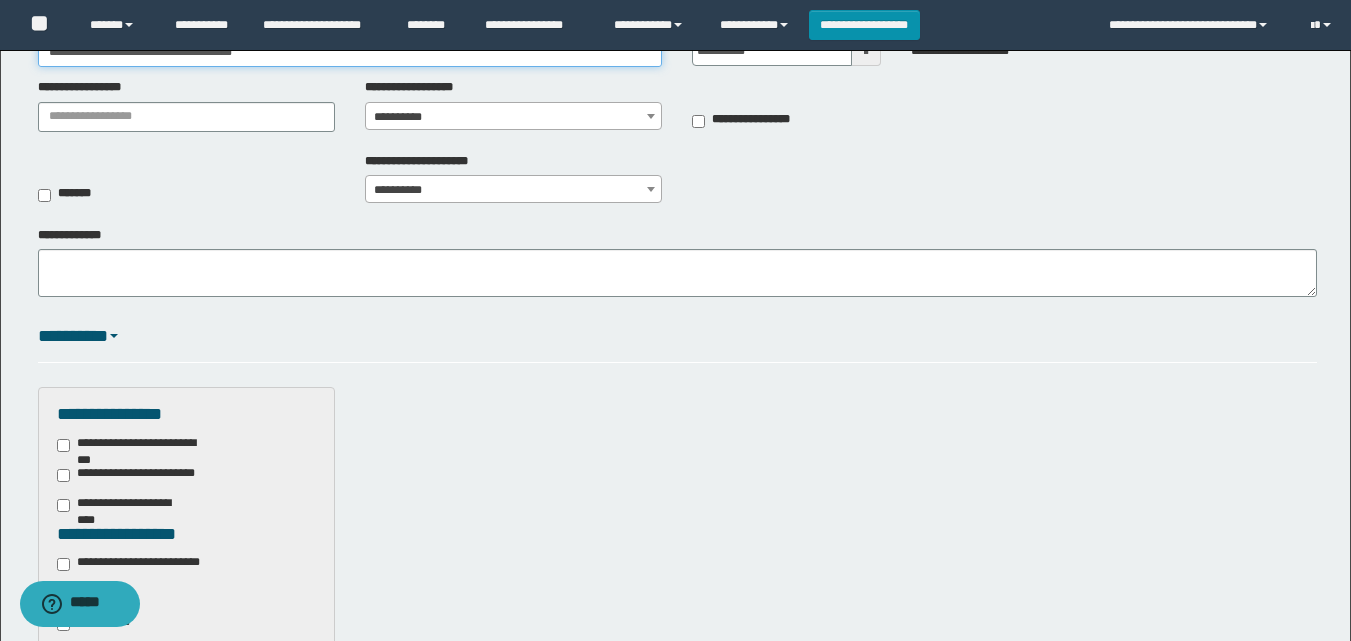 scroll, scrollTop: 200, scrollLeft: 0, axis: vertical 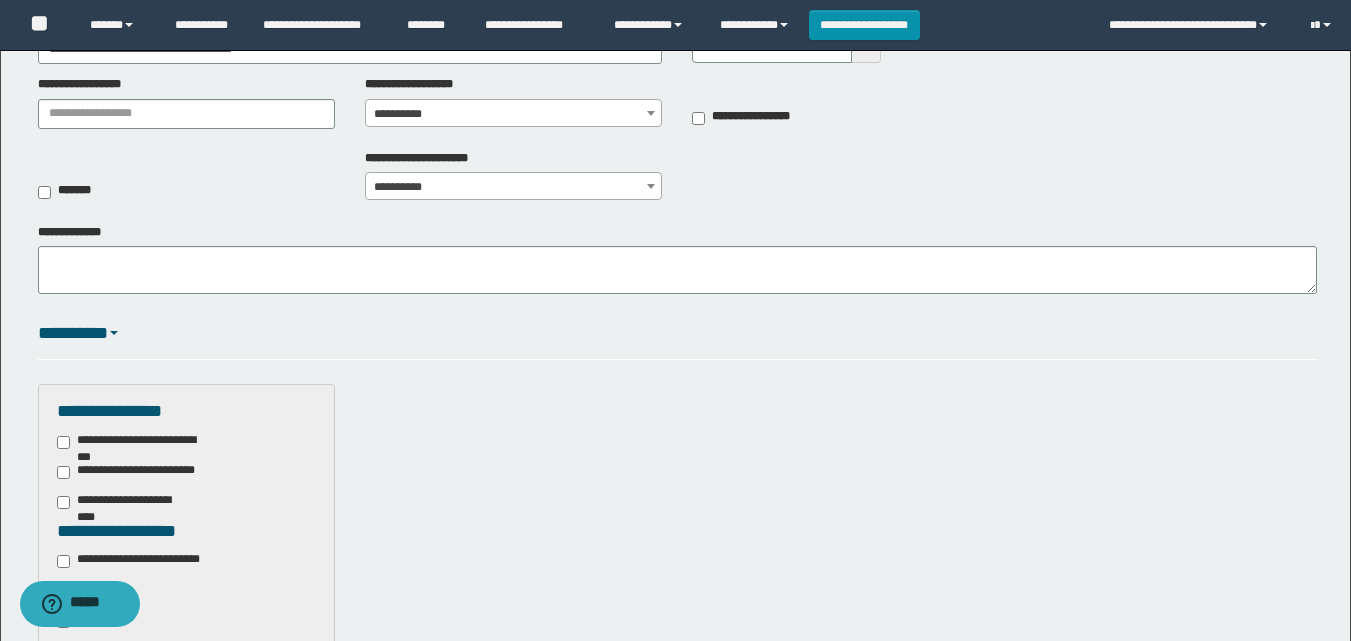 click on "**********" at bounding box center (513, 114) 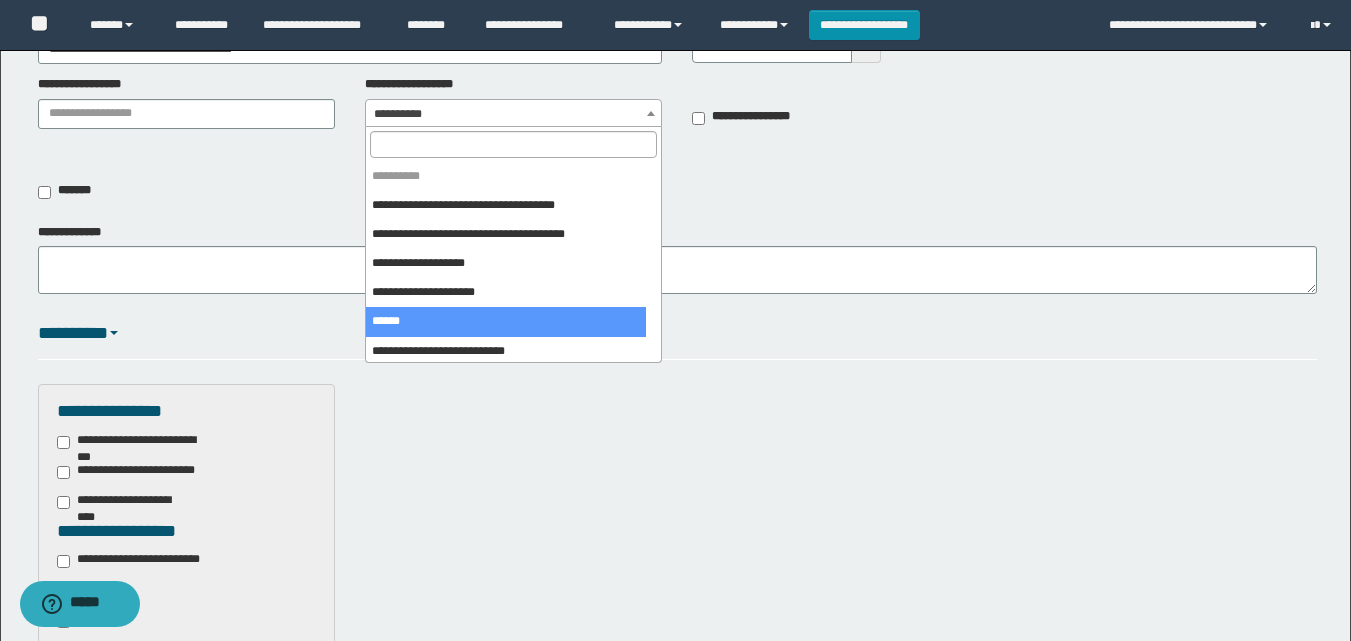 scroll, scrollTop: 200, scrollLeft: 0, axis: vertical 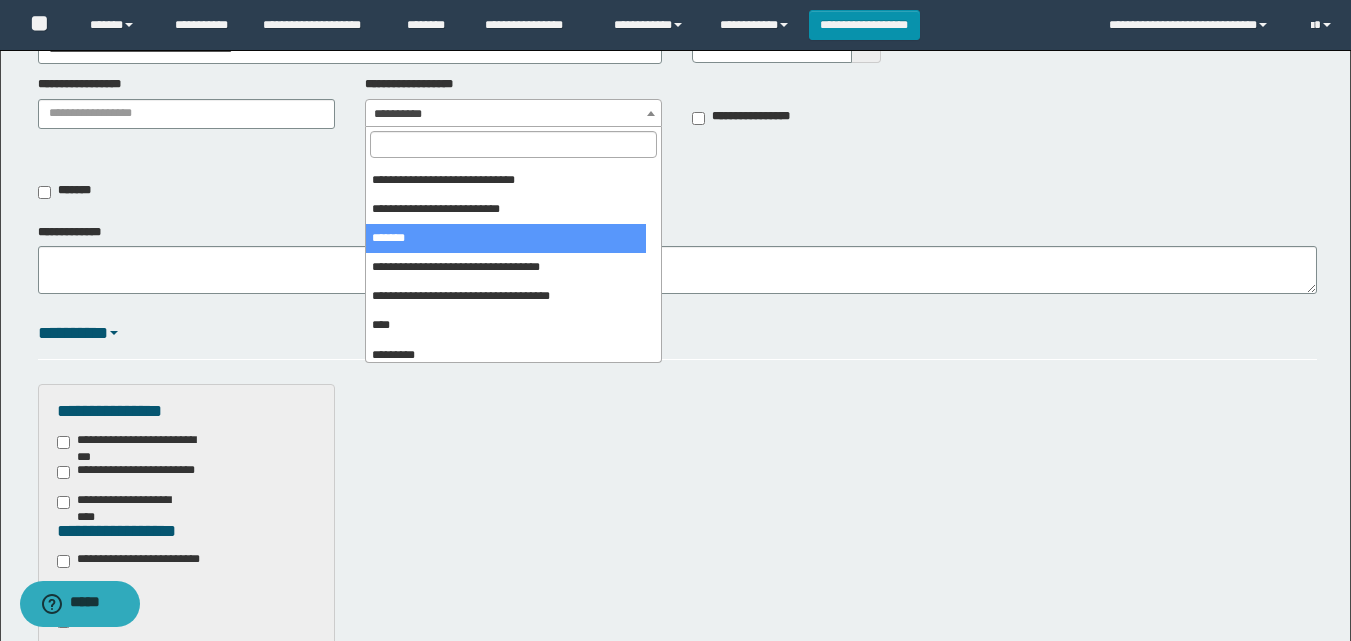 select on "***" 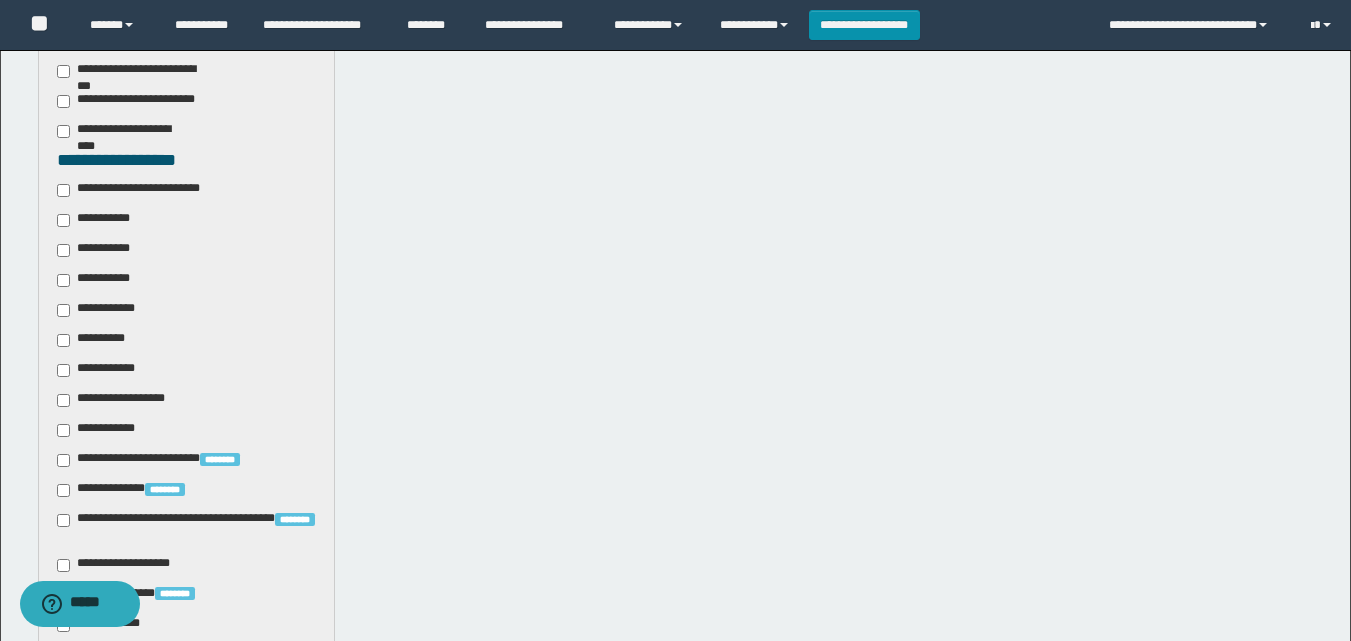 scroll, scrollTop: 600, scrollLeft: 0, axis: vertical 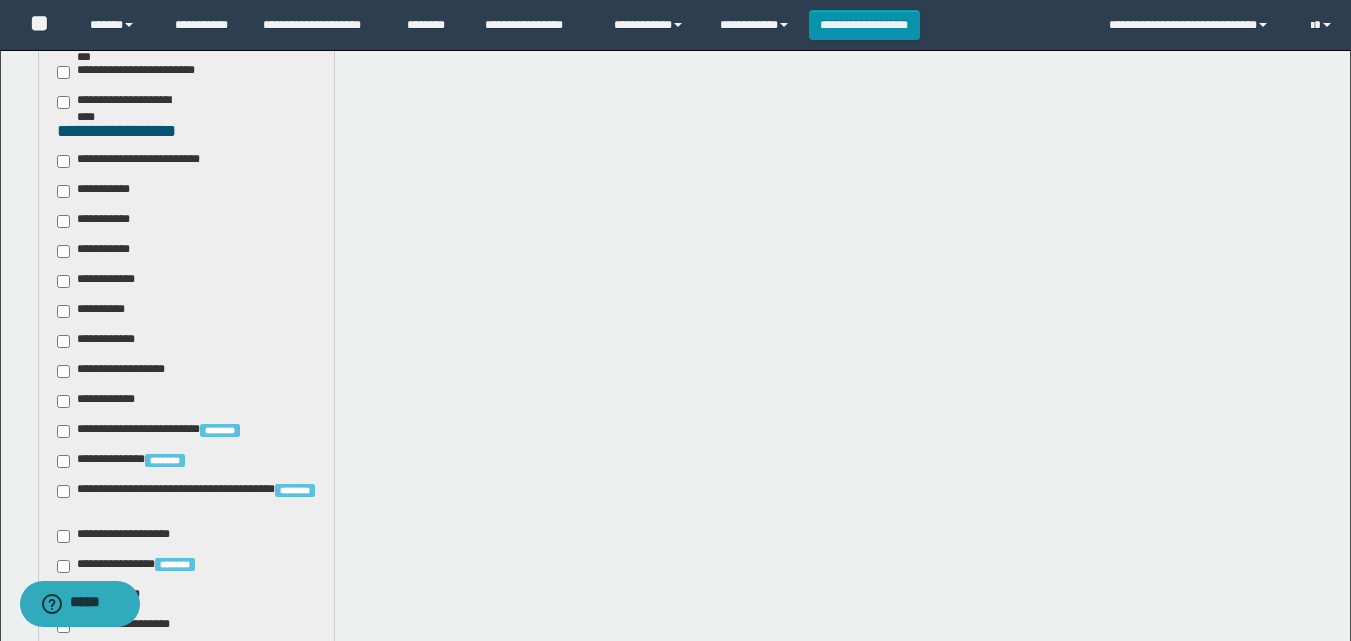 click on "**********" at bounding box center [143, 161] 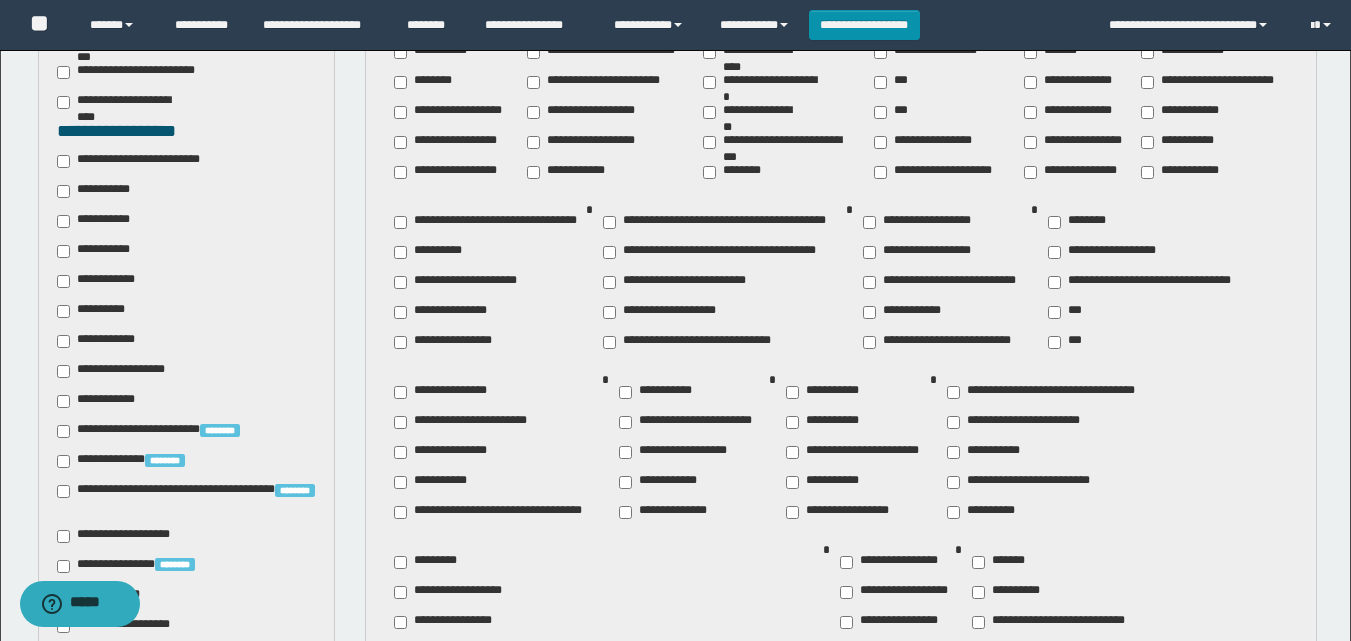 click on "**********" at bounding box center [97, 251] 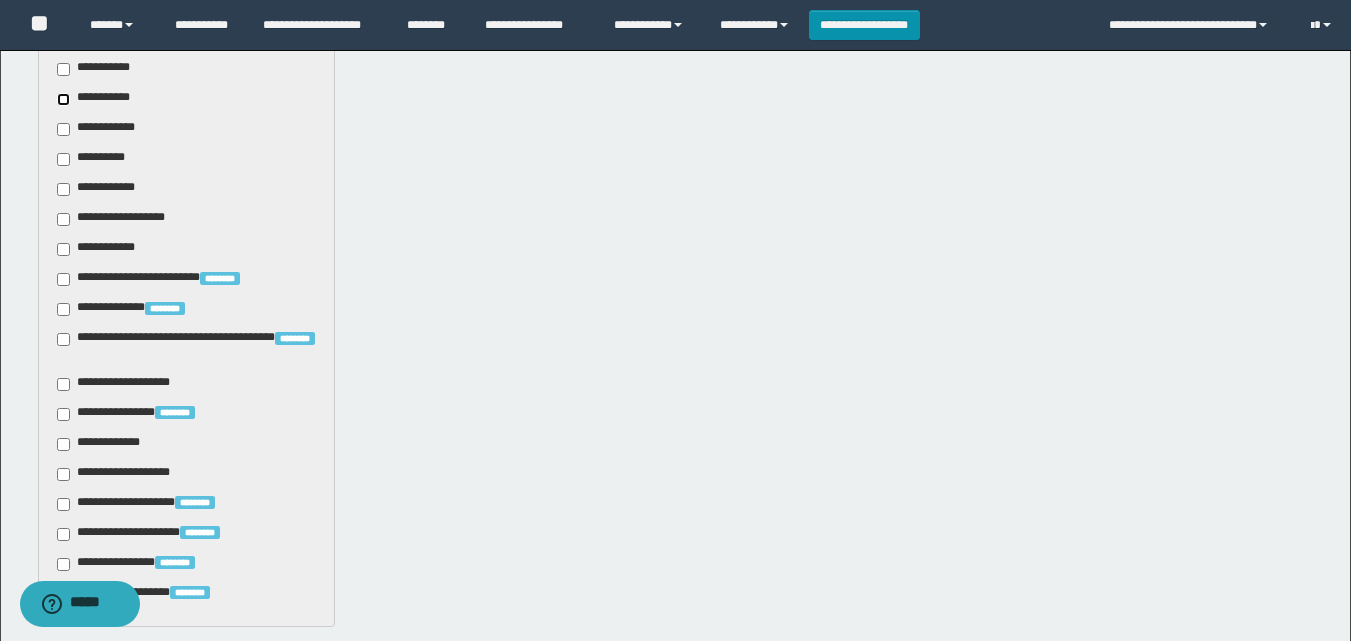 scroll, scrollTop: 800, scrollLeft: 0, axis: vertical 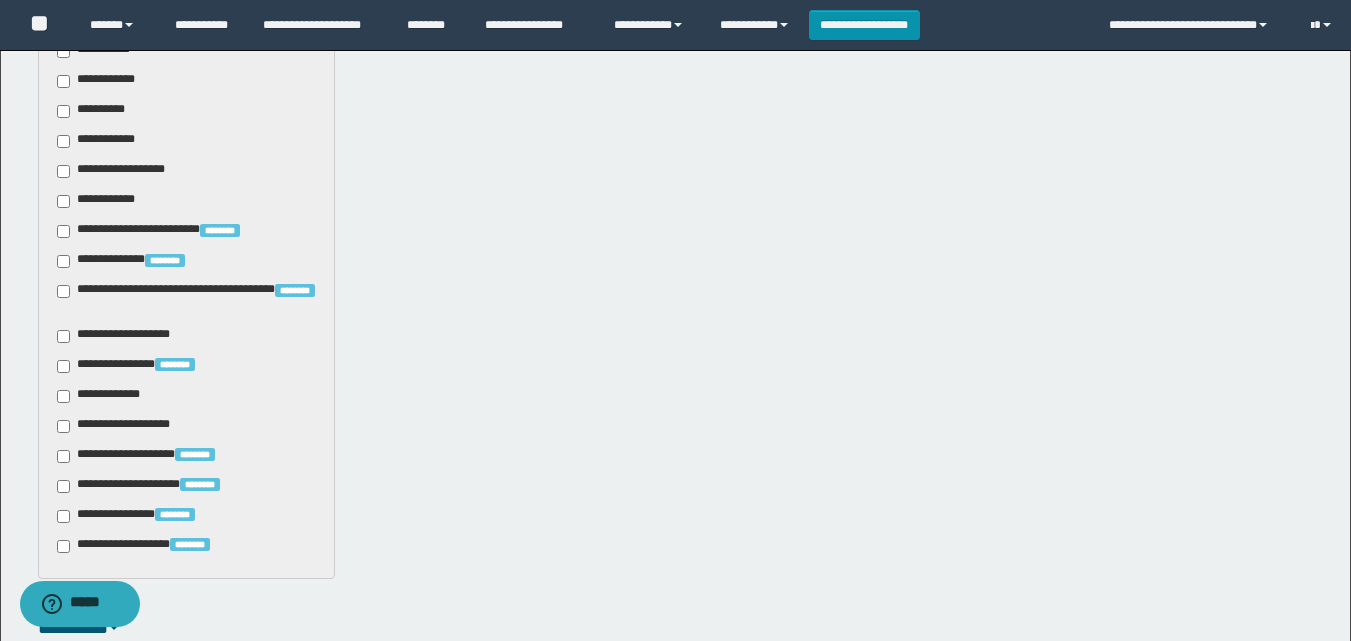 click on "**********" at bounding box center (126, 426) 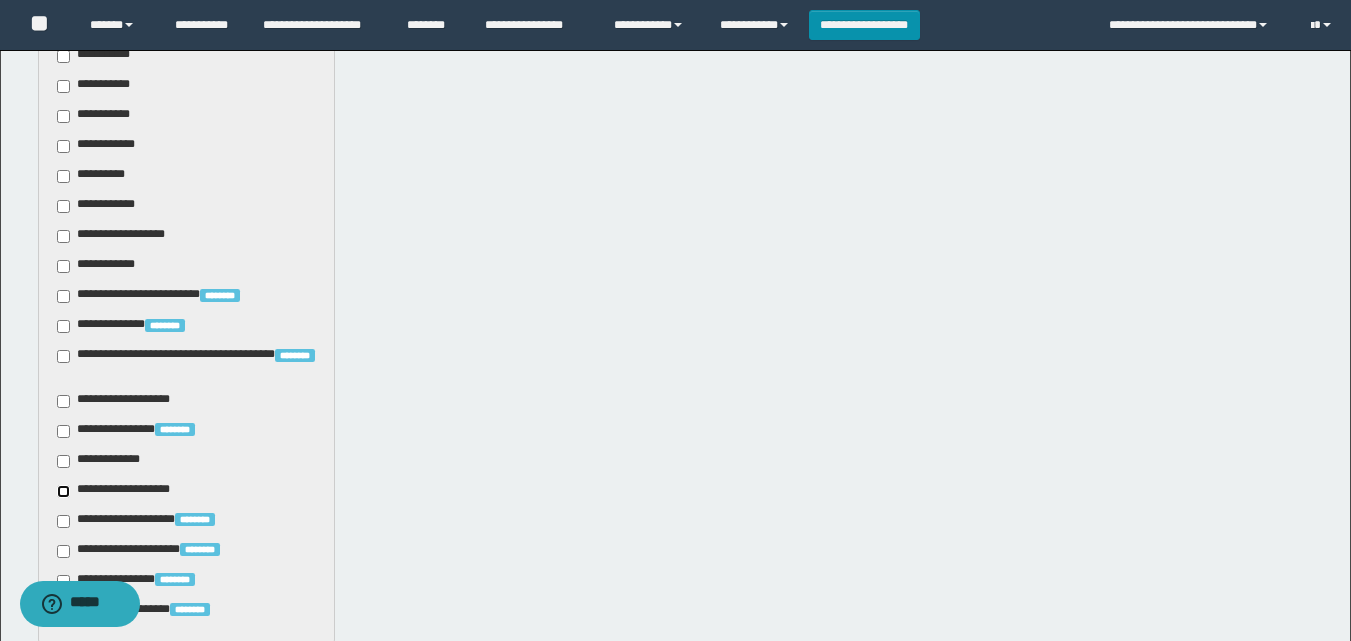 scroll, scrollTop: 700, scrollLeft: 0, axis: vertical 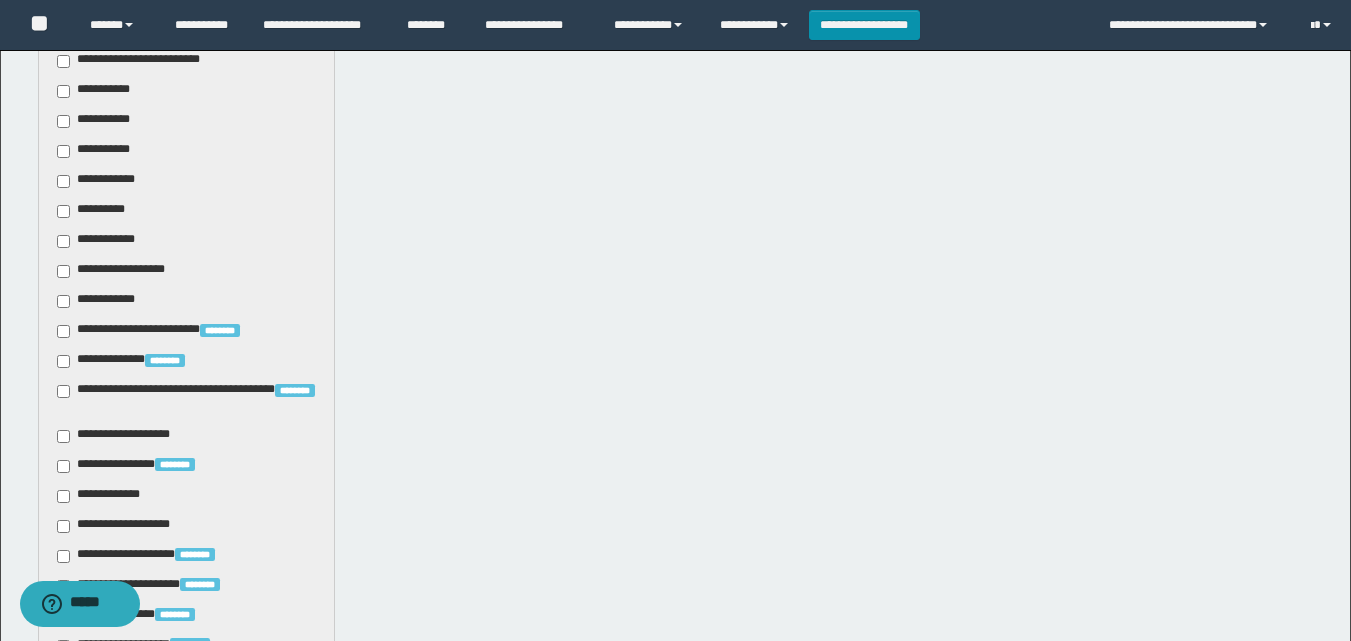 click on "**********" at bounding box center (132, 361) 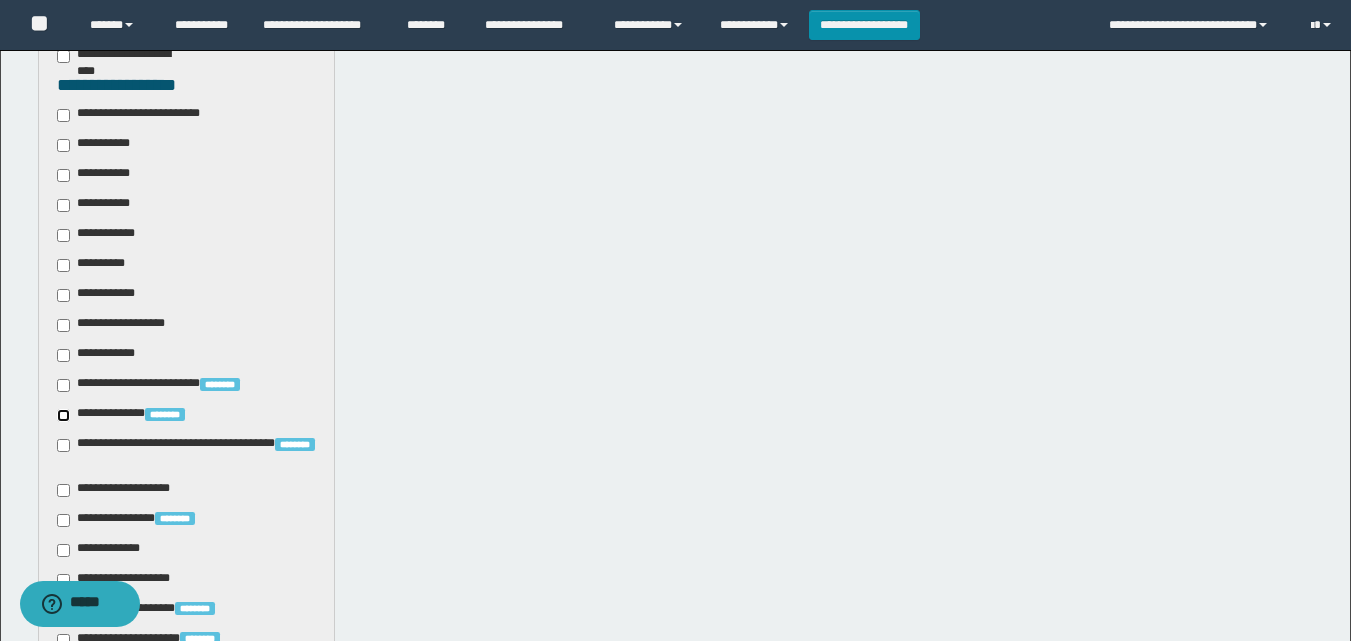 scroll, scrollTop: 600, scrollLeft: 0, axis: vertical 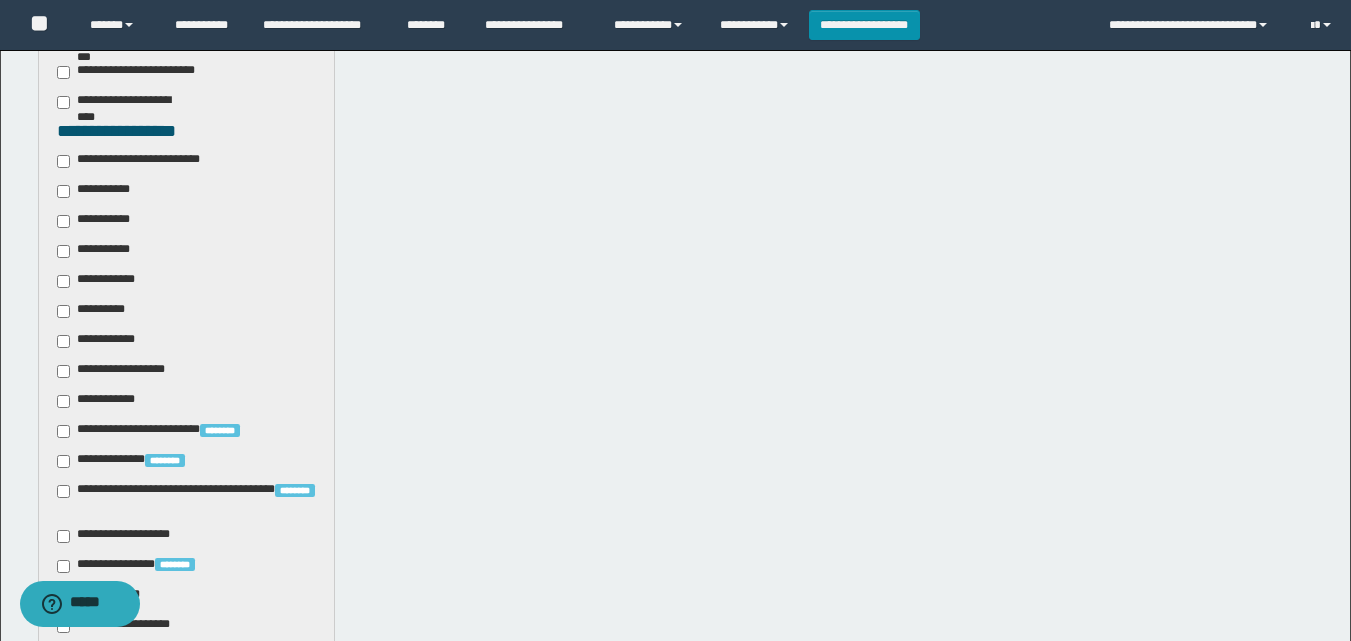 click on "**********" at bounding box center (99, 191) 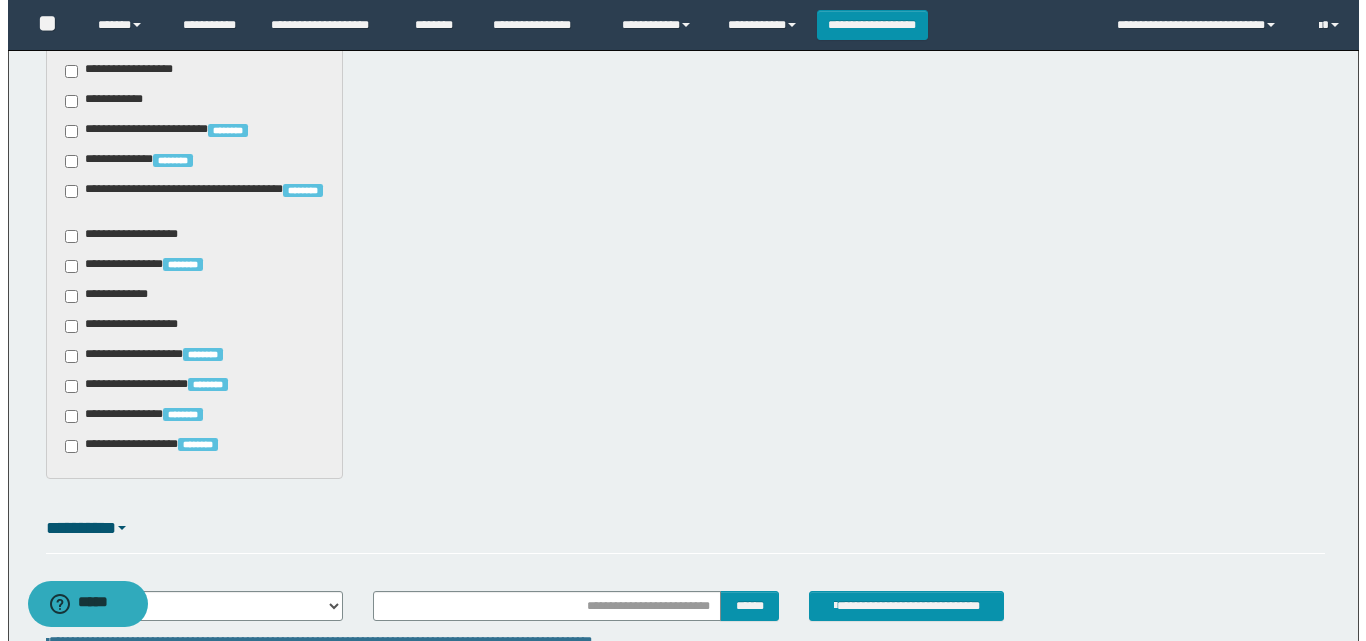 scroll, scrollTop: 1057, scrollLeft: 0, axis: vertical 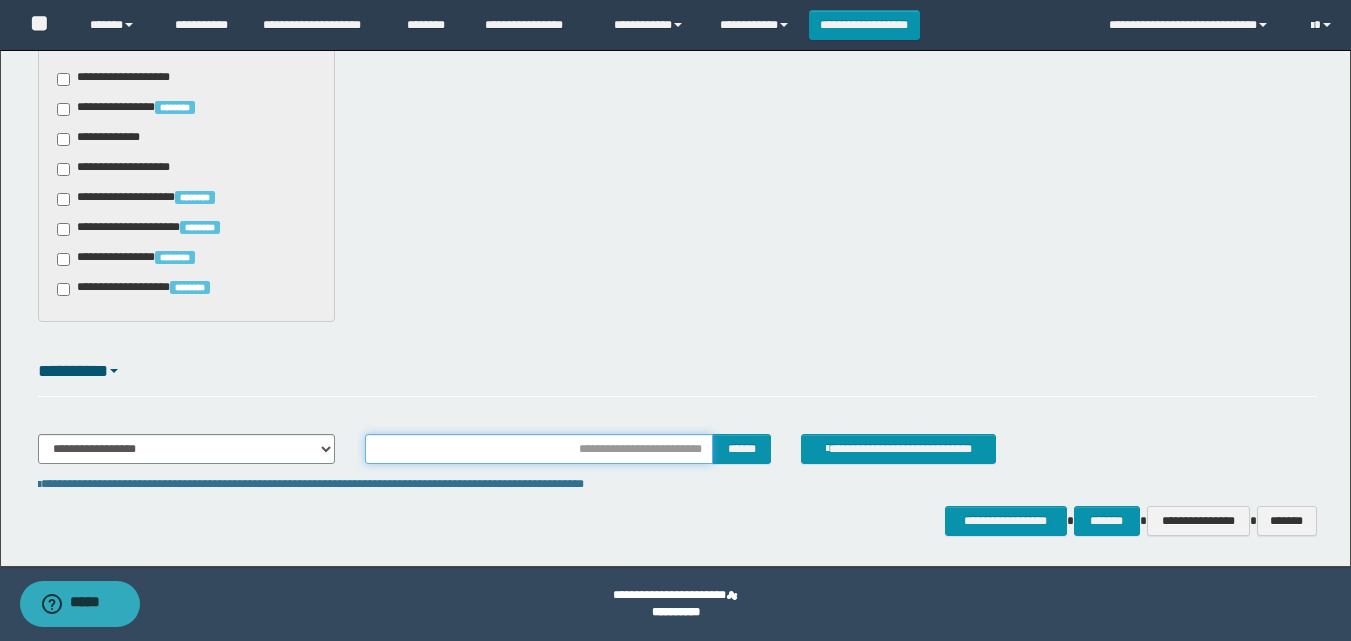 click at bounding box center [539, 449] 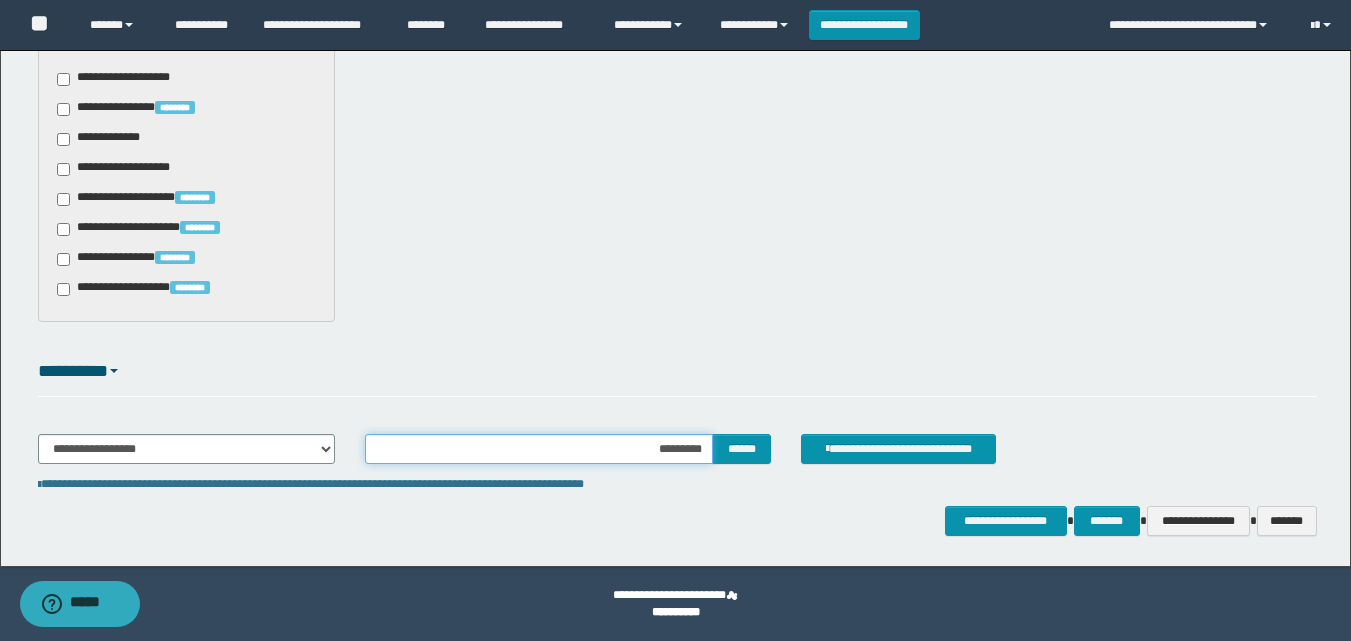 type on "**********" 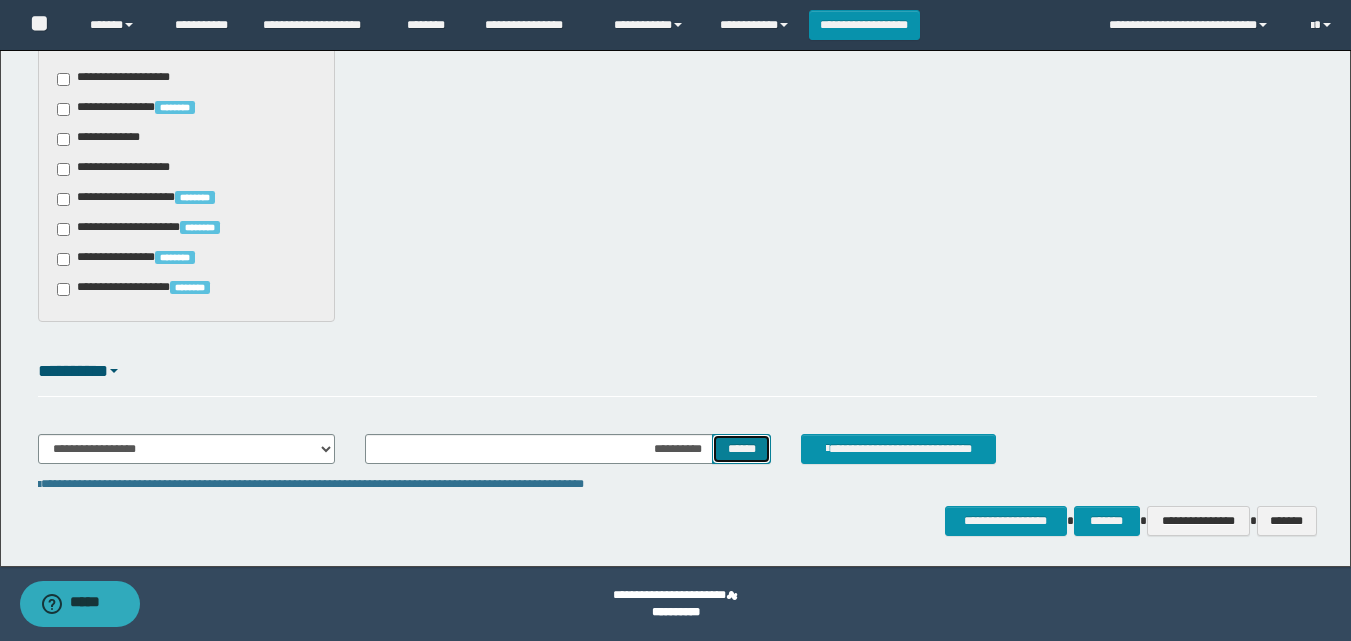 click on "******" at bounding box center (741, 449) 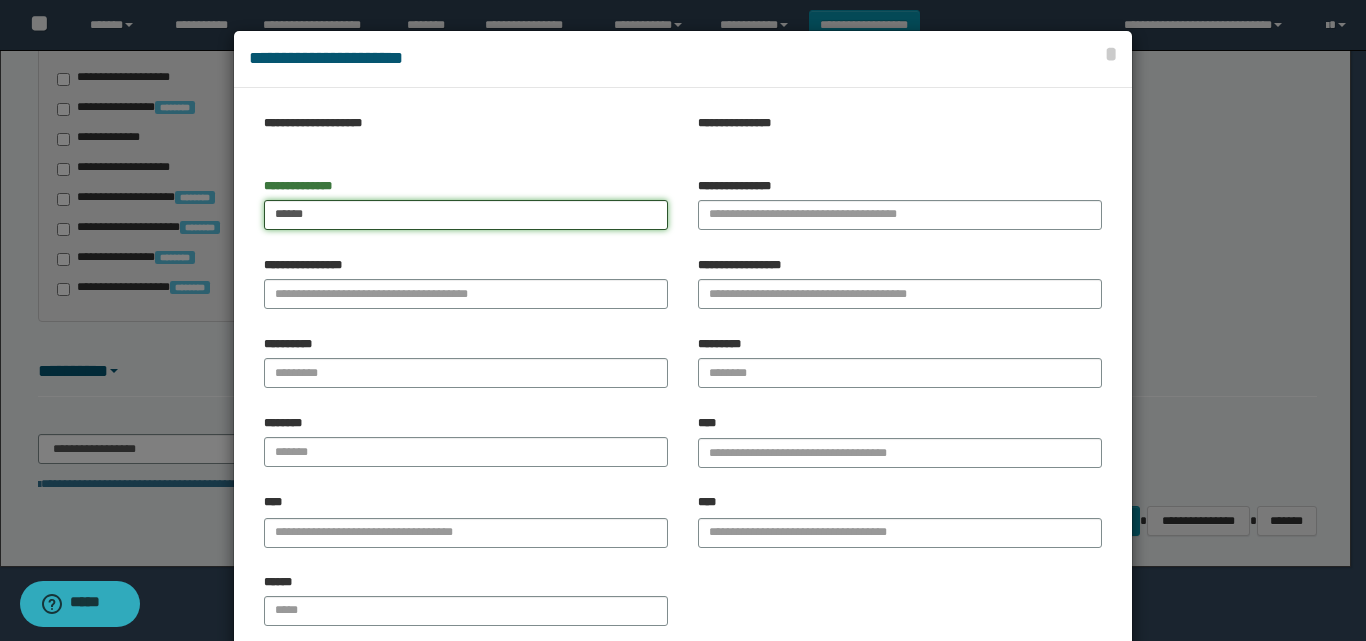 type on "******" 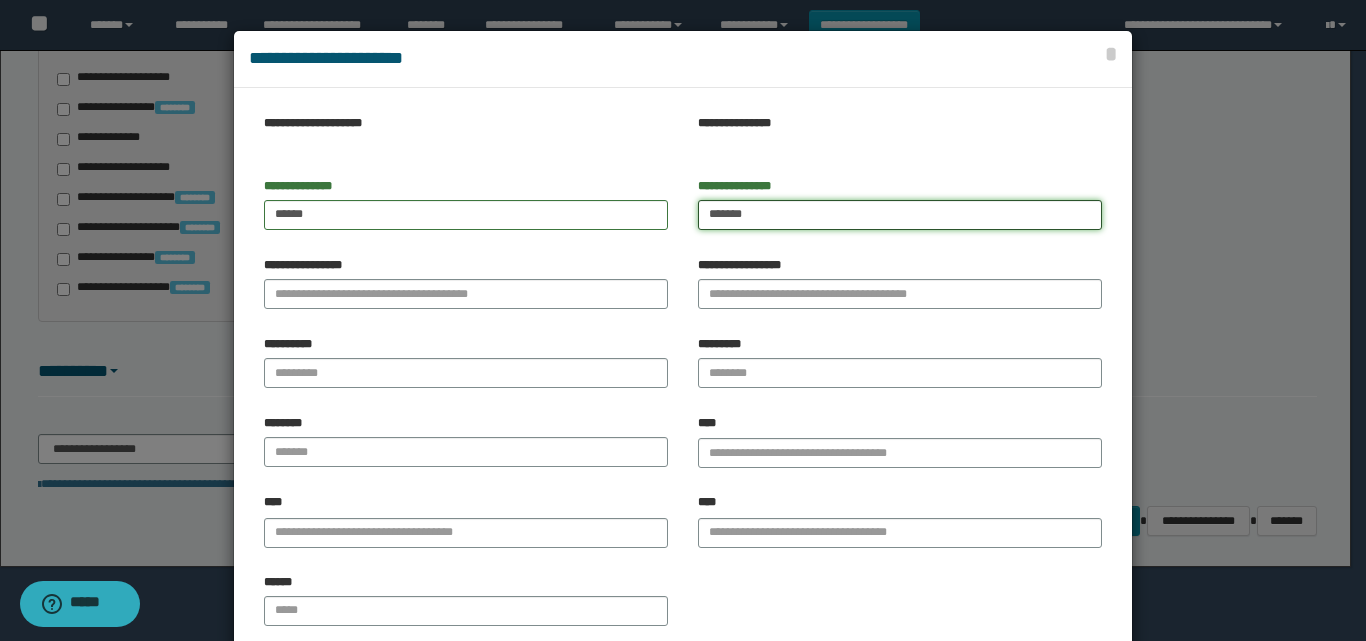 type on "*******" 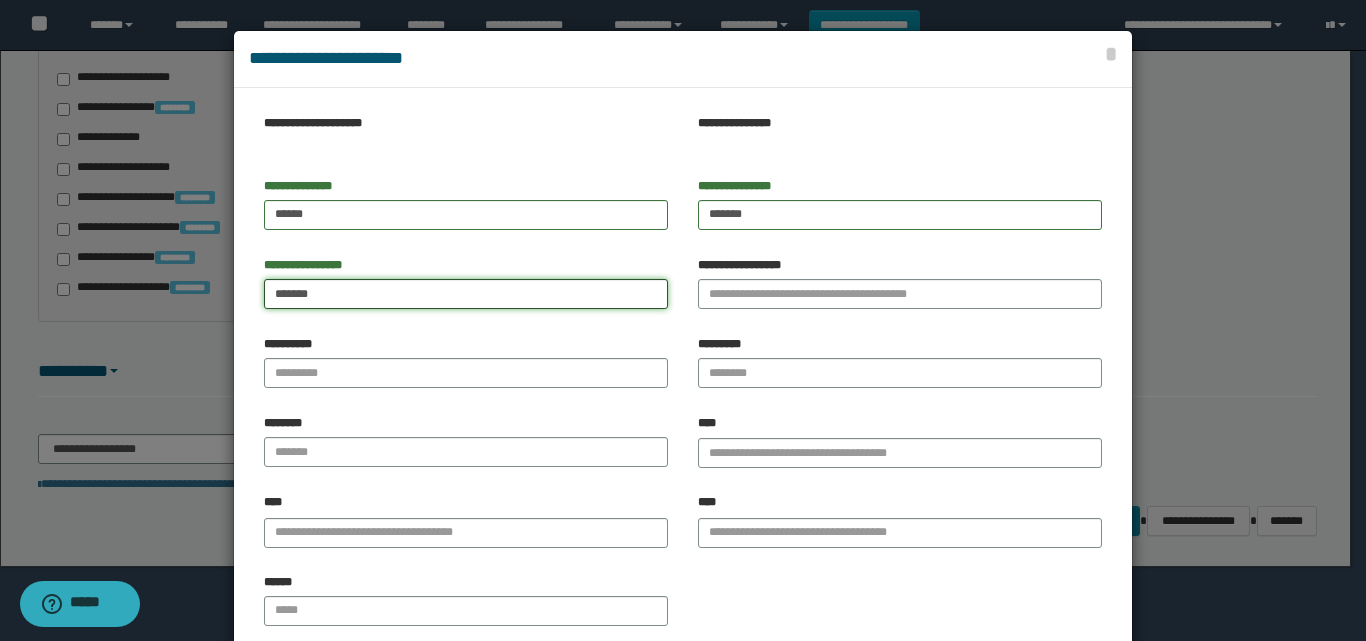 type on "*******" 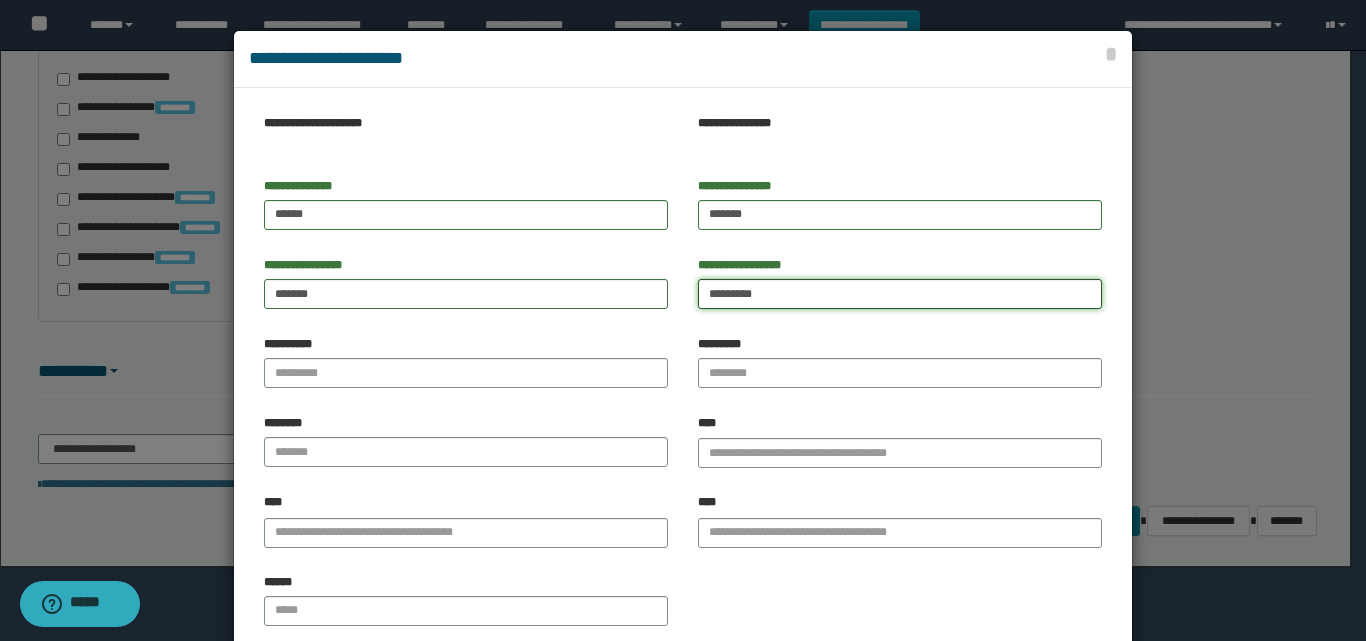 type on "*********" 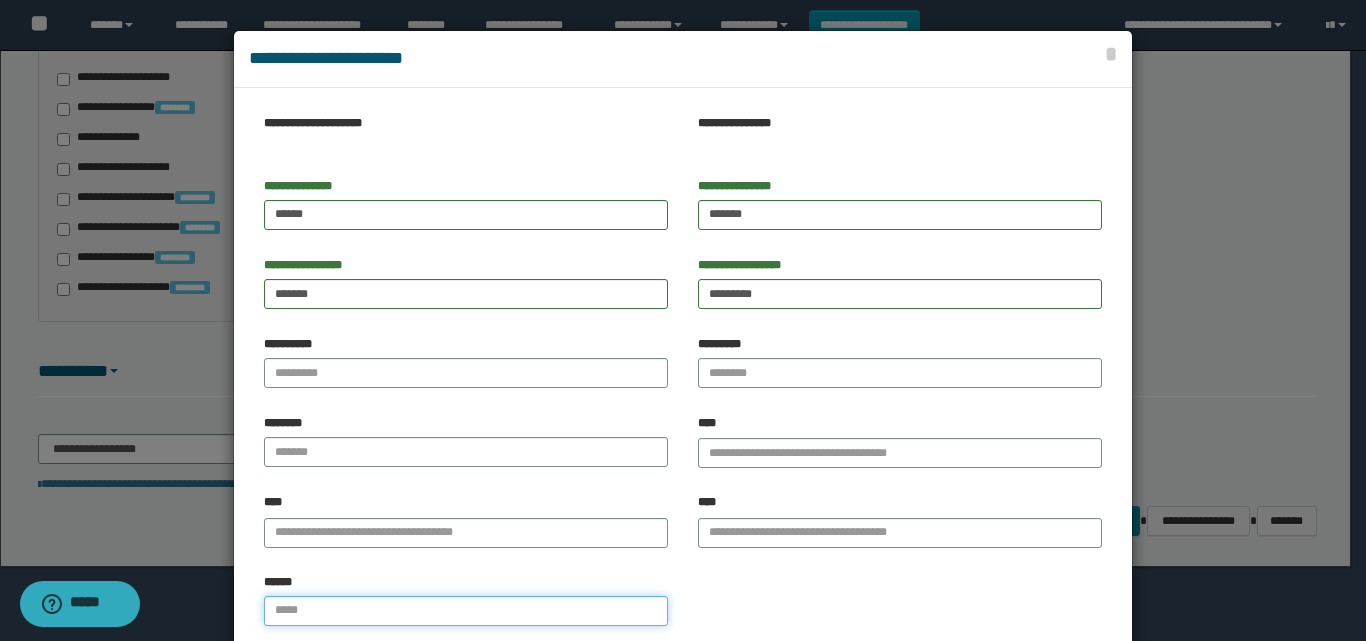 click on "******" at bounding box center (466, 611) 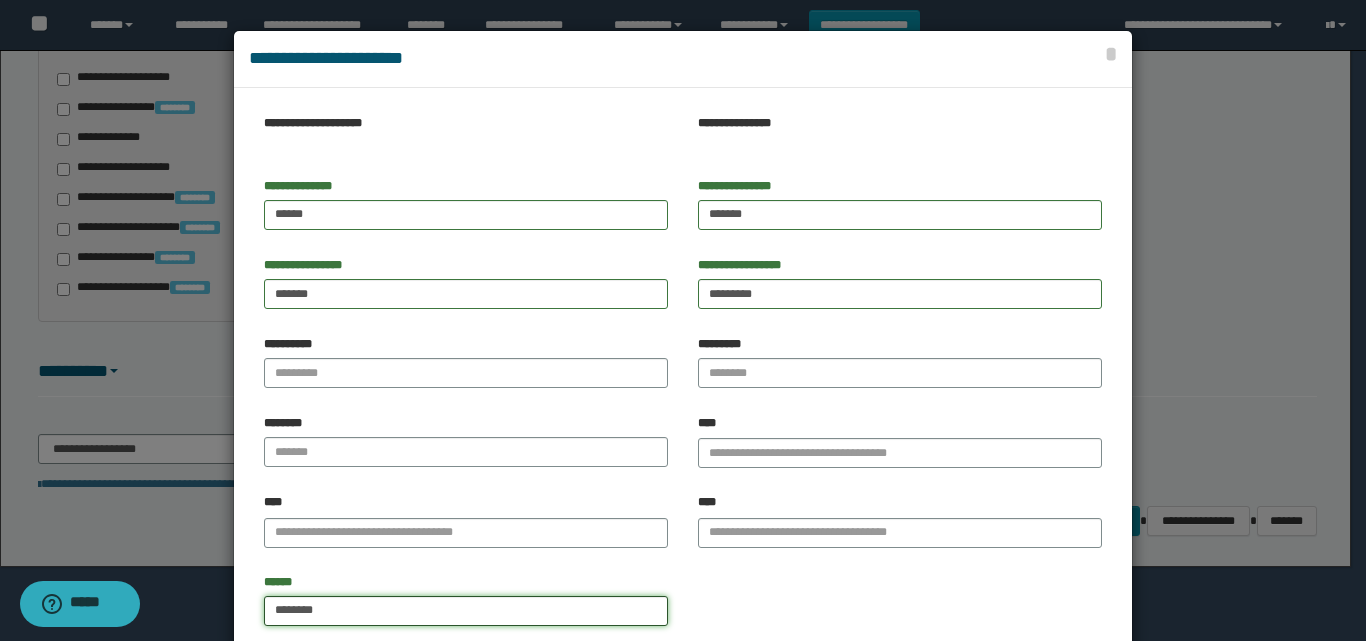 type on "*******" 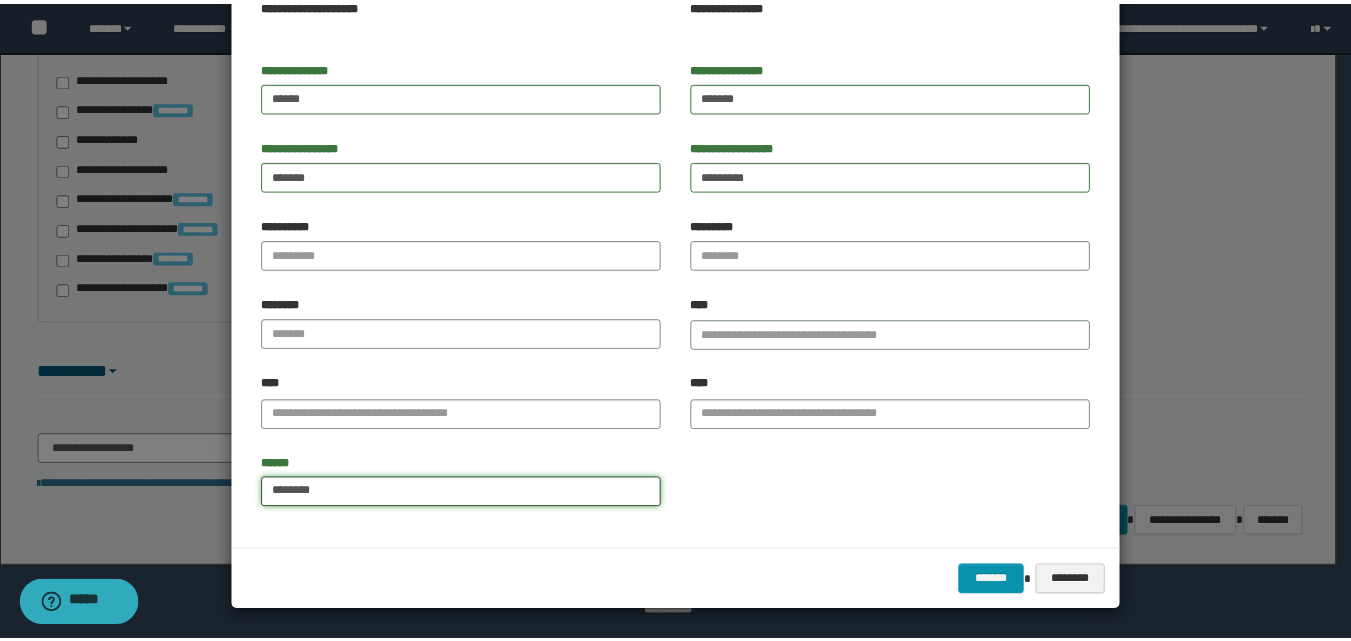 scroll, scrollTop: 119, scrollLeft: 0, axis: vertical 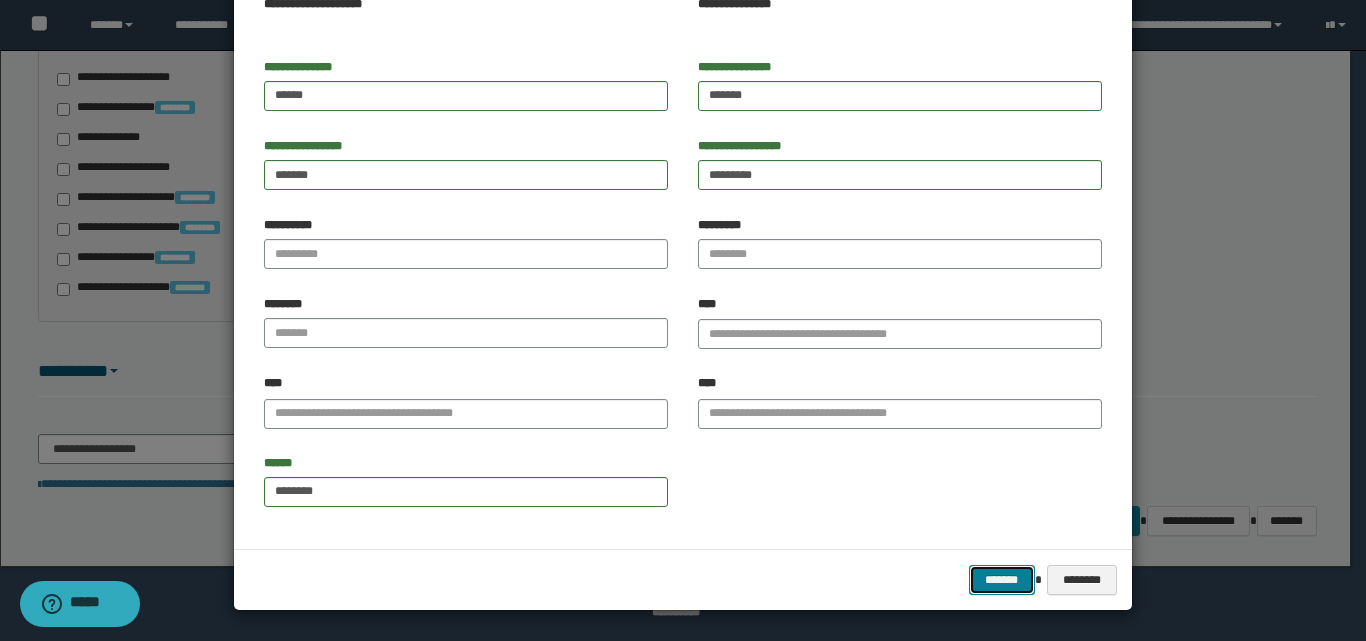 click on "*******" at bounding box center (1002, 580) 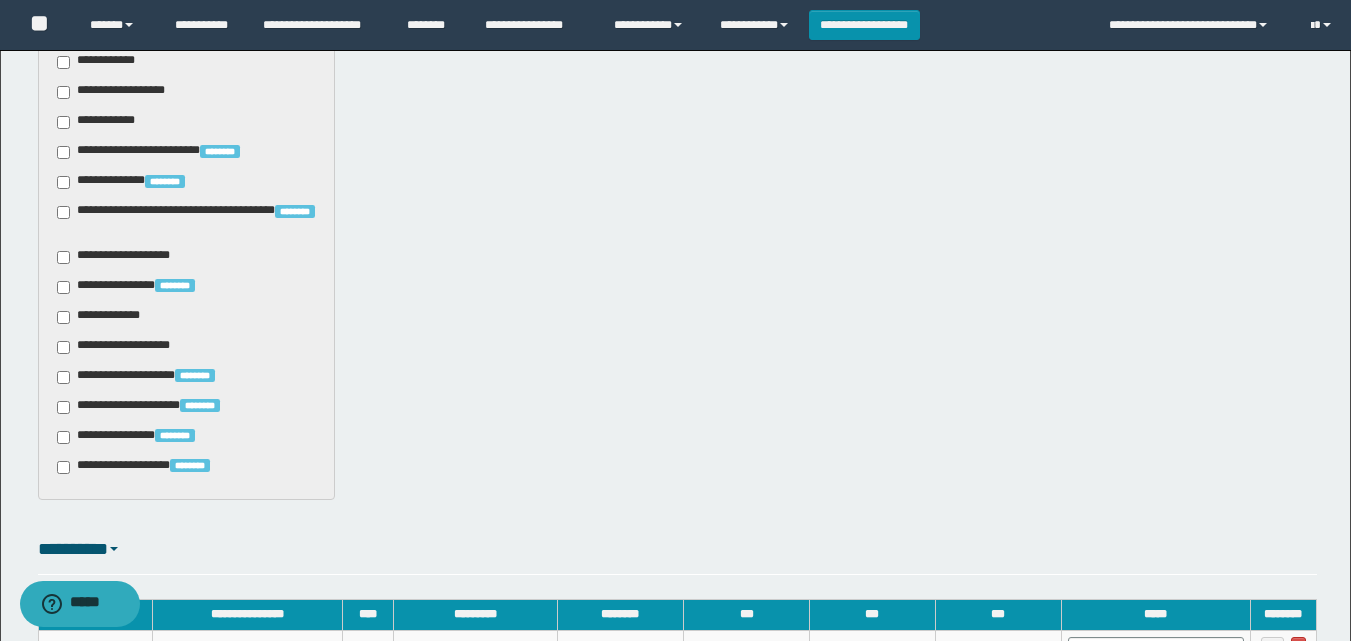 scroll, scrollTop: 1154, scrollLeft: 0, axis: vertical 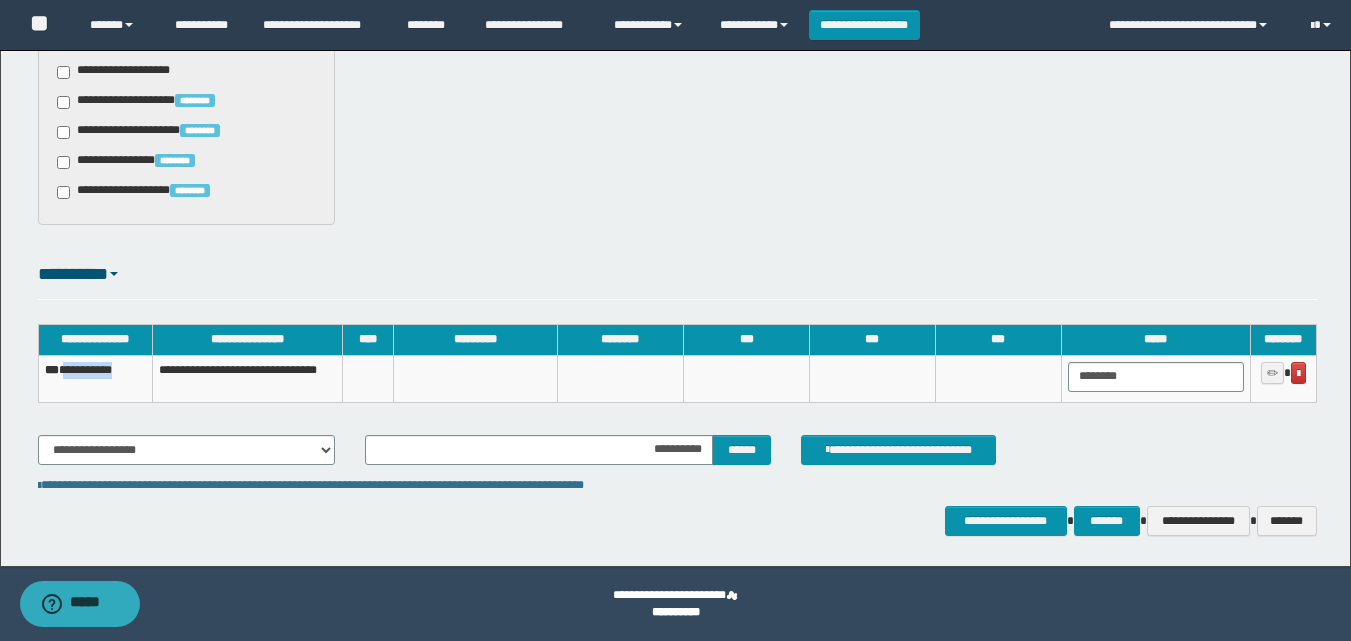 drag, startPoint x: 144, startPoint y: 375, endPoint x: 68, endPoint y: 372, distance: 76.05919 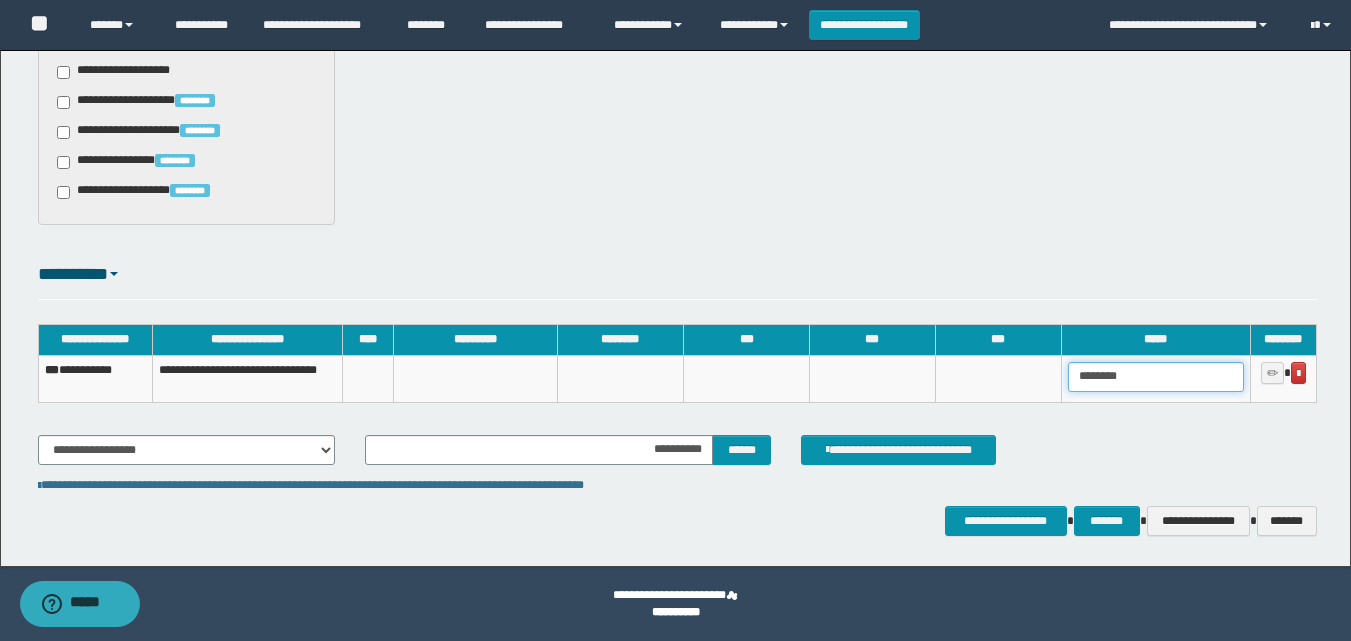 drag, startPoint x: 1184, startPoint y: 380, endPoint x: 1061, endPoint y: 374, distance: 123.146255 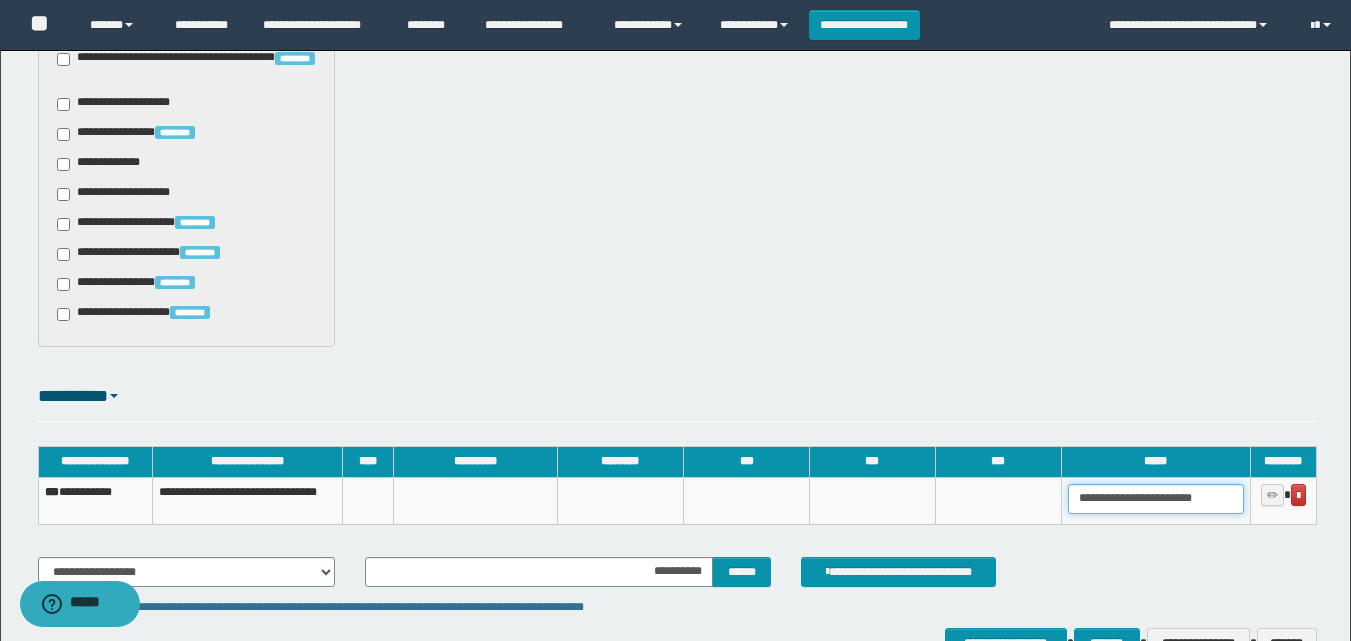 scroll, scrollTop: 854, scrollLeft: 0, axis: vertical 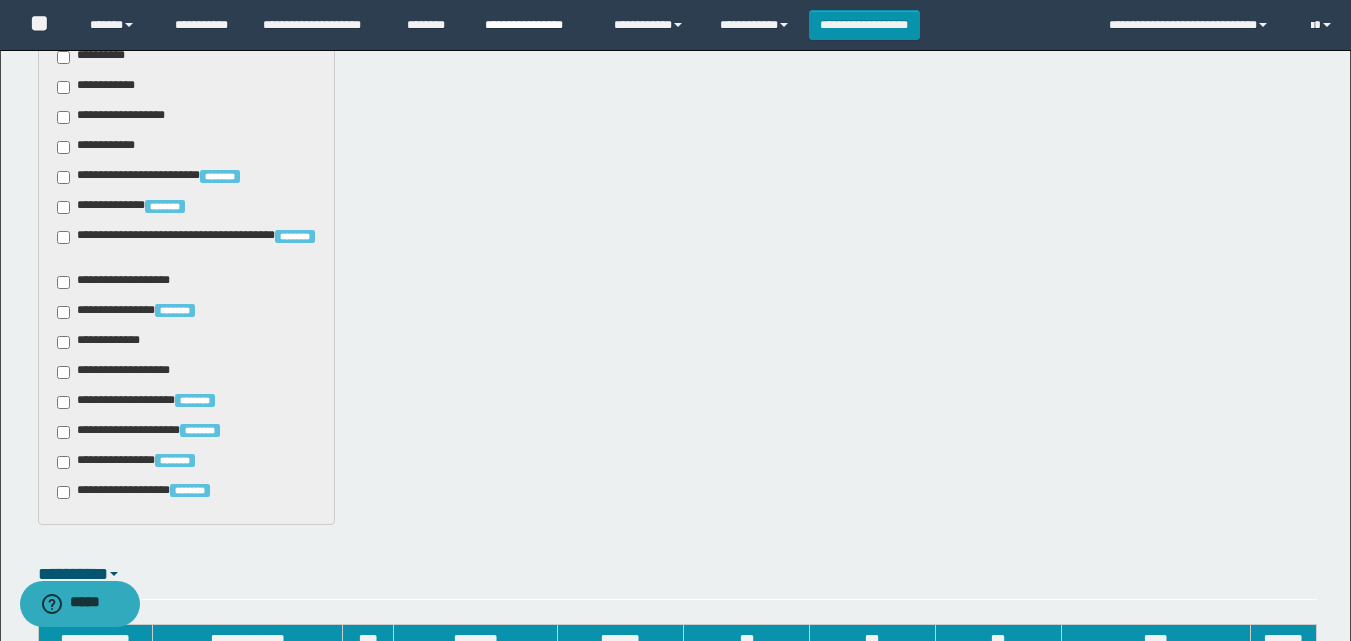 type on "**********" 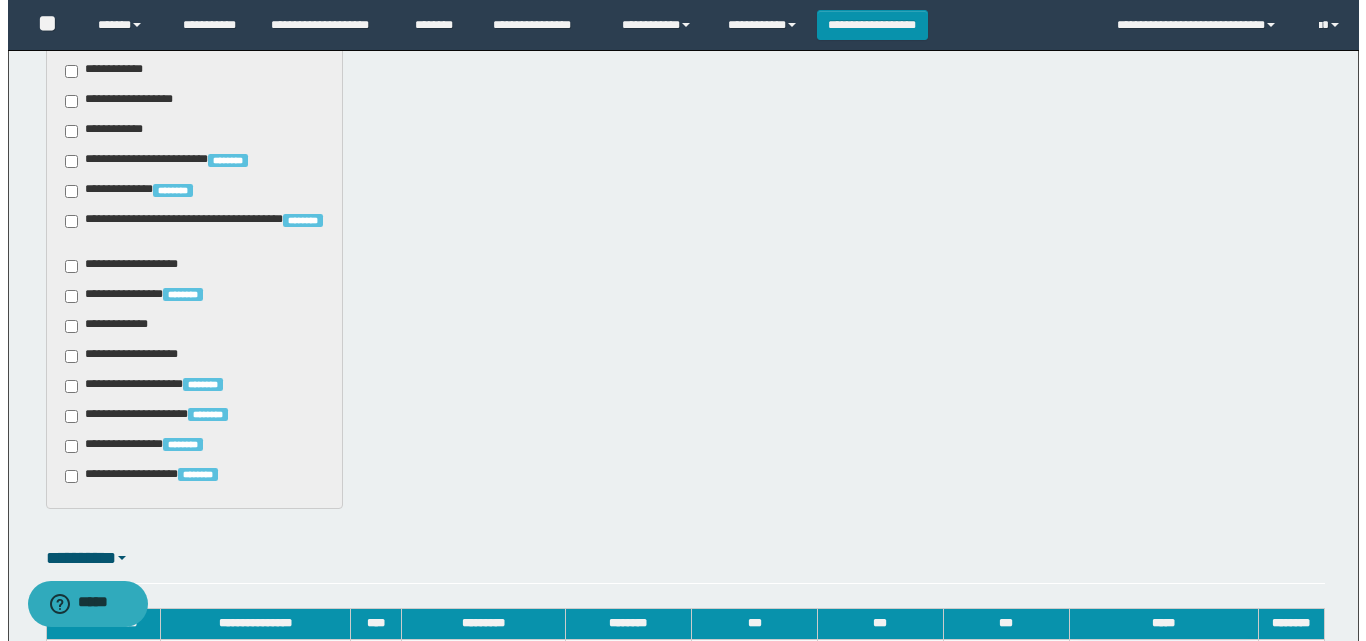 scroll, scrollTop: 1154, scrollLeft: 0, axis: vertical 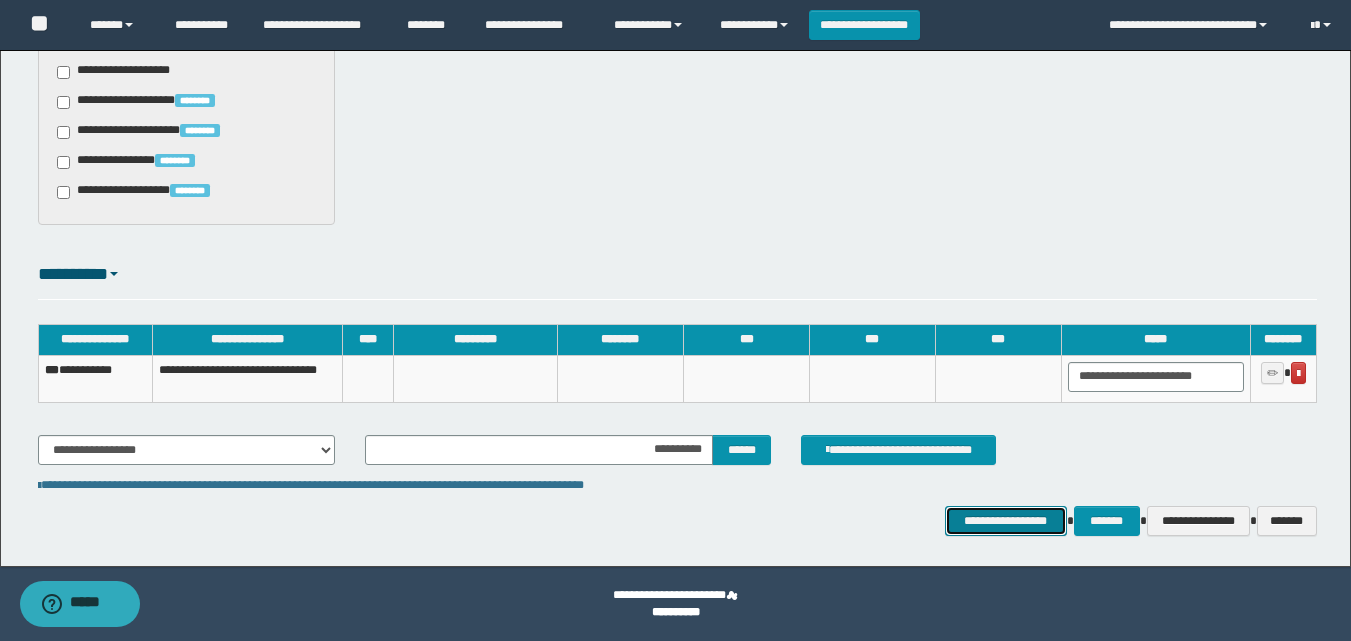 click on "**********" at bounding box center [1006, 521] 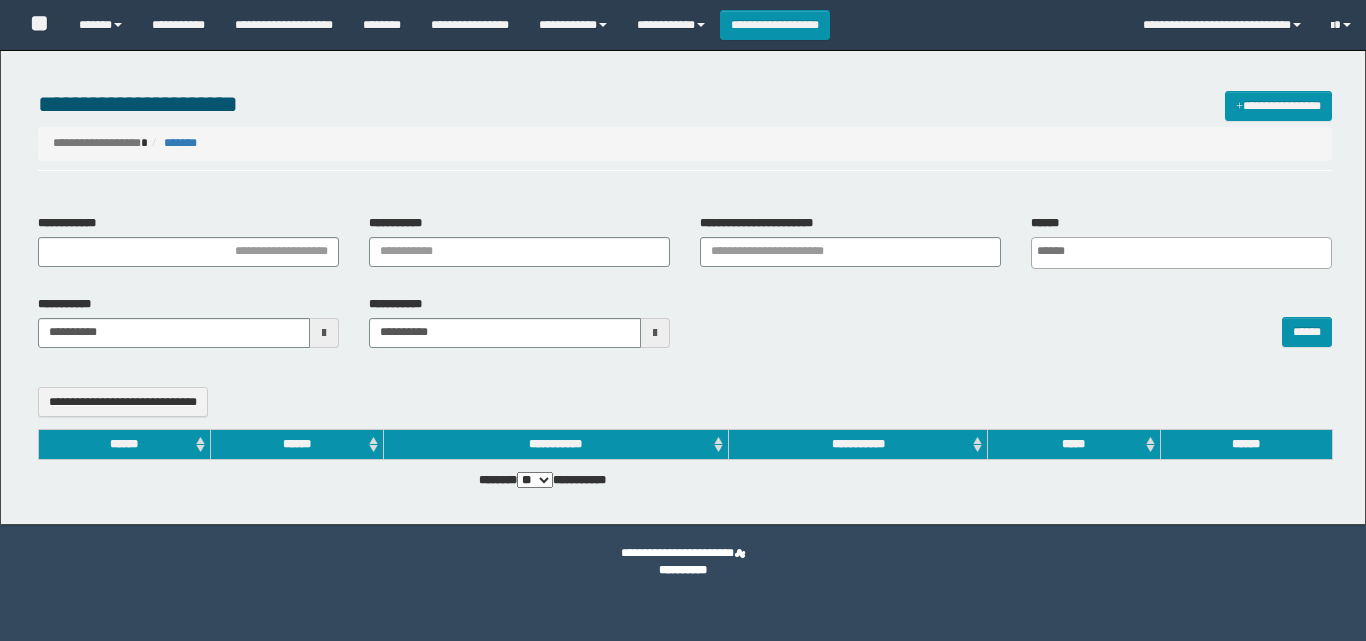 select 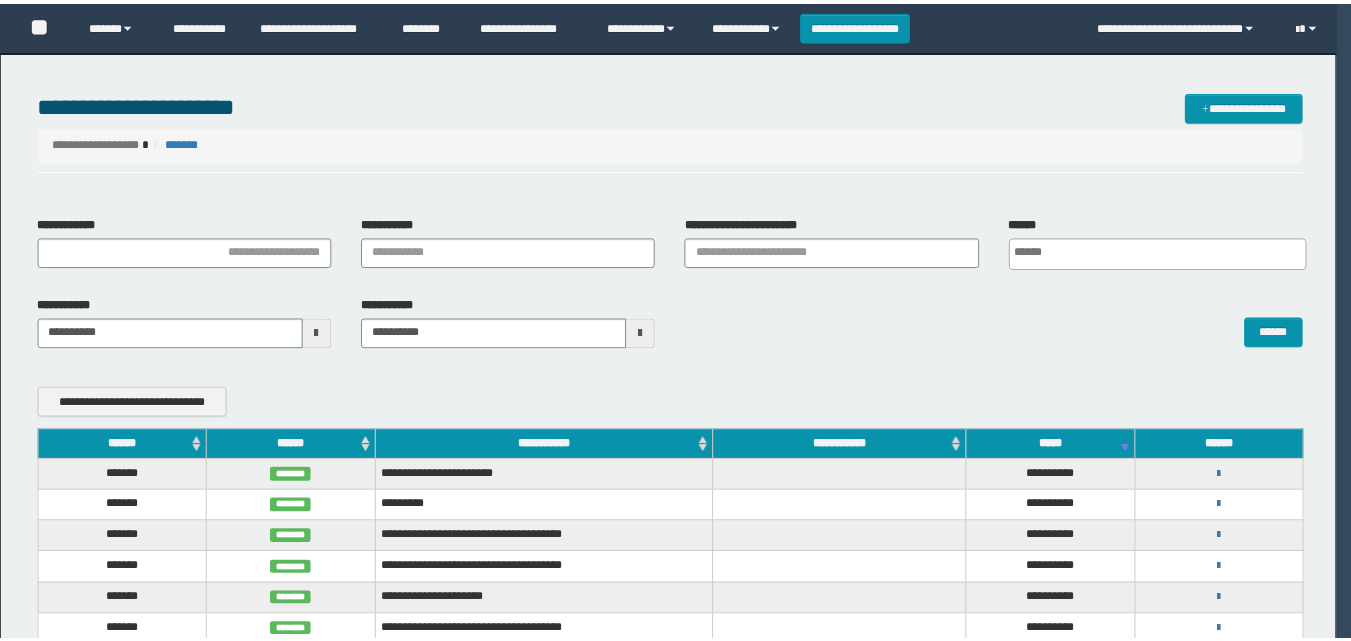 scroll, scrollTop: 0, scrollLeft: 0, axis: both 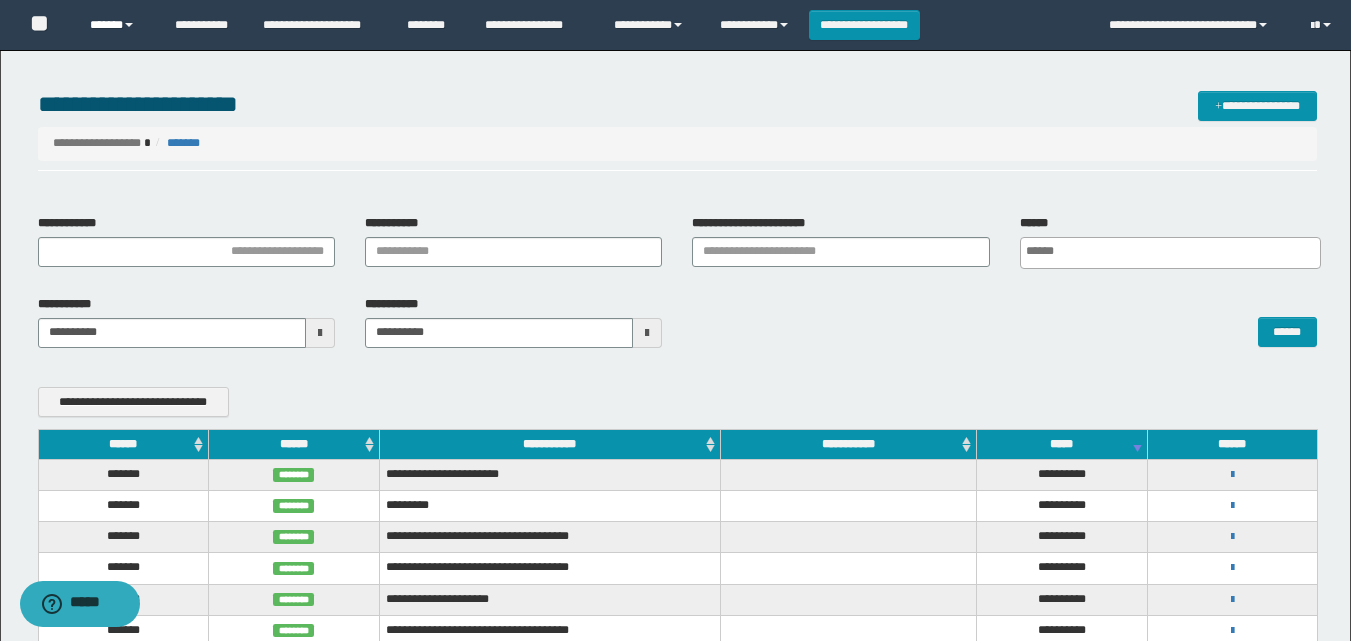 click on "******" at bounding box center [117, 25] 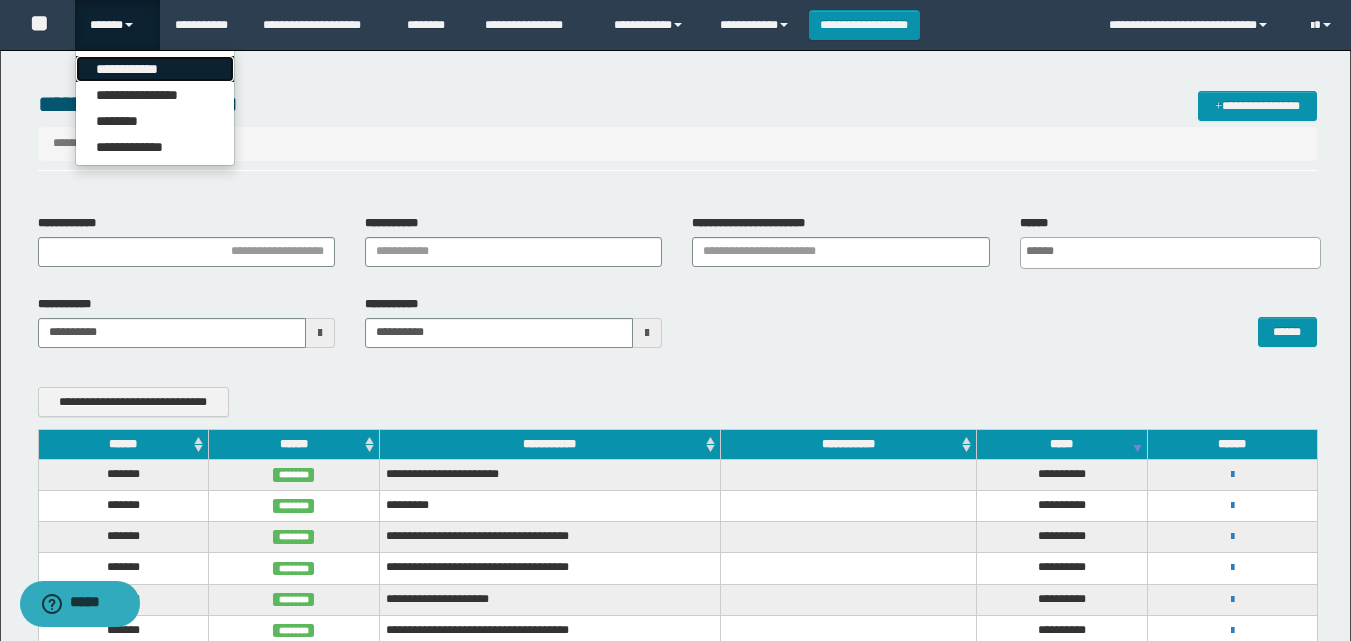 click on "**********" at bounding box center (155, 69) 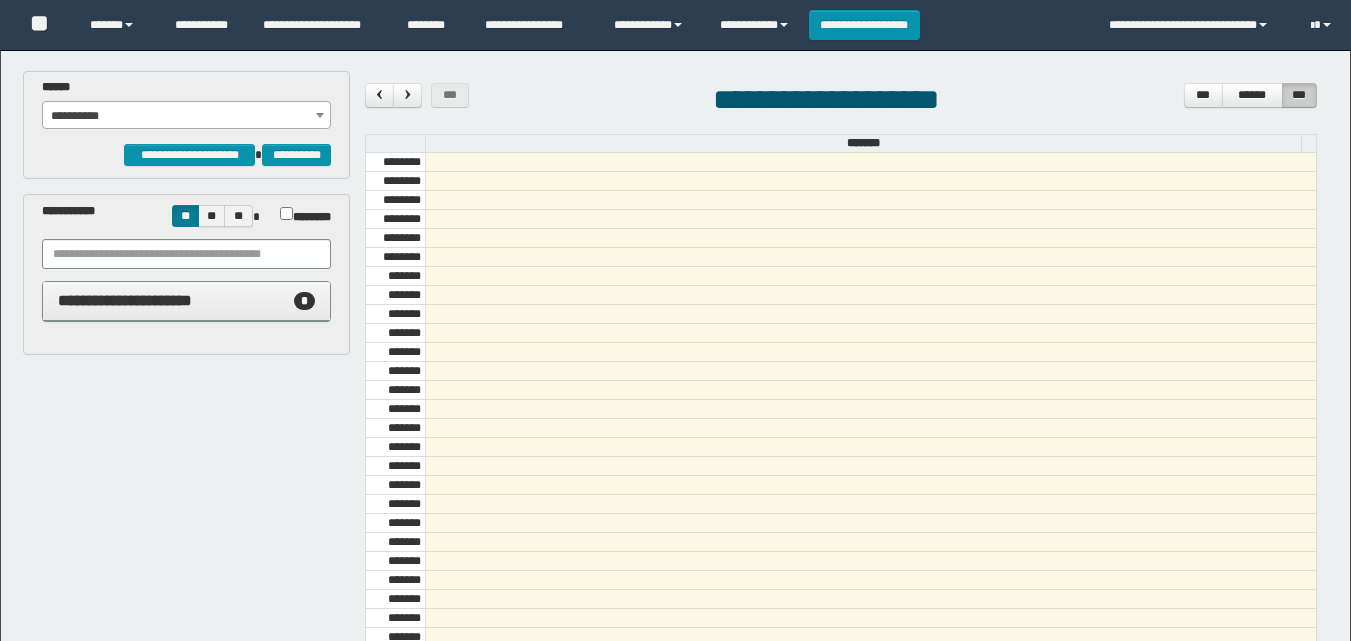 scroll, scrollTop: 0, scrollLeft: 0, axis: both 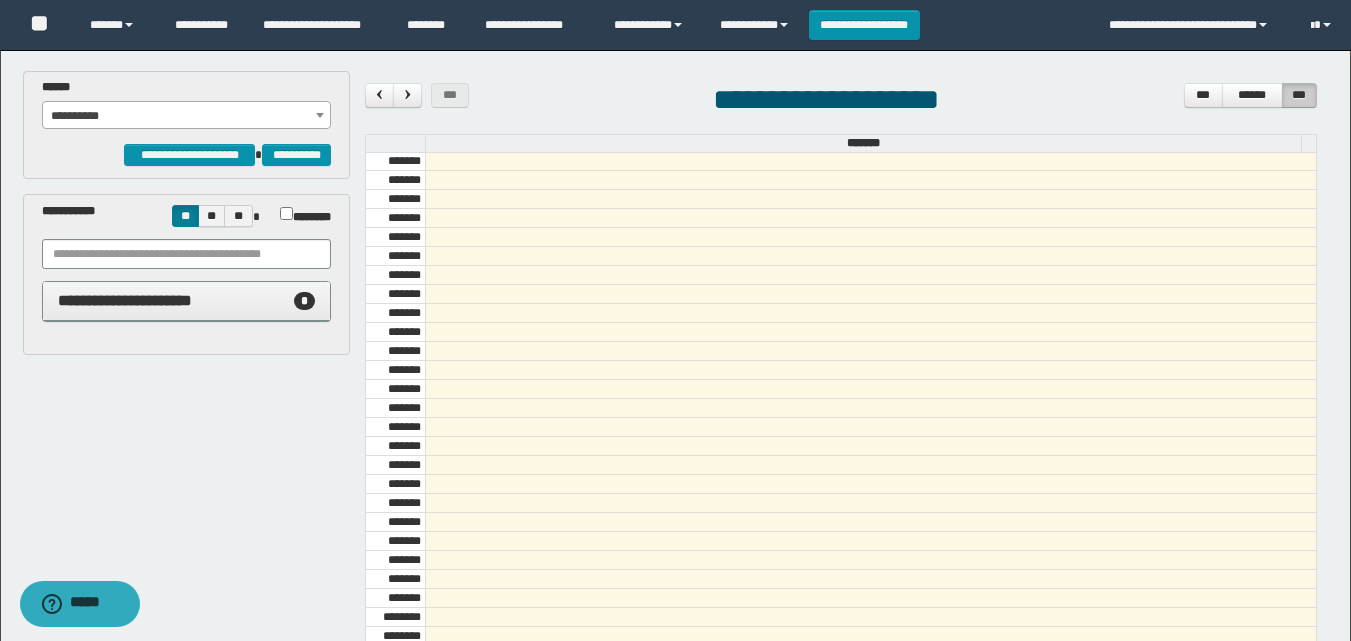 click on "**********" at bounding box center [186, 116] 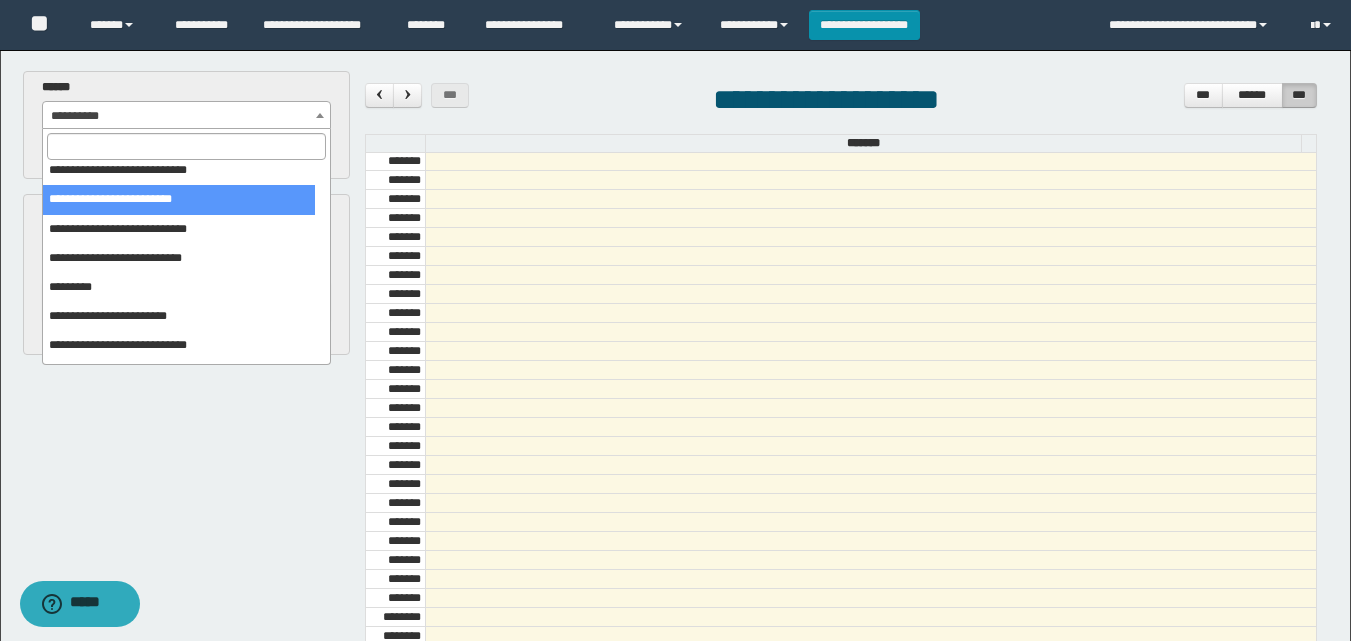 scroll, scrollTop: 325, scrollLeft: 0, axis: vertical 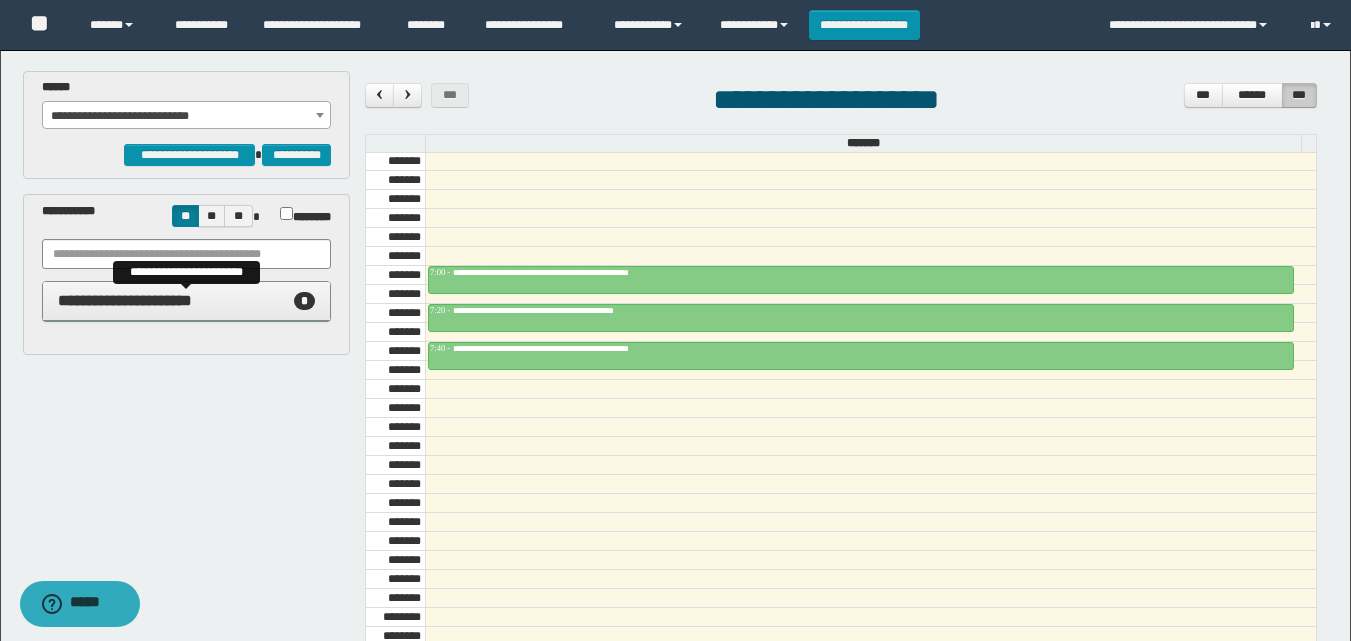 click on "**********" at bounding box center [186, 301] 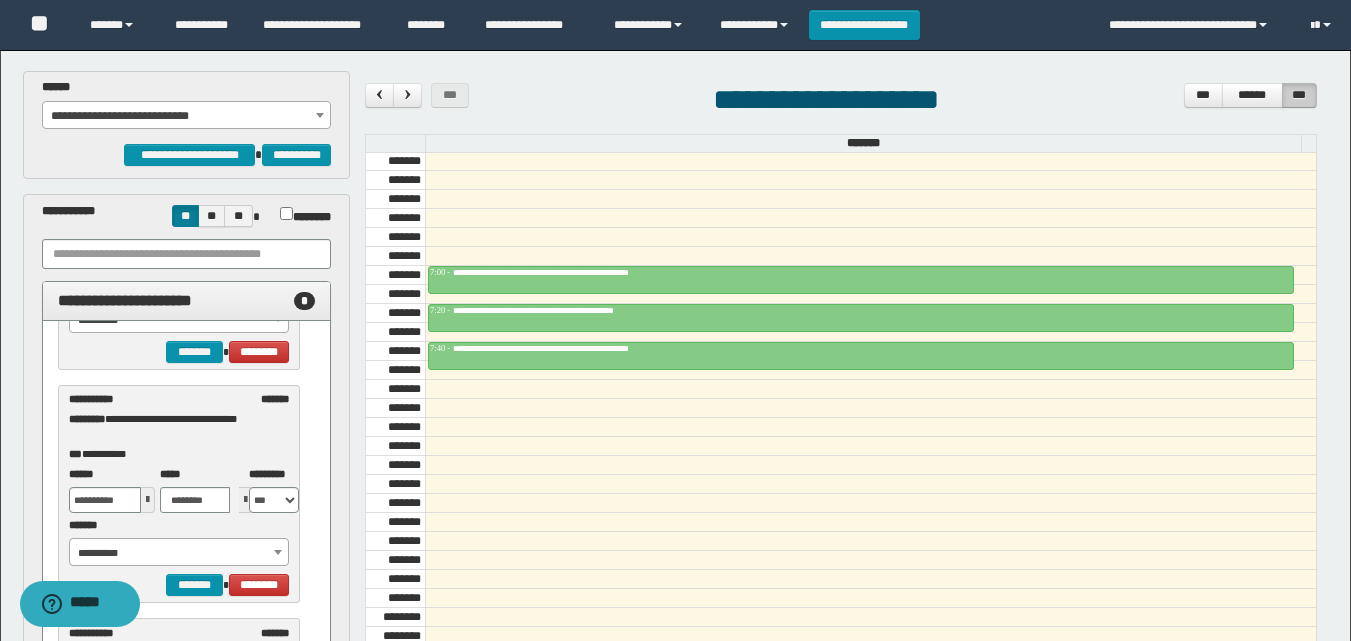 scroll, scrollTop: 300, scrollLeft: 0, axis: vertical 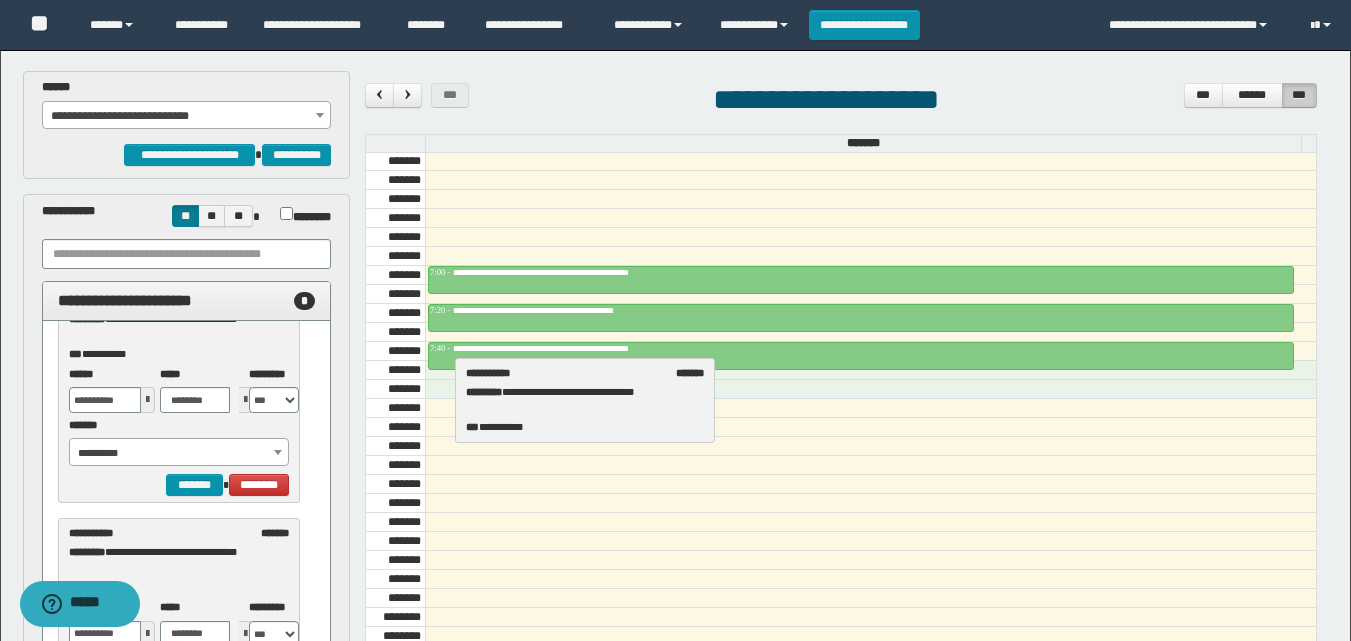 drag, startPoint x: 113, startPoint y: 536, endPoint x: 510, endPoint y: 376, distance: 428.0292 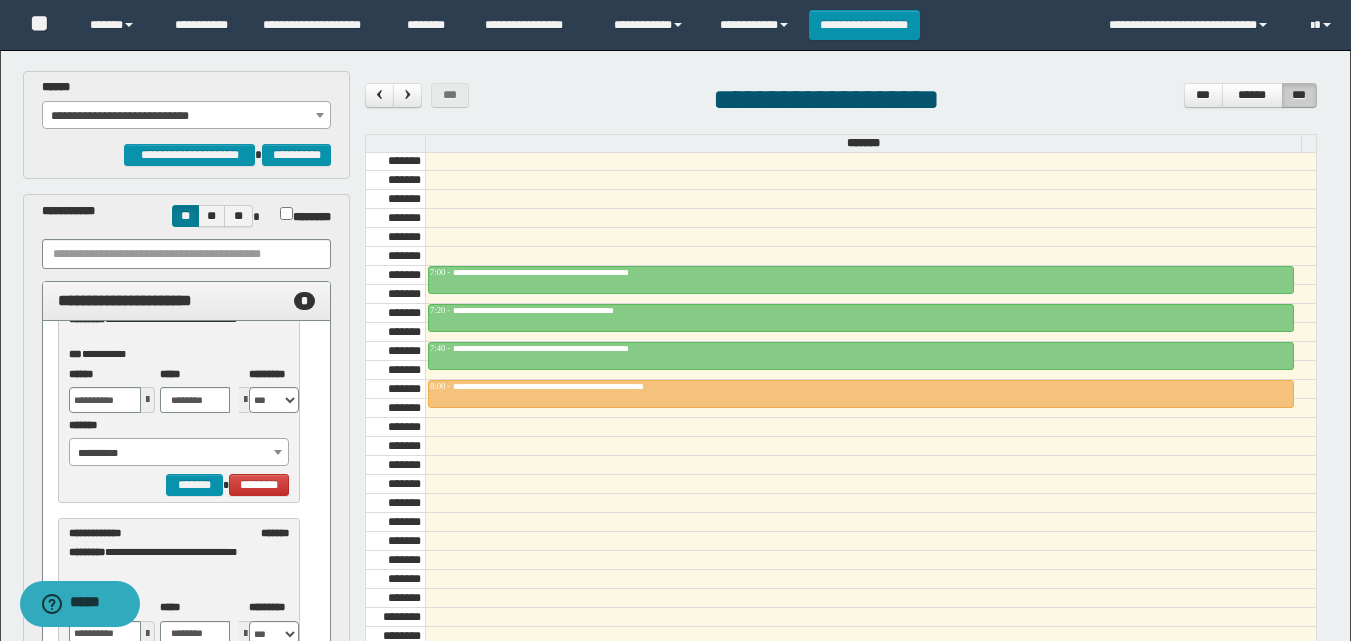 click on "**********" at bounding box center (186, 116) 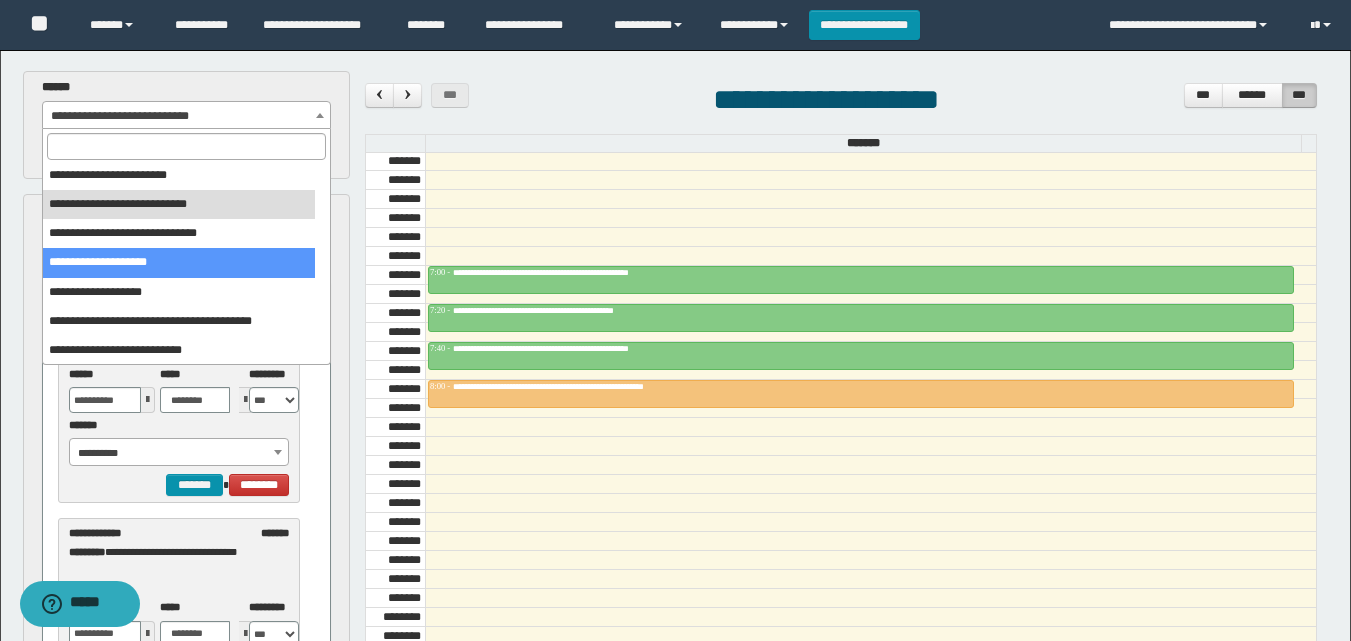 scroll, scrollTop: 325, scrollLeft: 0, axis: vertical 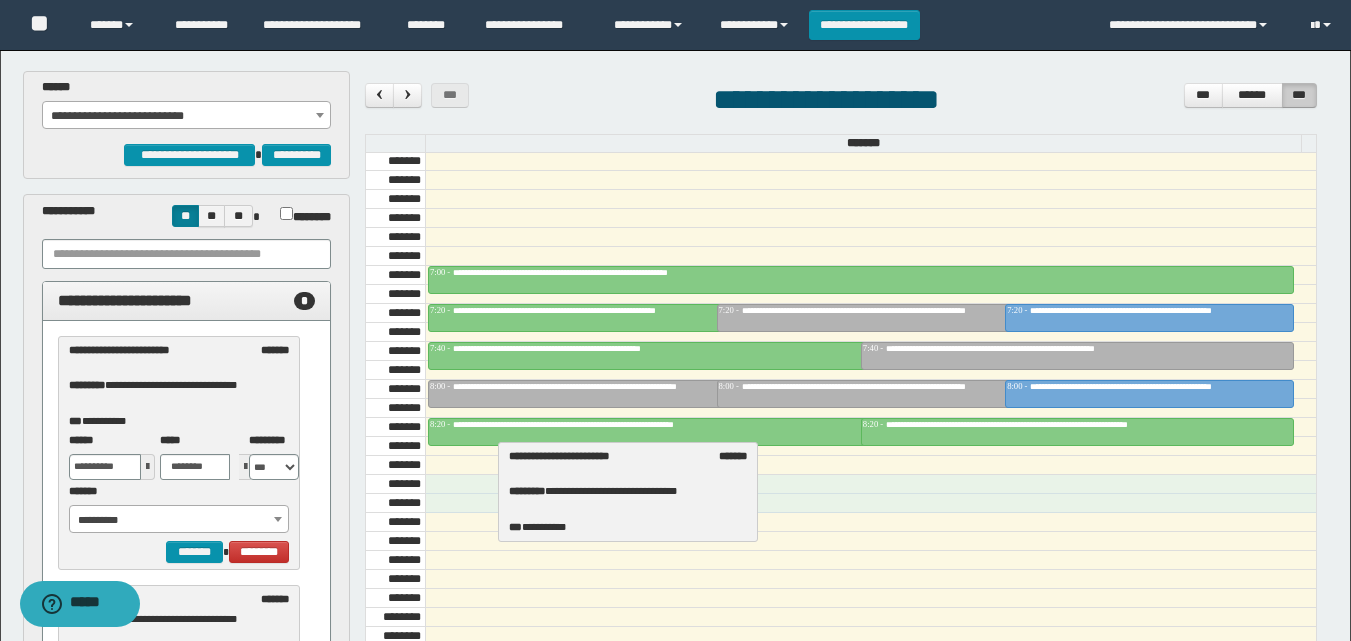 drag, startPoint x: 105, startPoint y: 373, endPoint x: 545, endPoint y: 479, distance: 452.5881 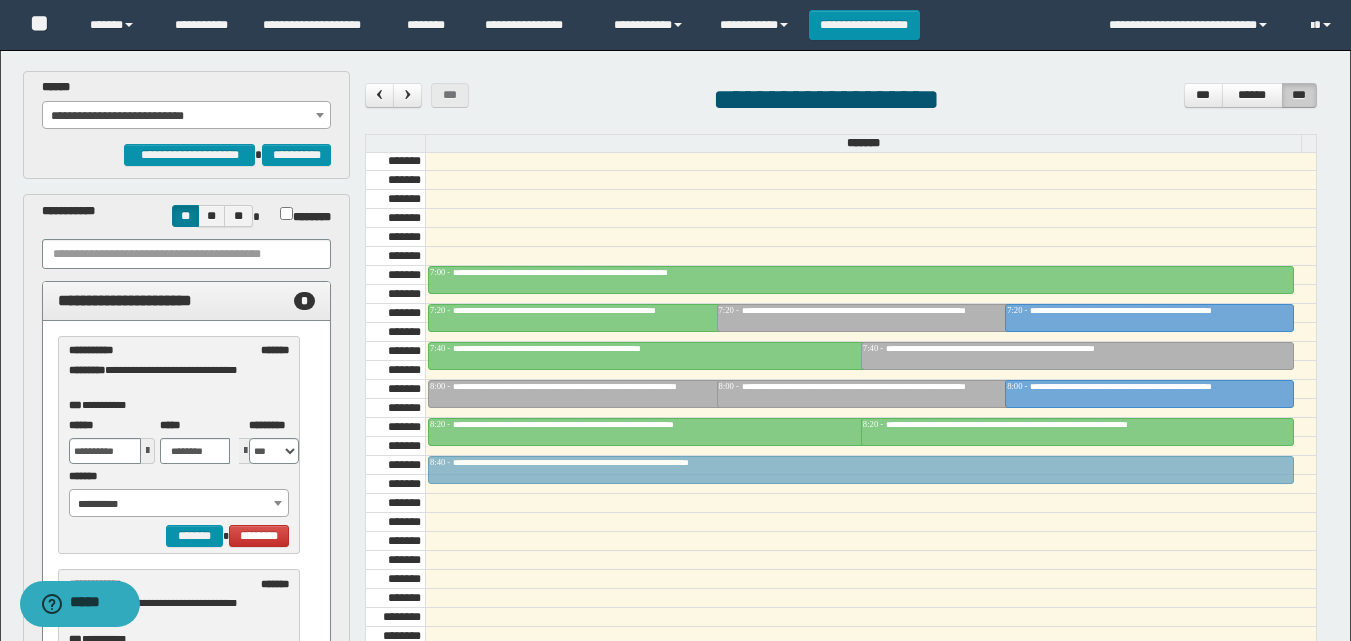 drag, startPoint x: 500, startPoint y: 481, endPoint x: 501, endPoint y: 471, distance: 10.049875 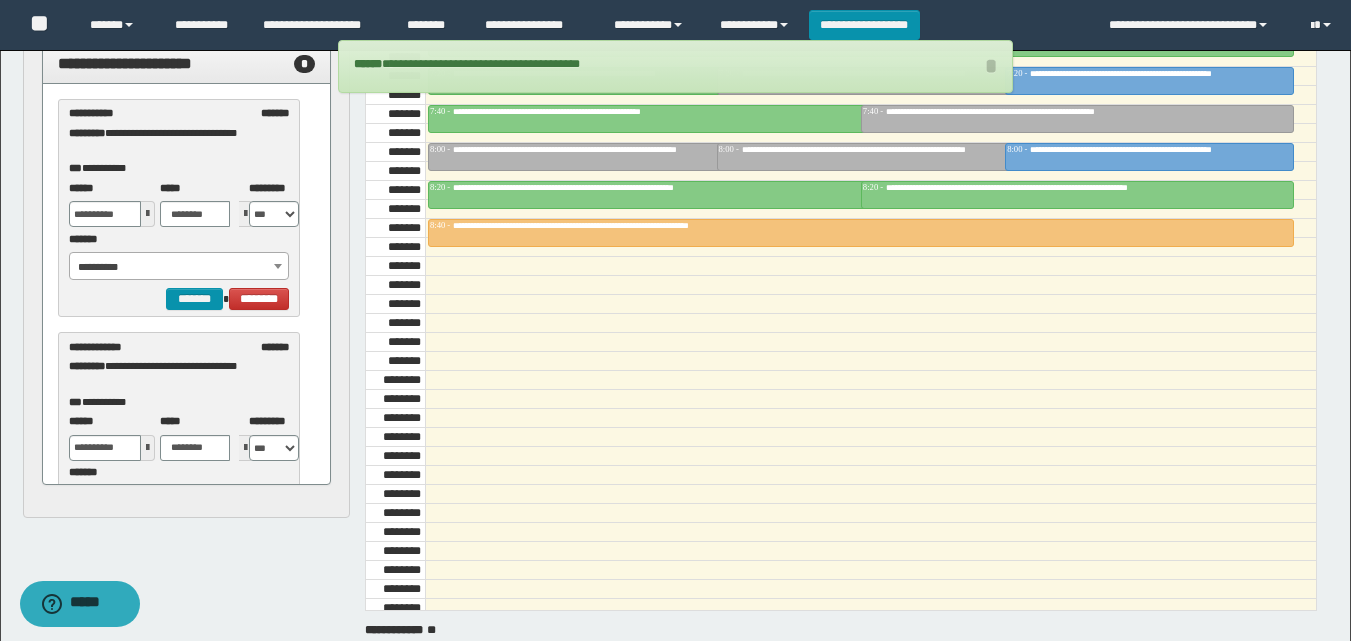 scroll, scrollTop: 300, scrollLeft: 0, axis: vertical 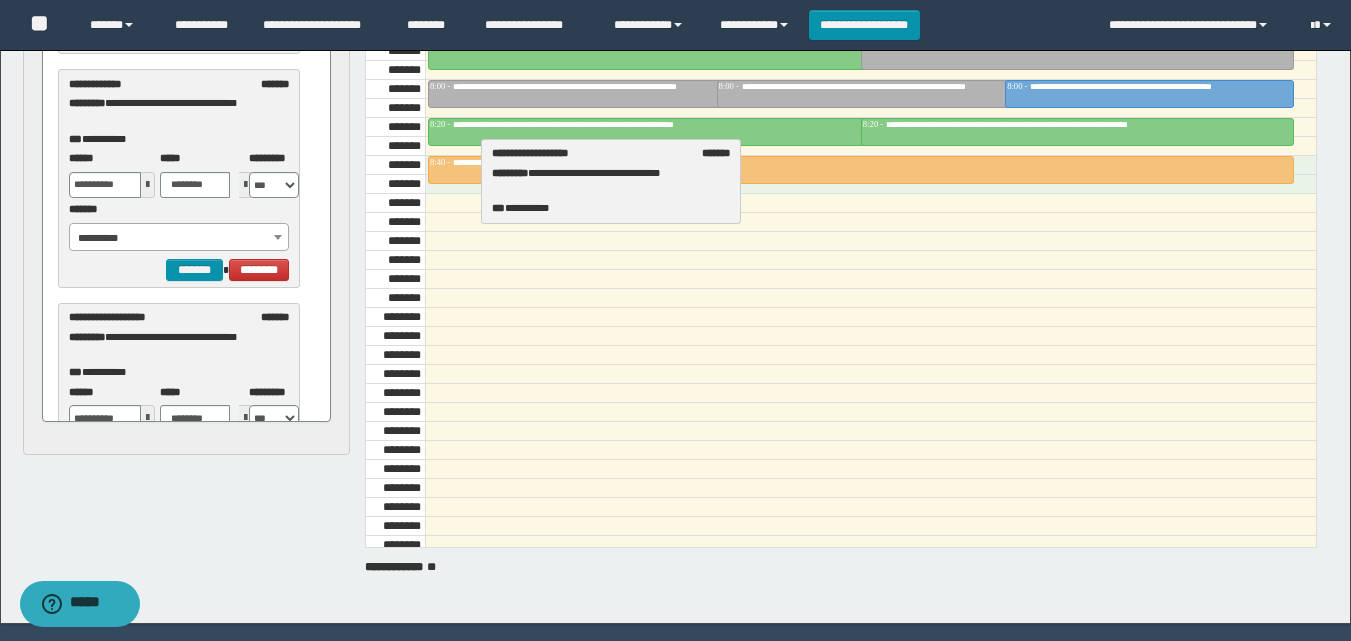 drag, startPoint x: 164, startPoint y: 337, endPoint x: 587, endPoint y: 173, distance: 453.6794 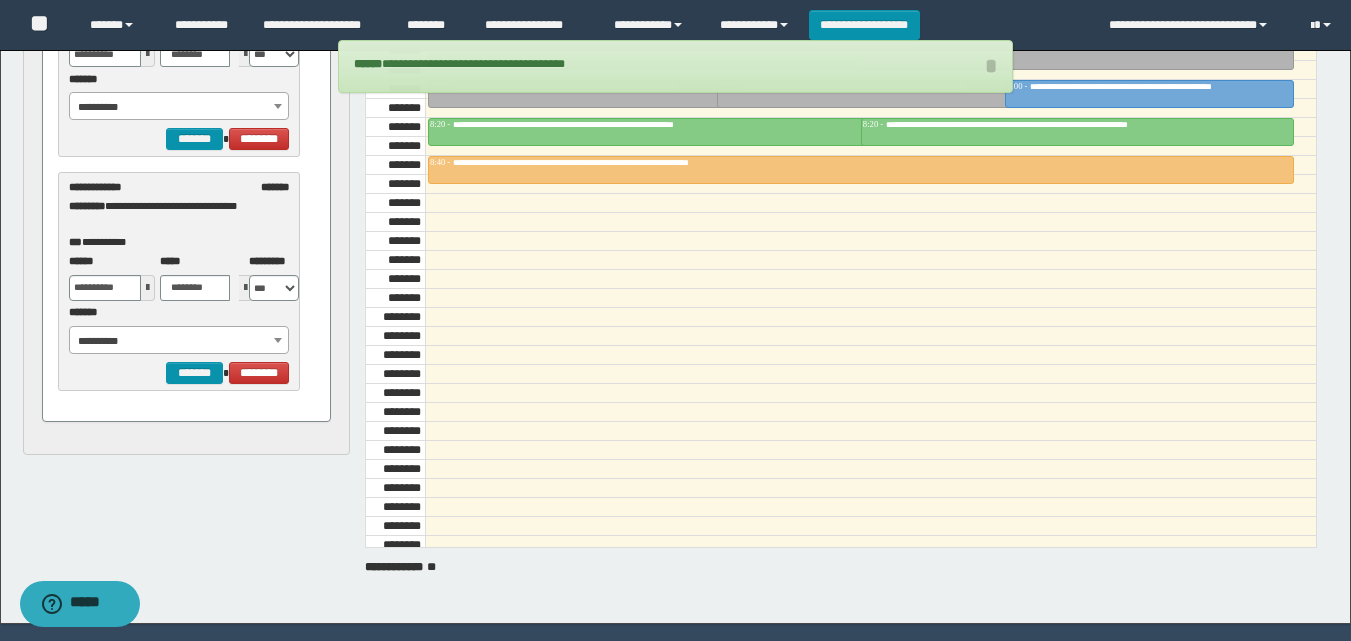 scroll, scrollTop: 0, scrollLeft: 0, axis: both 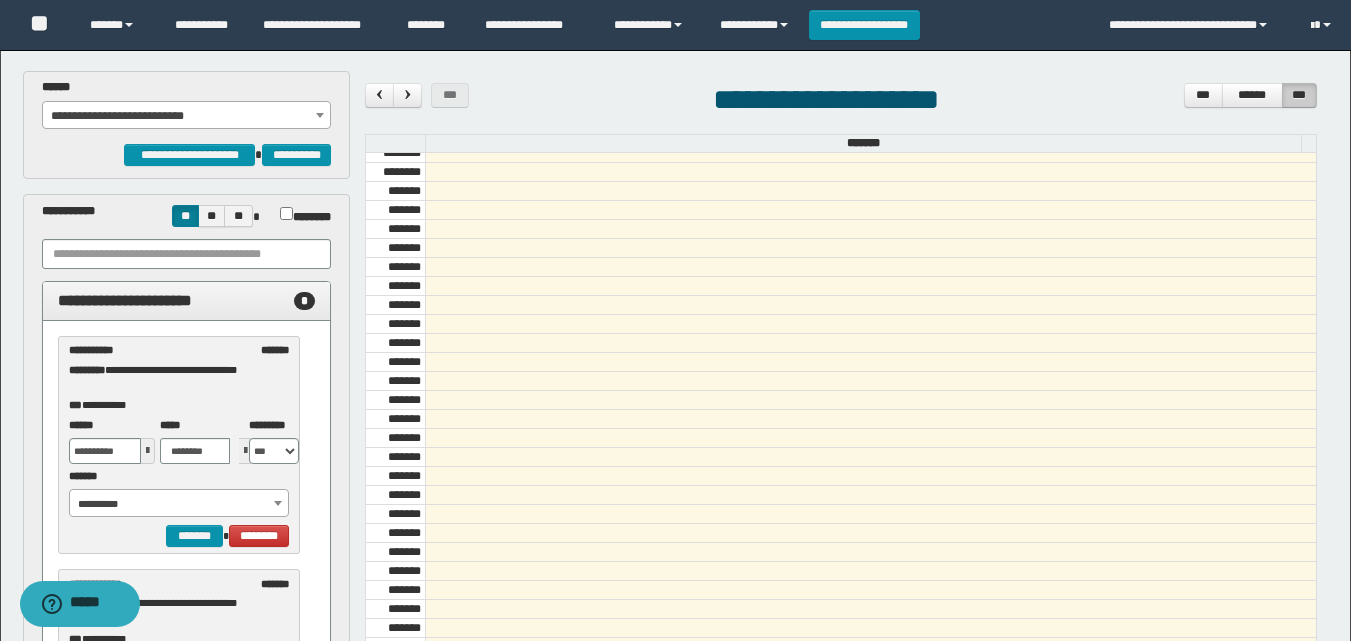 click on "**********" at bounding box center (186, 116) 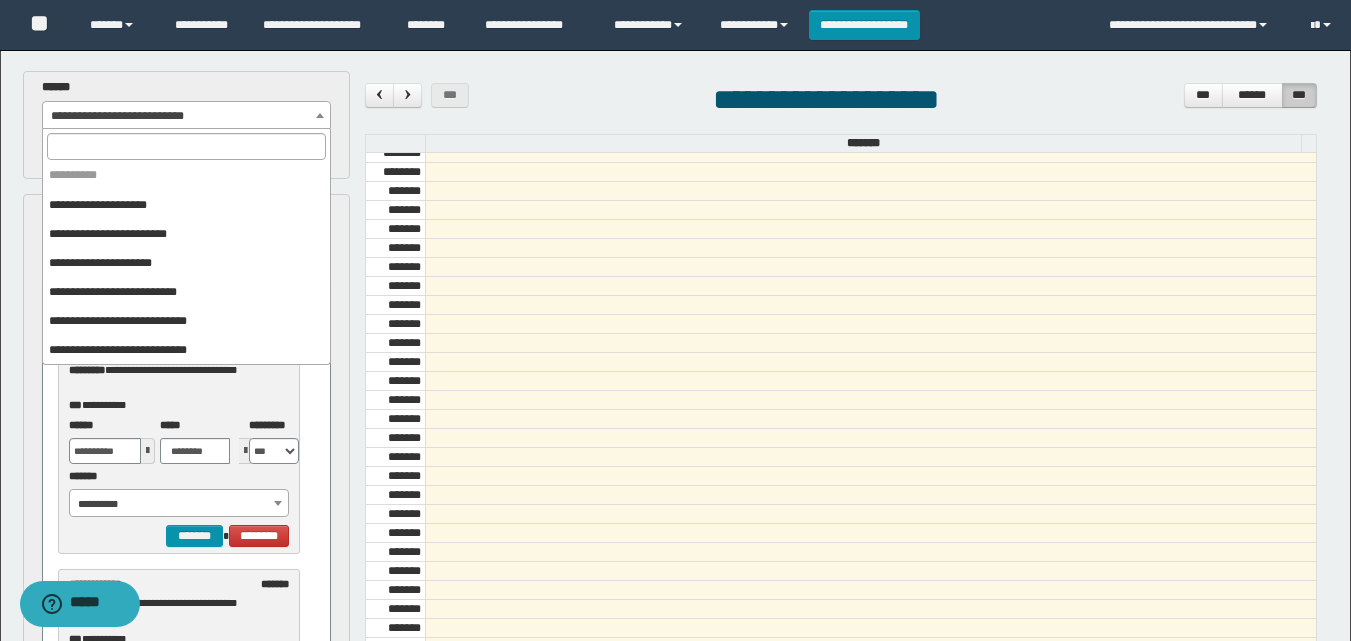 scroll, scrollTop: 0, scrollLeft: 0, axis: both 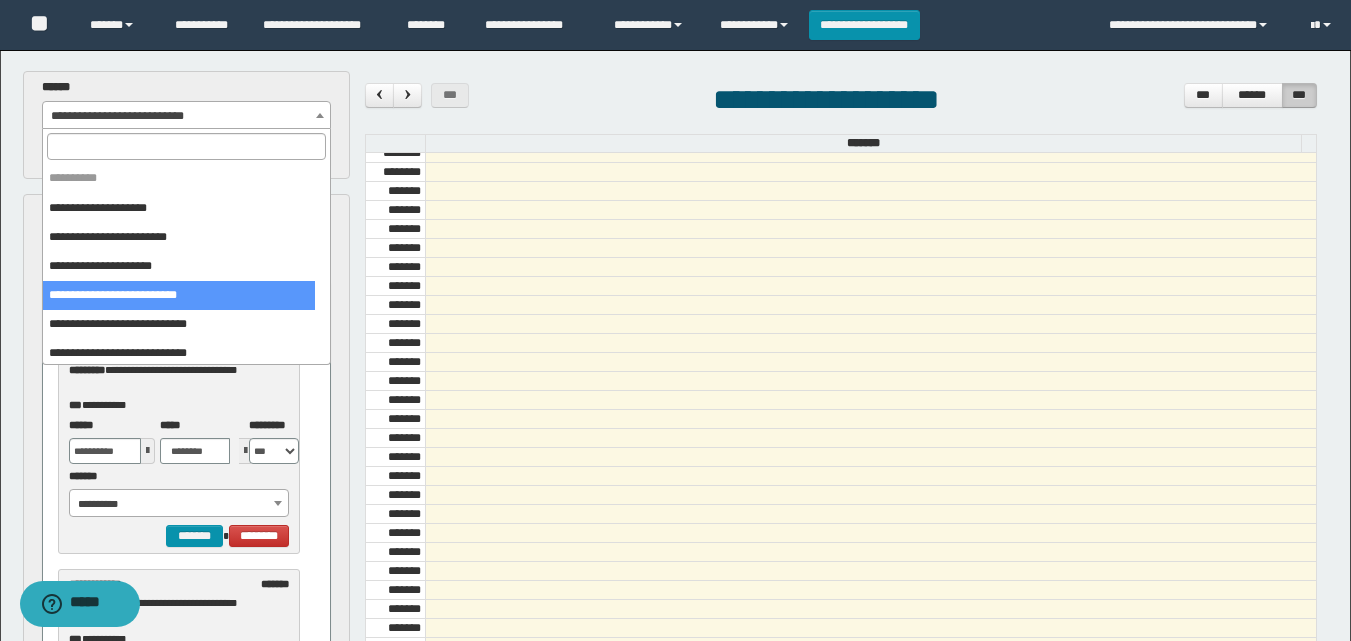 select on "******" 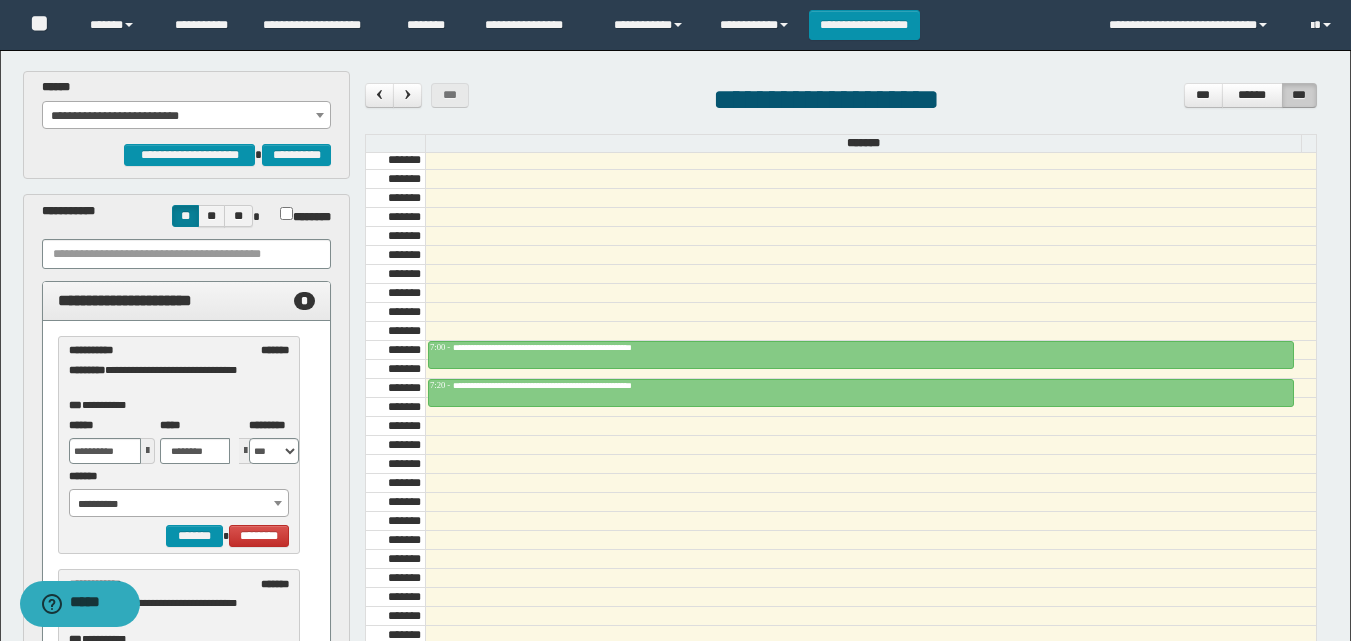 scroll, scrollTop: 600, scrollLeft: 0, axis: vertical 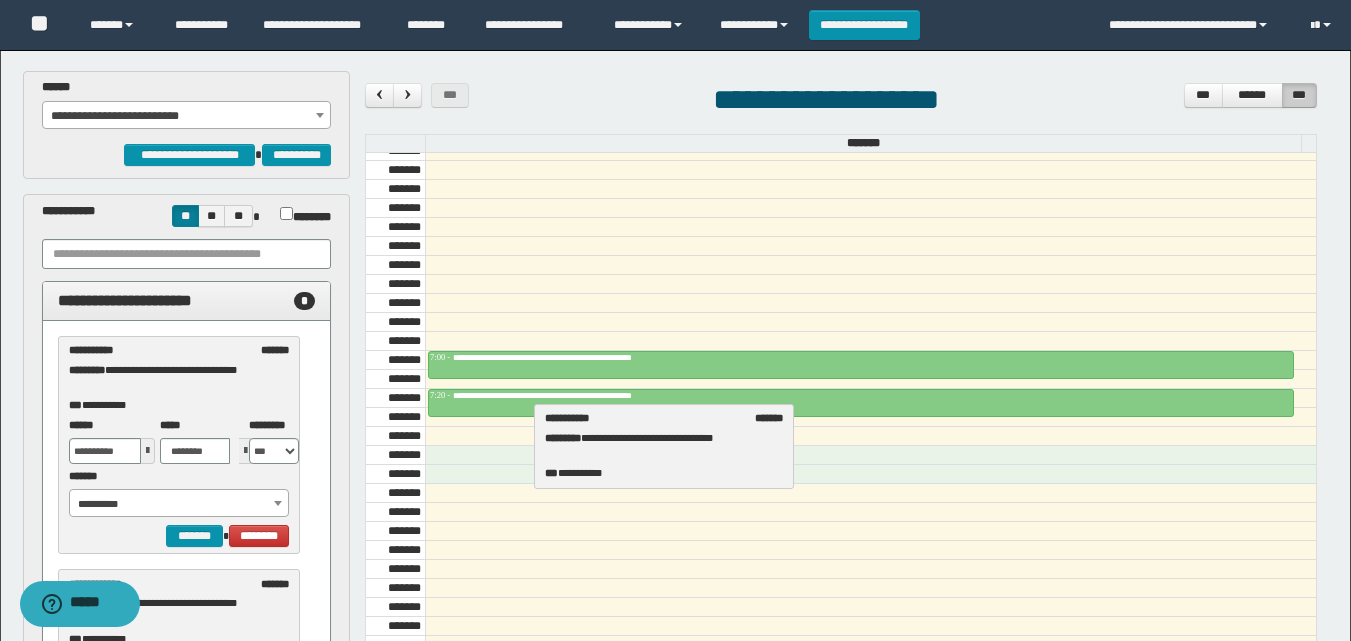 drag, startPoint x: 186, startPoint y: 379, endPoint x: 661, endPoint y: 447, distance: 479.84268 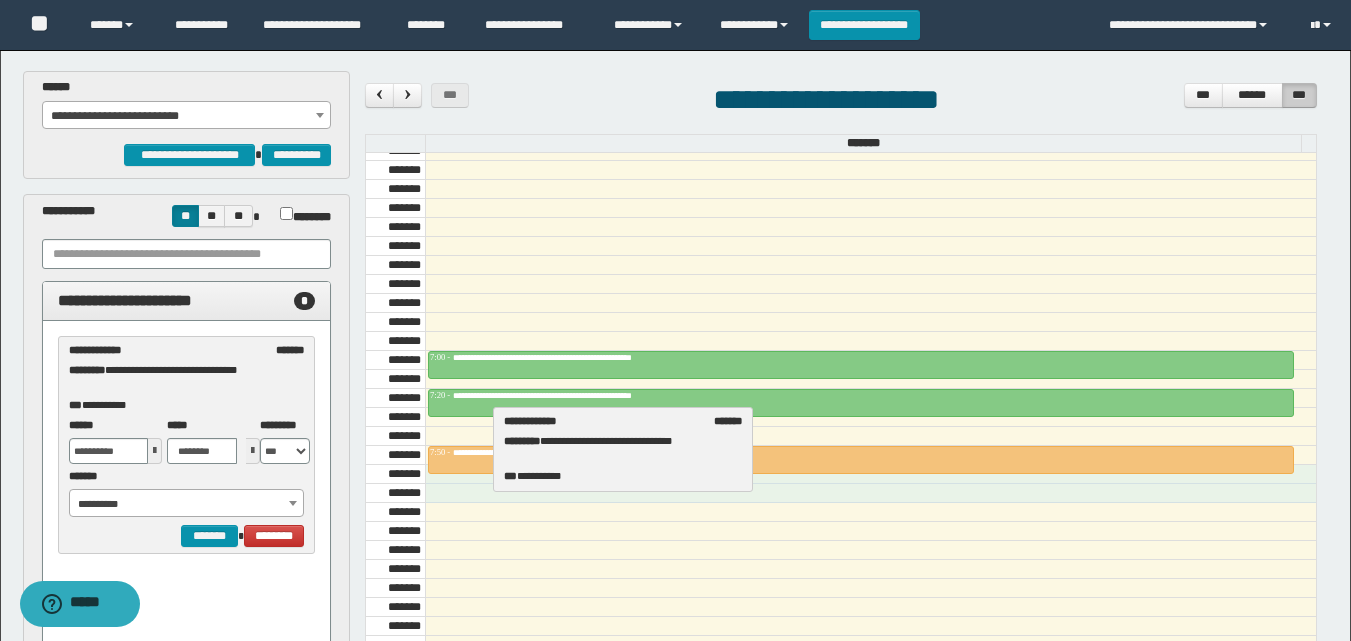 drag, startPoint x: 184, startPoint y: 394, endPoint x: 619, endPoint y: 465, distance: 440.75616 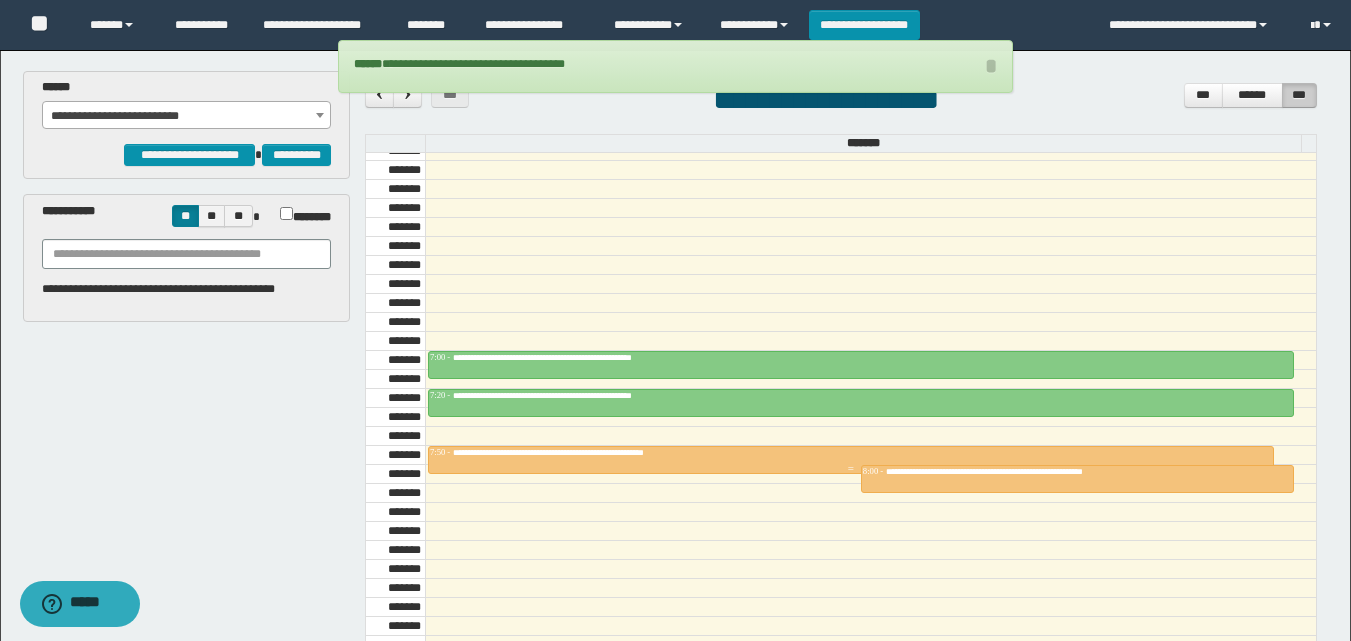 click on "**********" at bounding box center (603, 452) 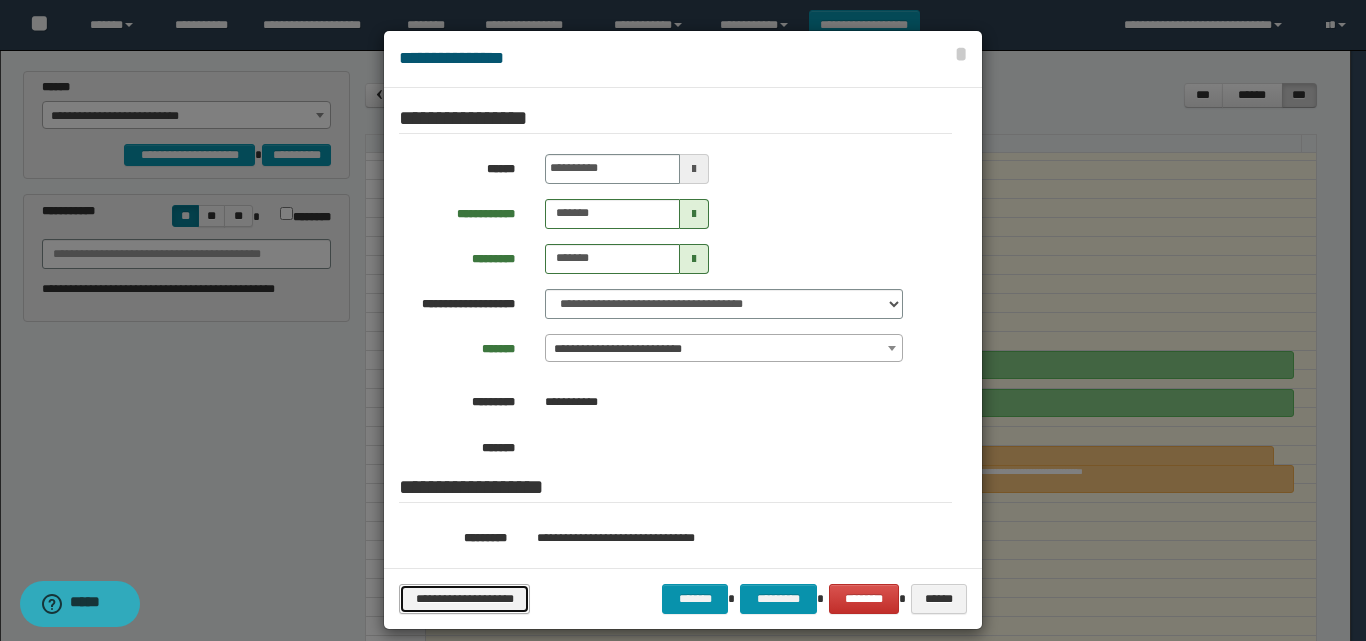 click on "**********" at bounding box center (464, 599) 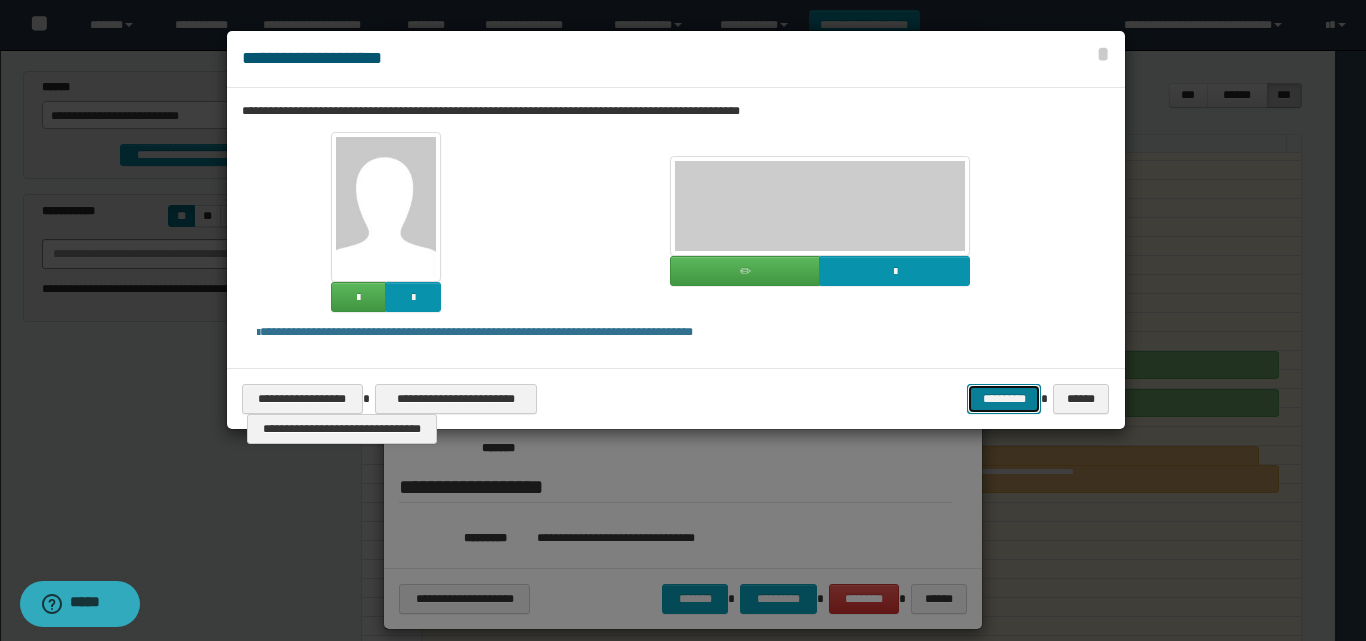 click on "*********" at bounding box center [1004, 399] 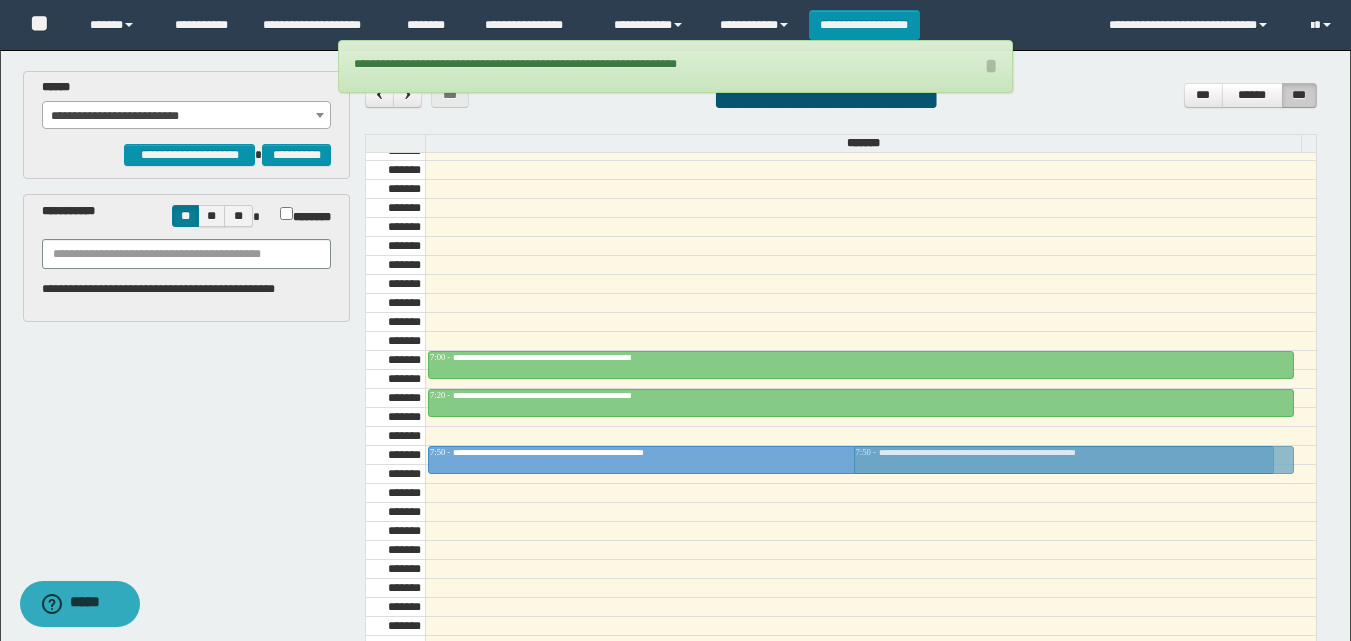 drag, startPoint x: 938, startPoint y: 474, endPoint x: 934, endPoint y: 456, distance: 18.439089 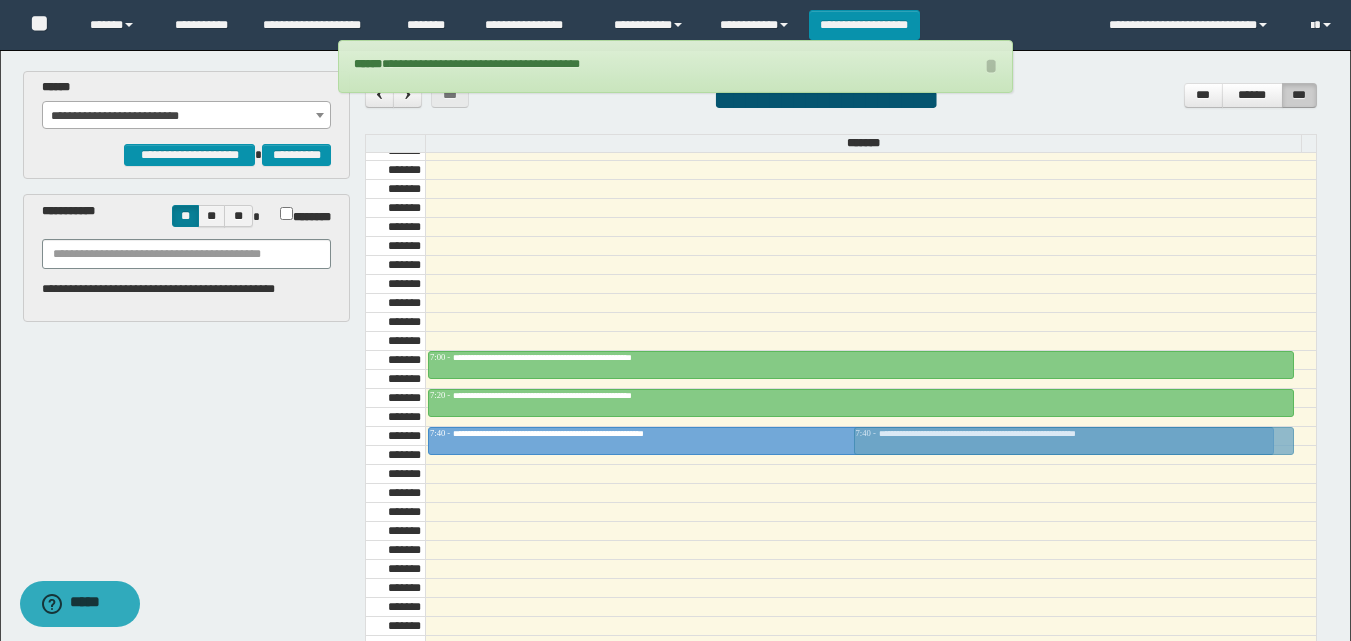 drag, startPoint x: 931, startPoint y: 456, endPoint x: 929, endPoint y: 440, distance: 16.124516 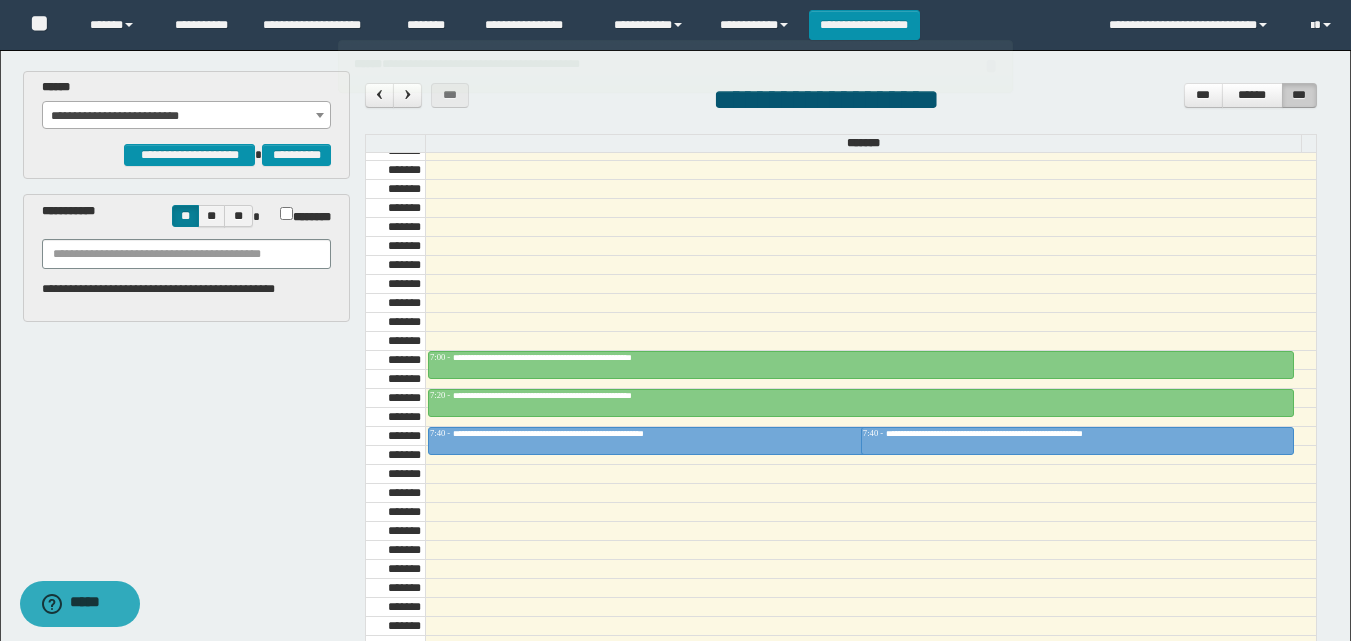 click on "**********" at bounding box center [186, 116] 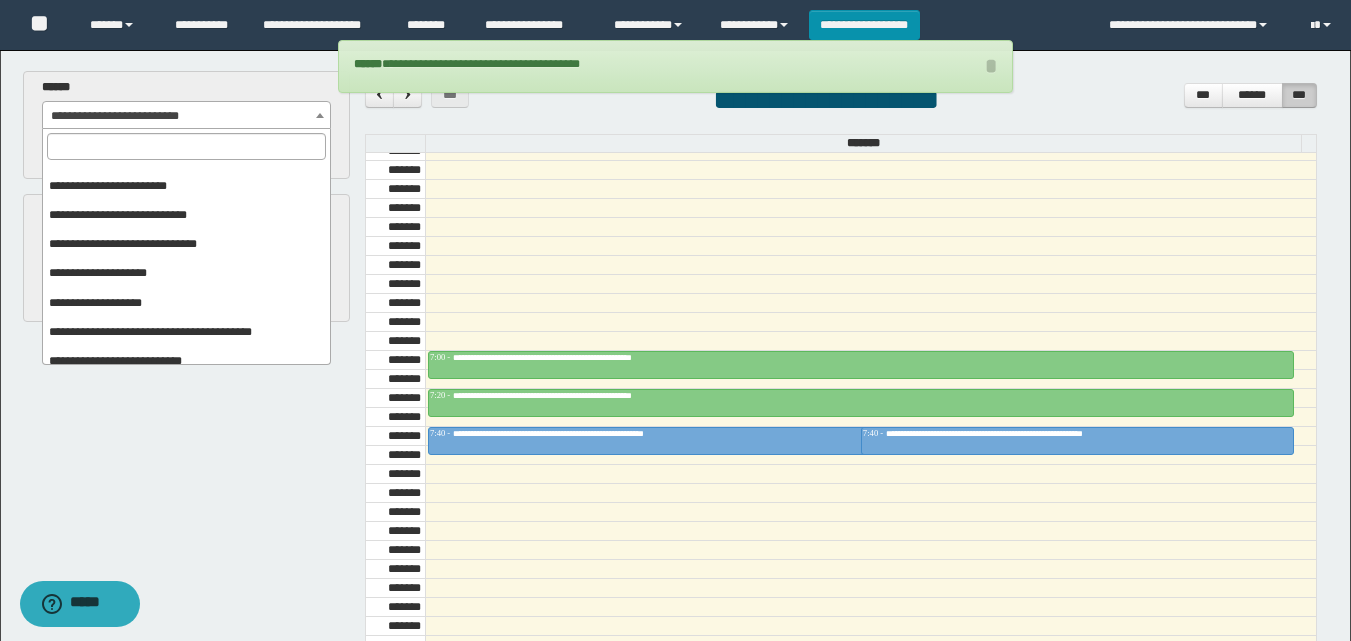 scroll, scrollTop: 325, scrollLeft: 0, axis: vertical 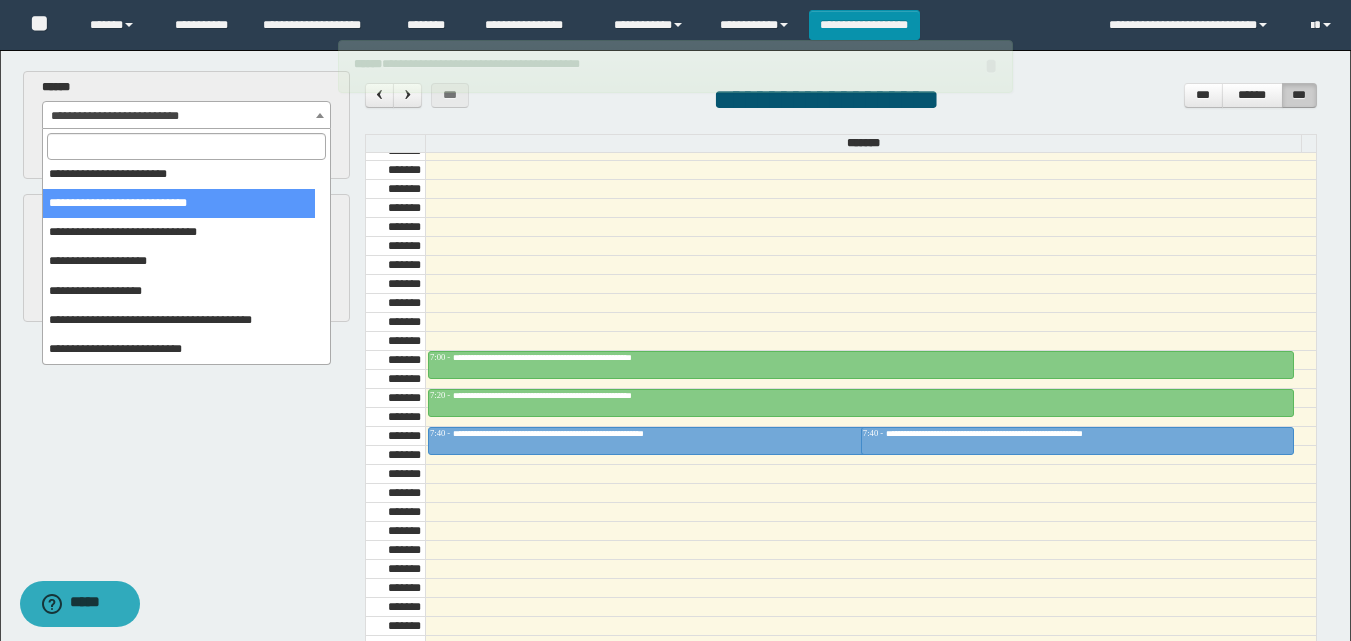 select on "******" 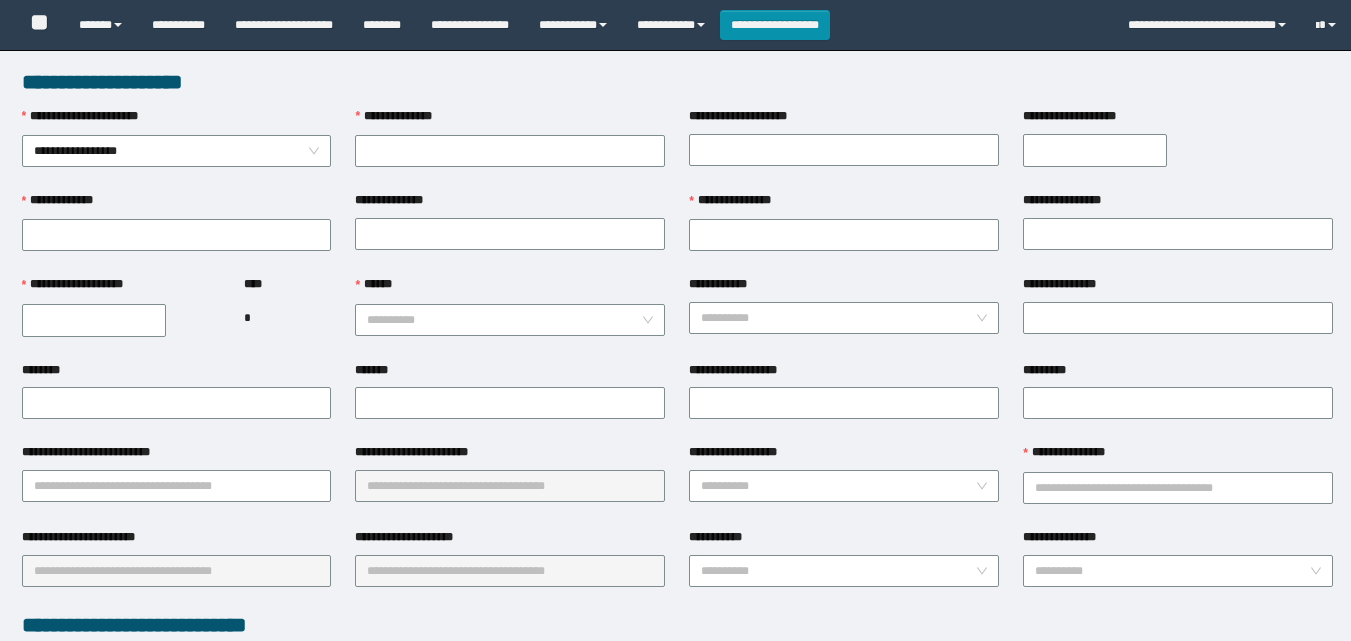 scroll, scrollTop: 0, scrollLeft: 0, axis: both 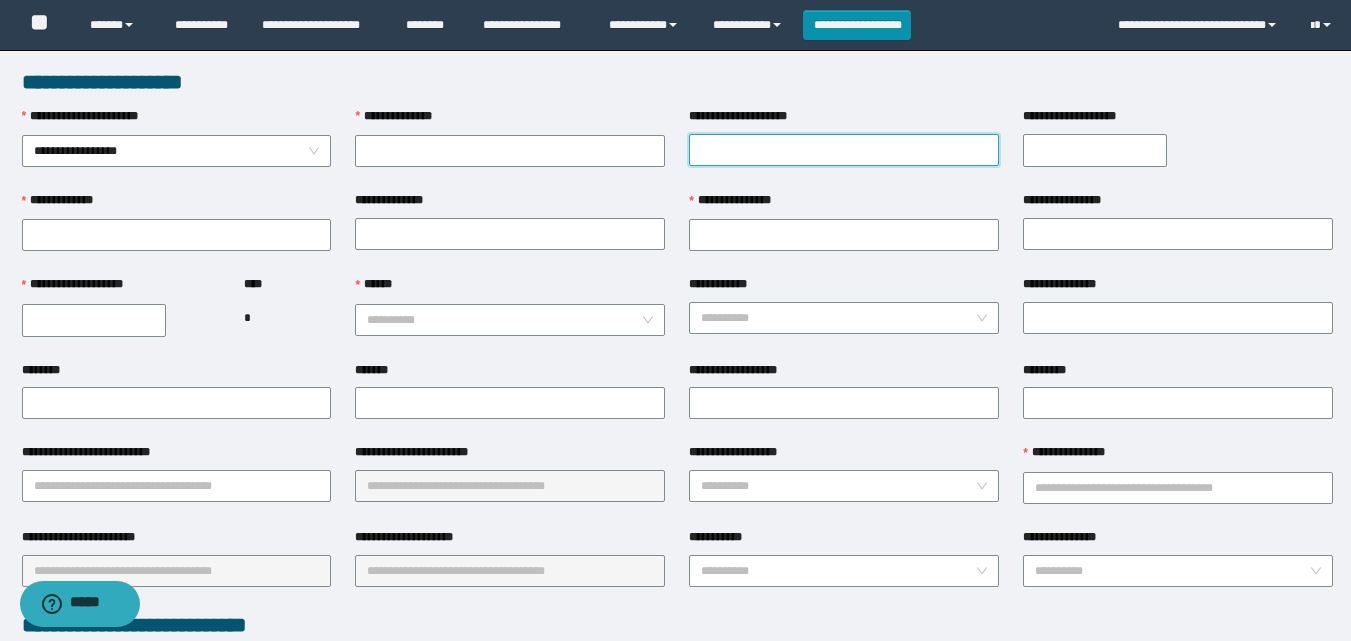 click on "**********" at bounding box center [844, 150] 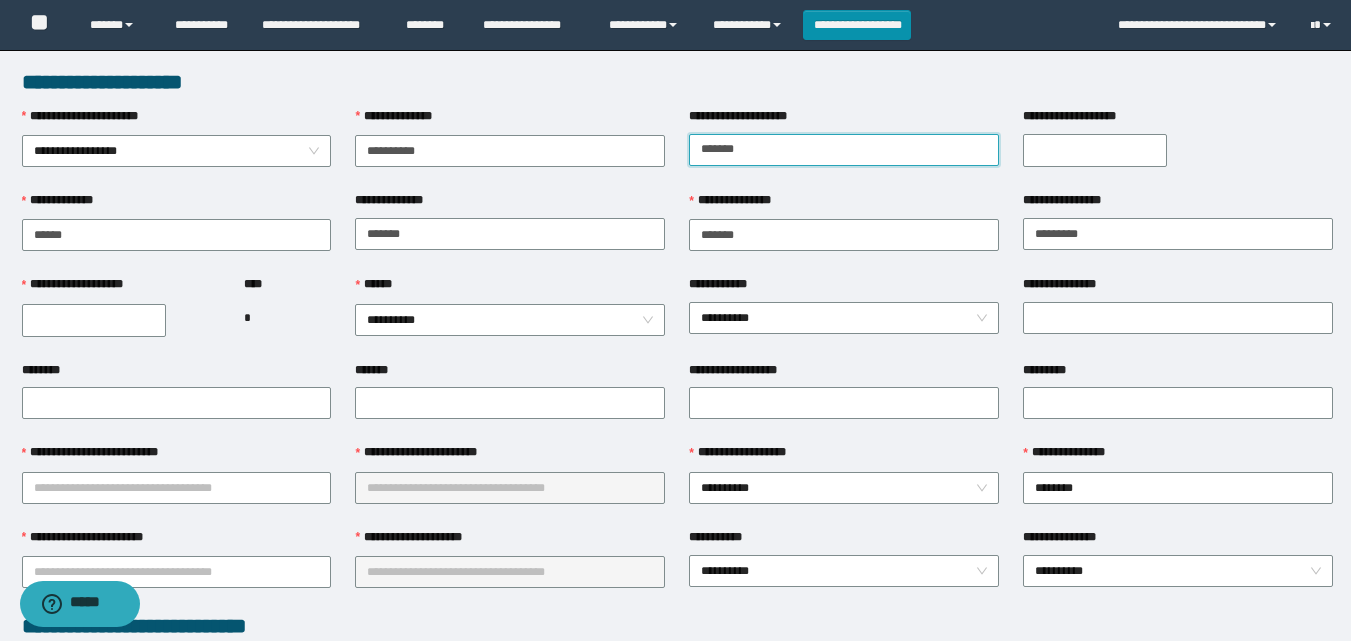 type on "******" 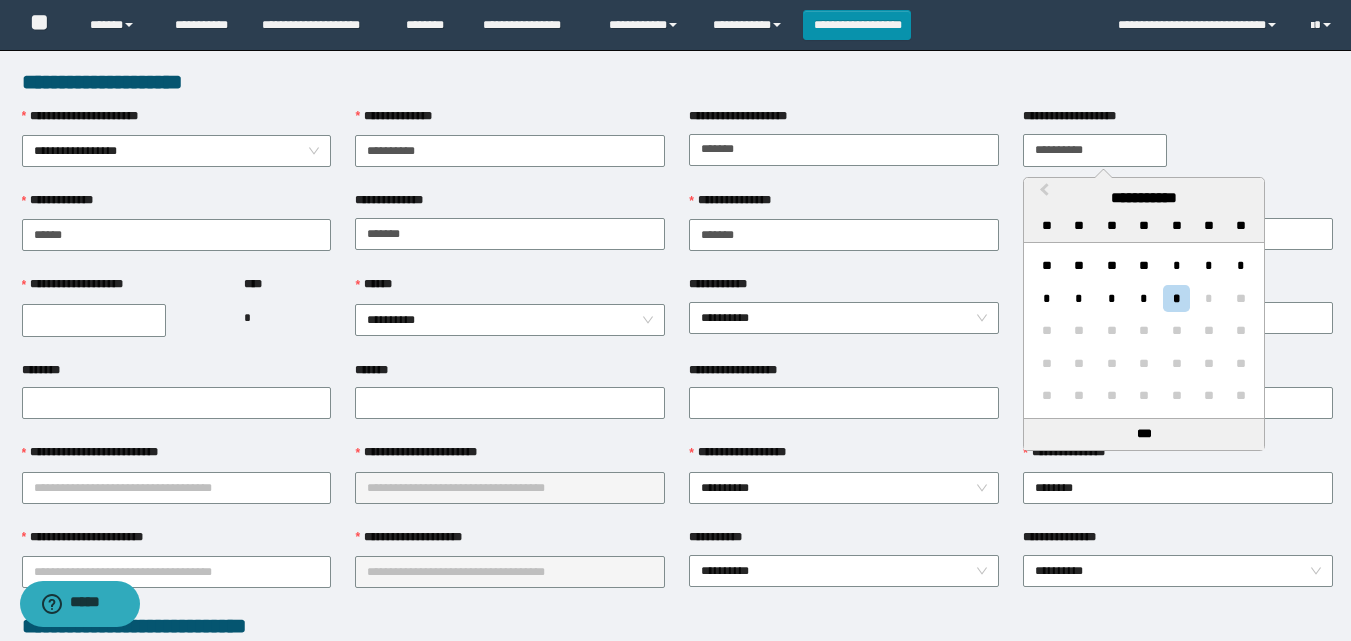 click on "**********" at bounding box center [1095, 150] 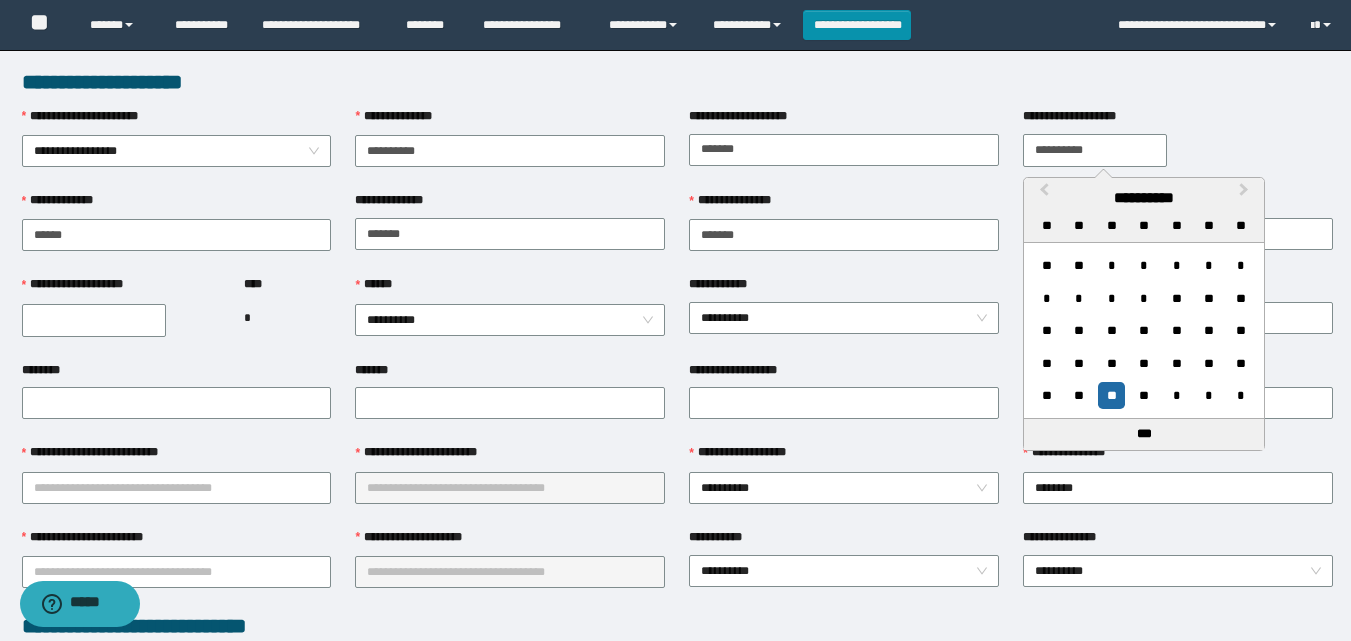 type on "**********" 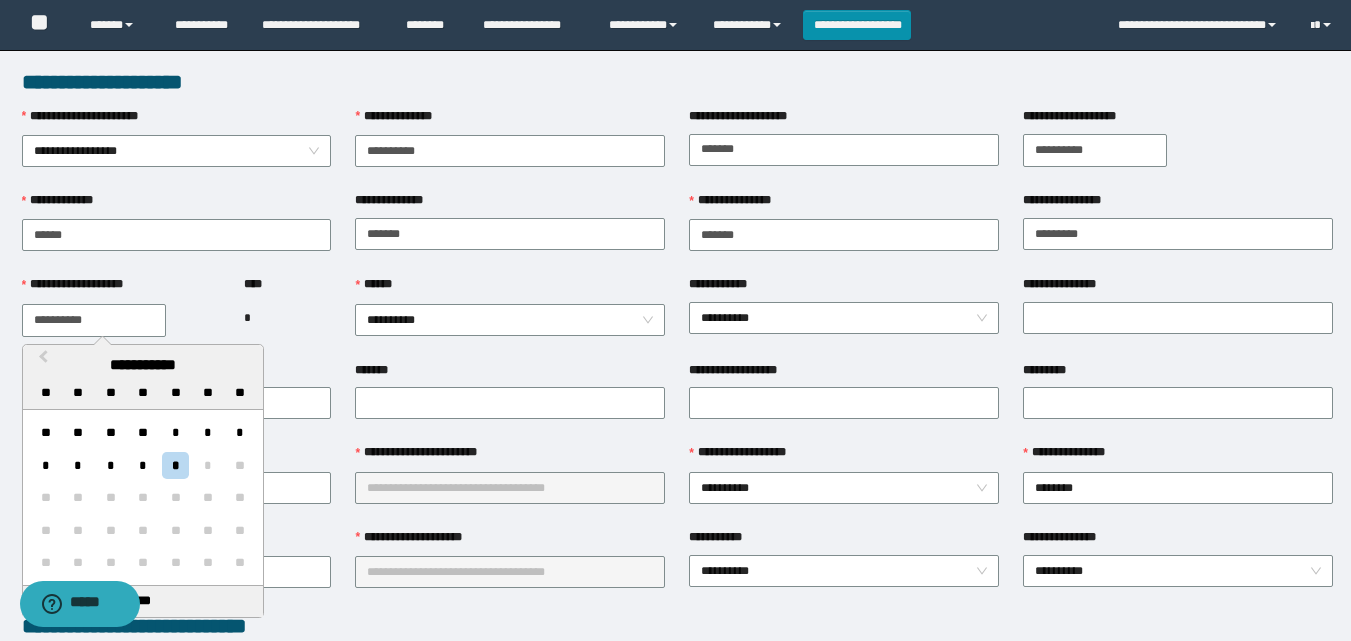 click on "**********" at bounding box center [94, 320] 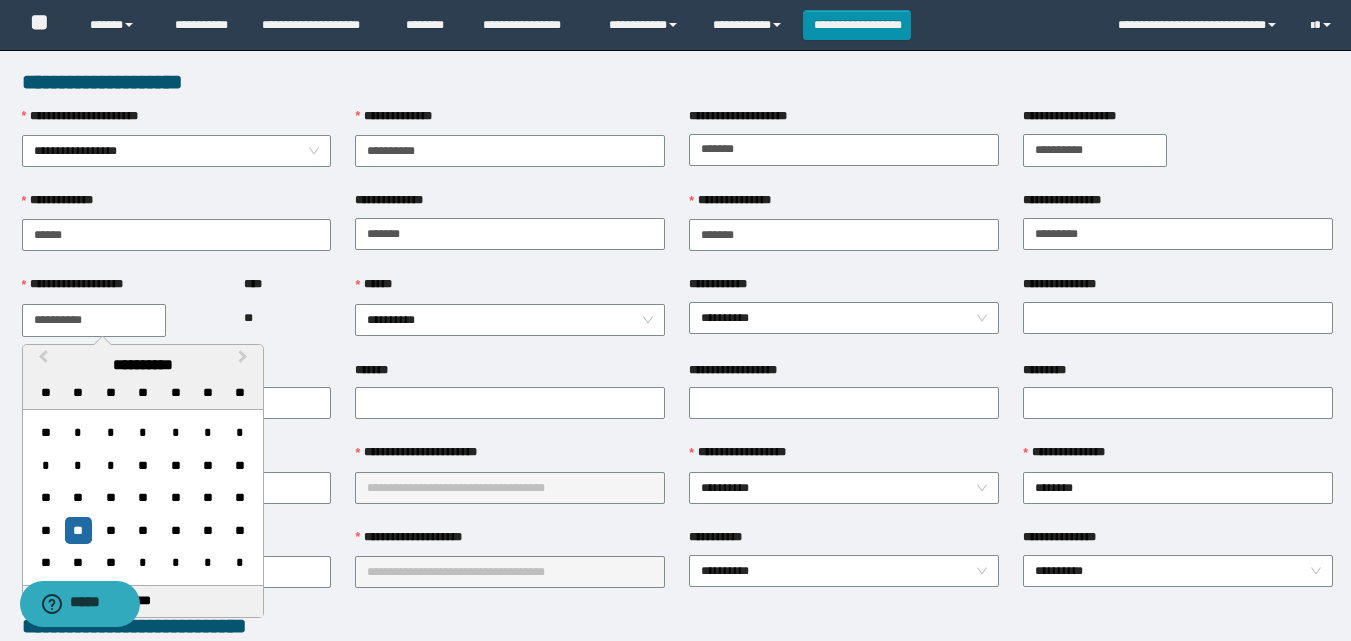 type on "**********" 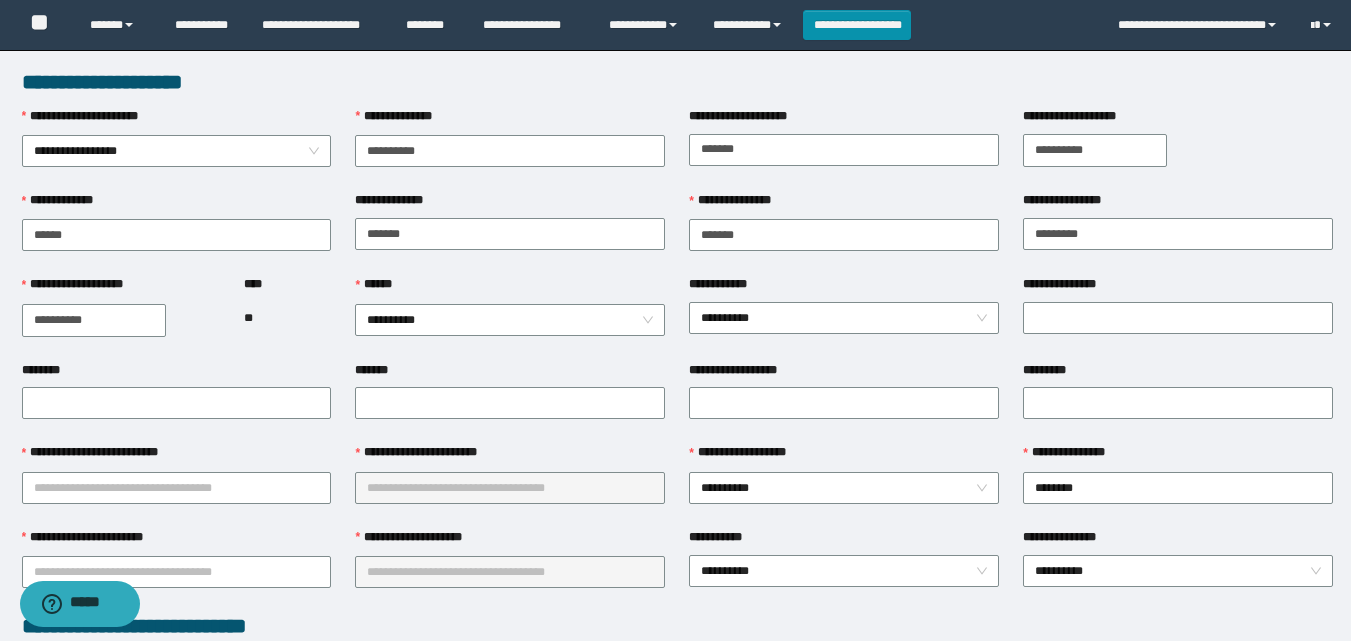 drag, startPoint x: 450, startPoint y: 363, endPoint x: 457, endPoint y: 353, distance: 12.206555 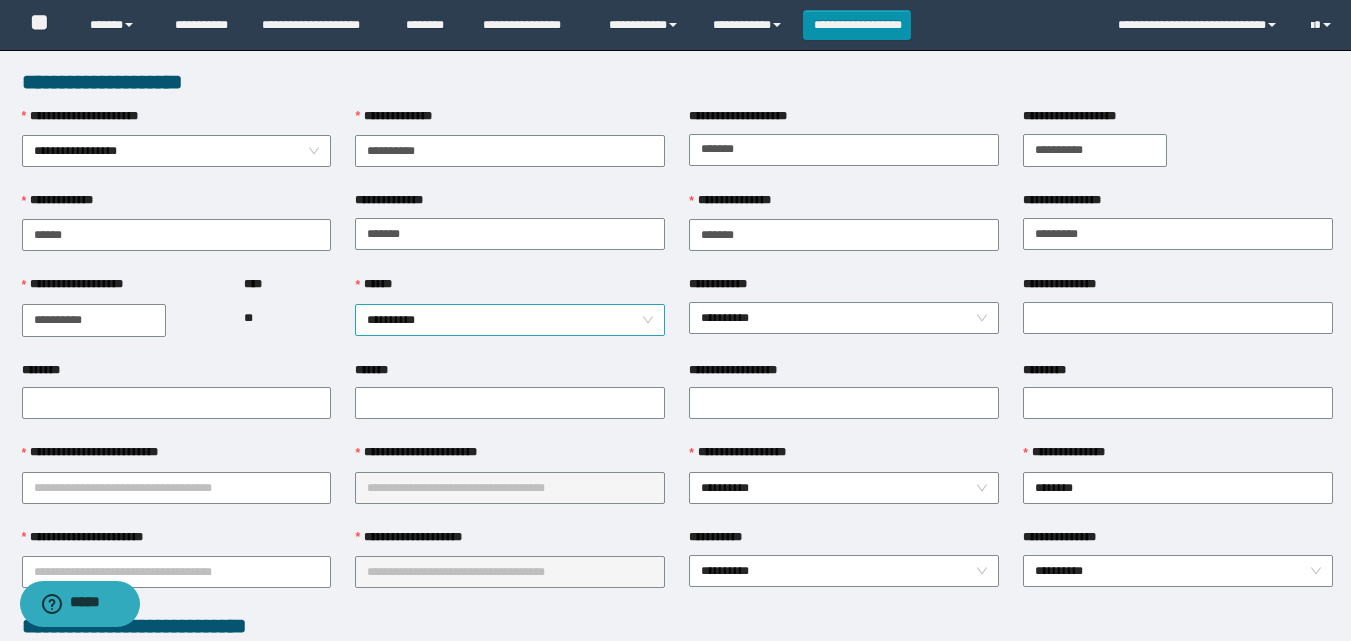 click on "**********" at bounding box center [510, 320] 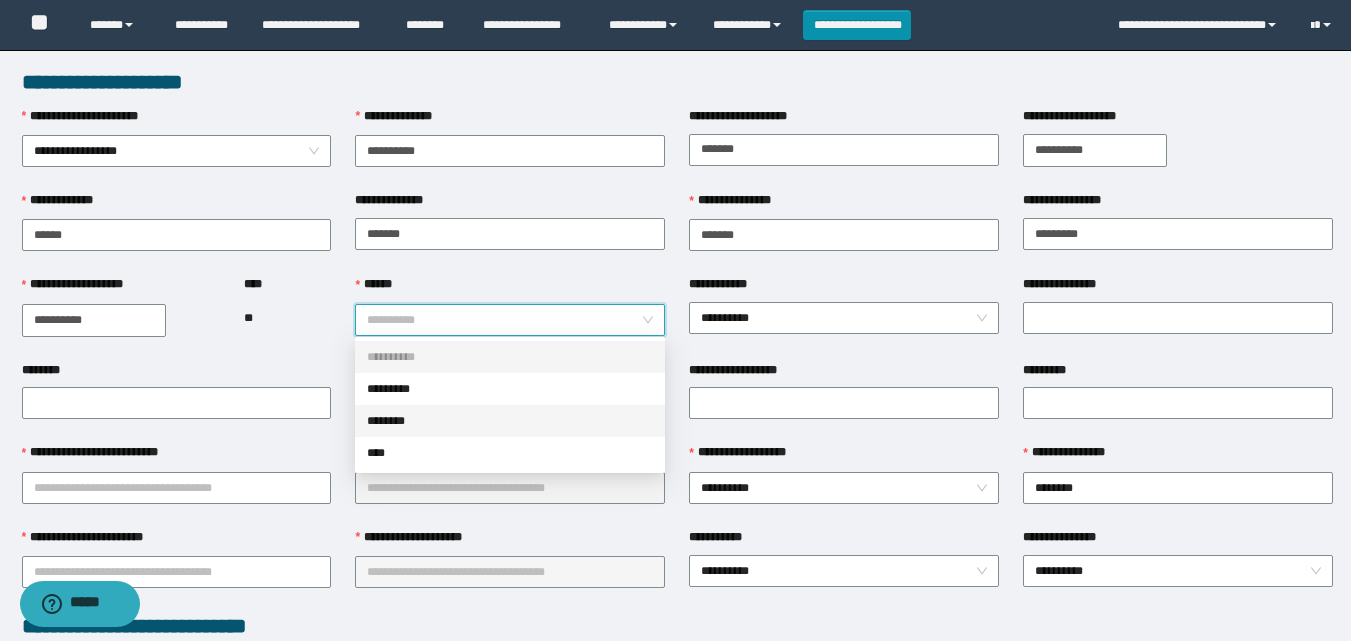 click on "********" at bounding box center [510, 421] 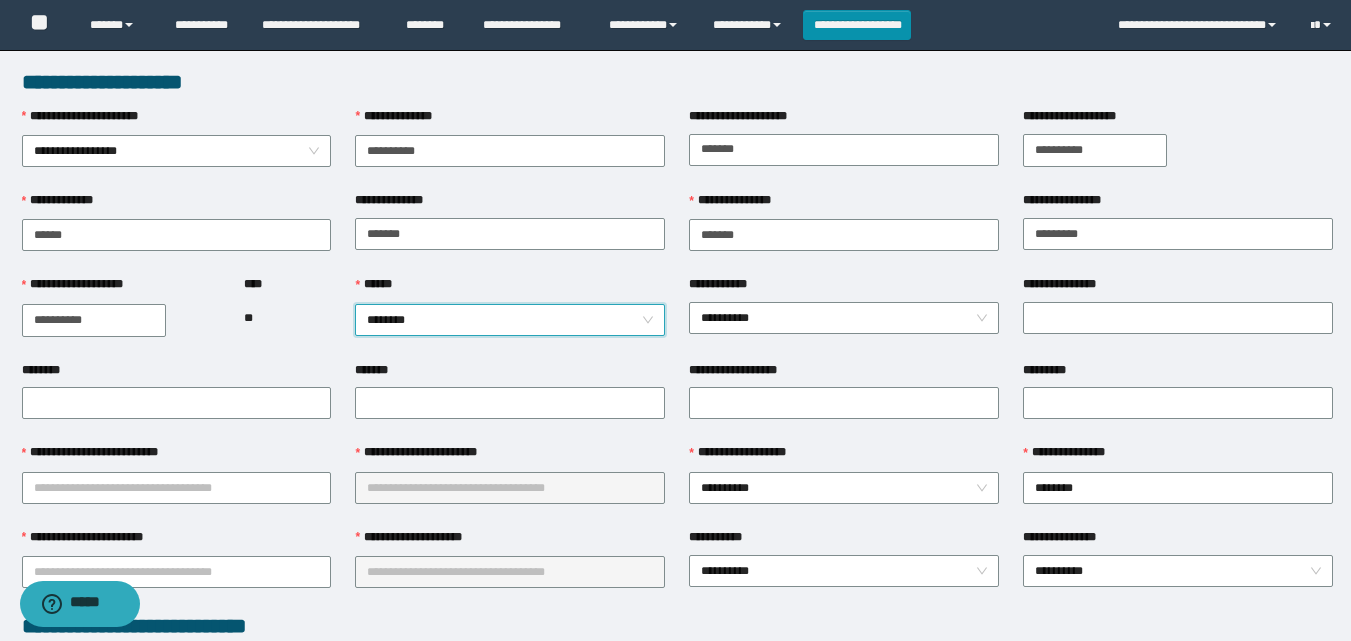 click on "********" at bounding box center (177, 374) 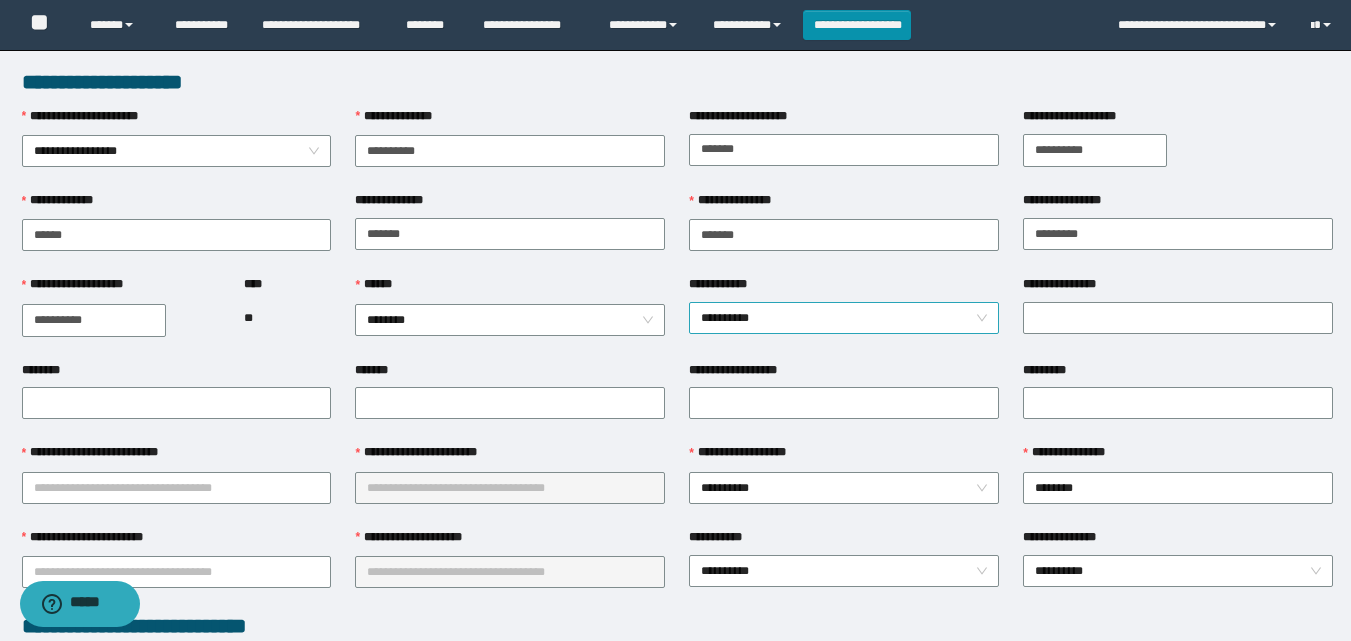 click on "**********" at bounding box center (844, 318) 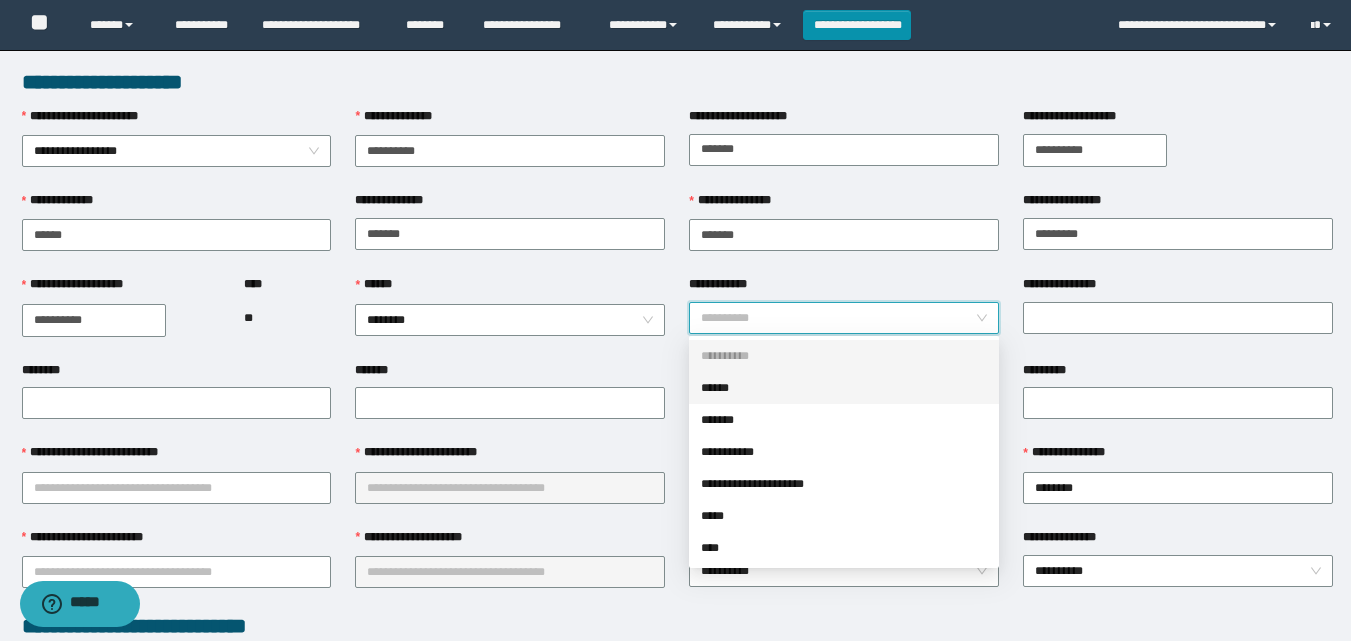 click on "*******" at bounding box center [510, 374] 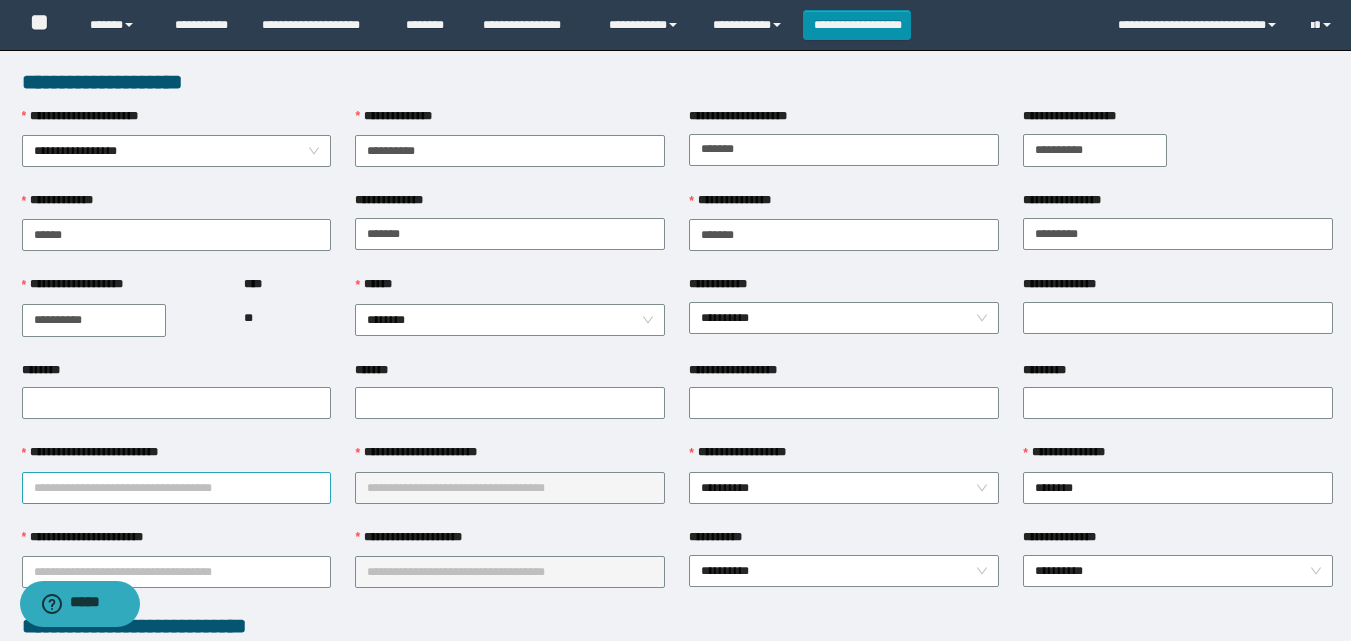 click on "**********" at bounding box center [177, 488] 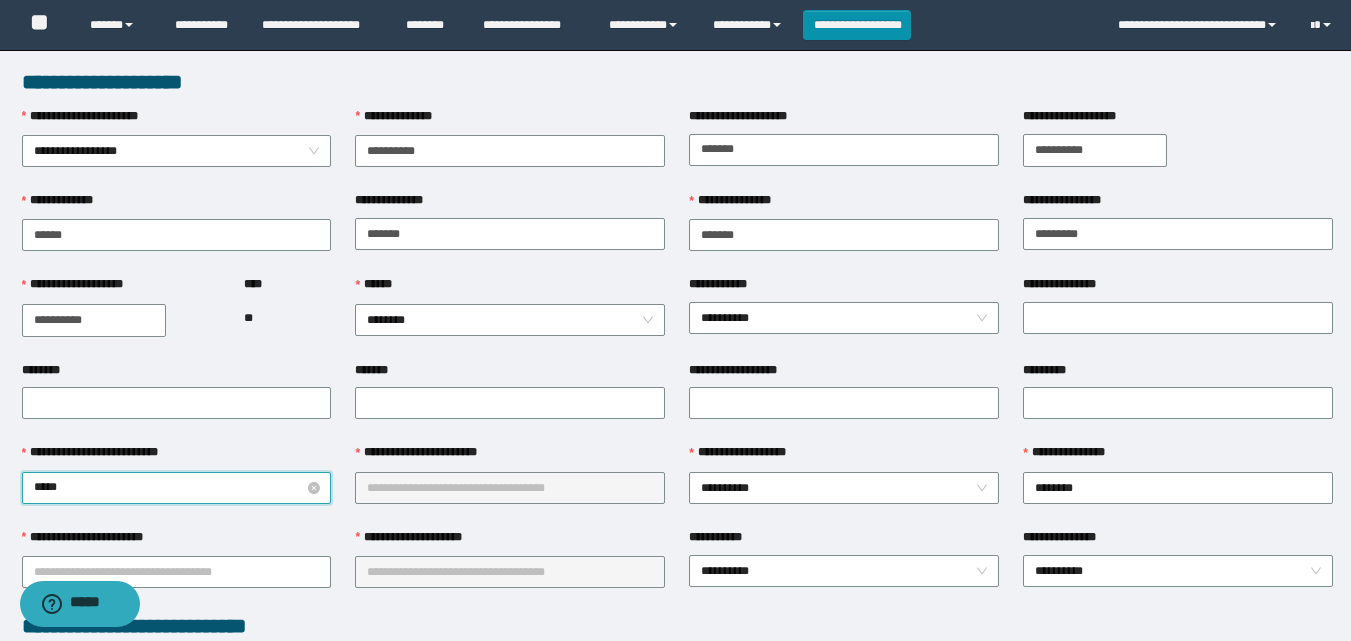 type on "******" 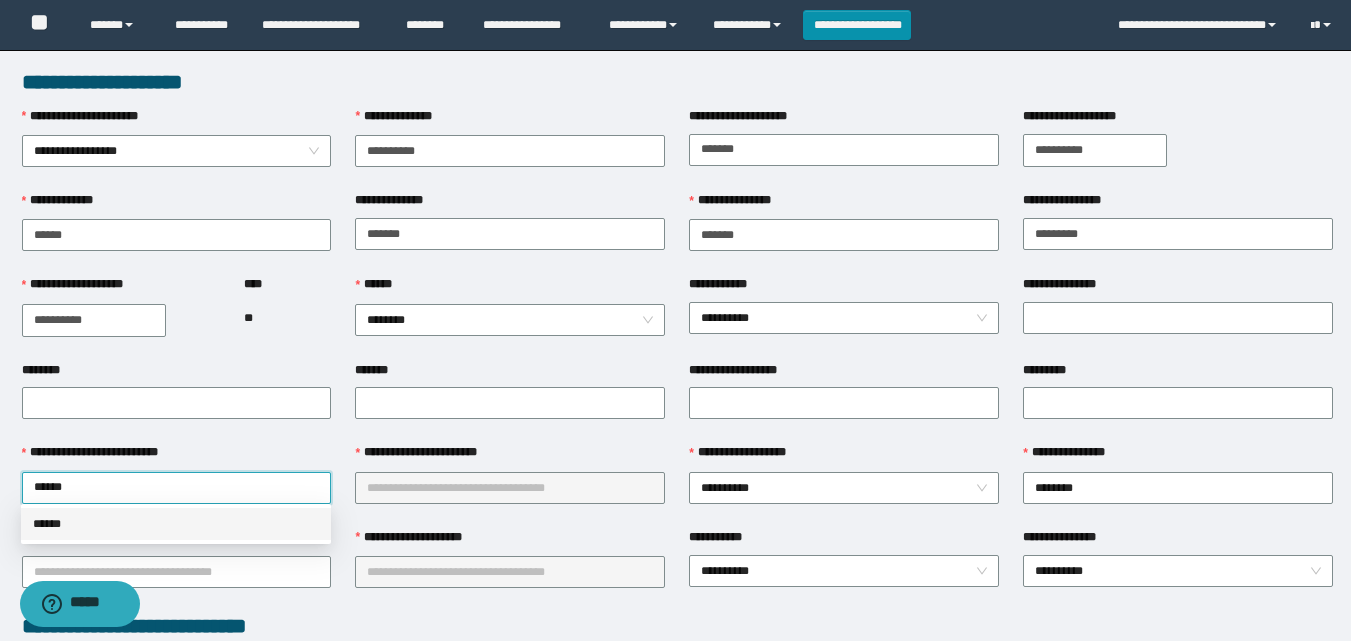 click on "******" at bounding box center [176, 524] 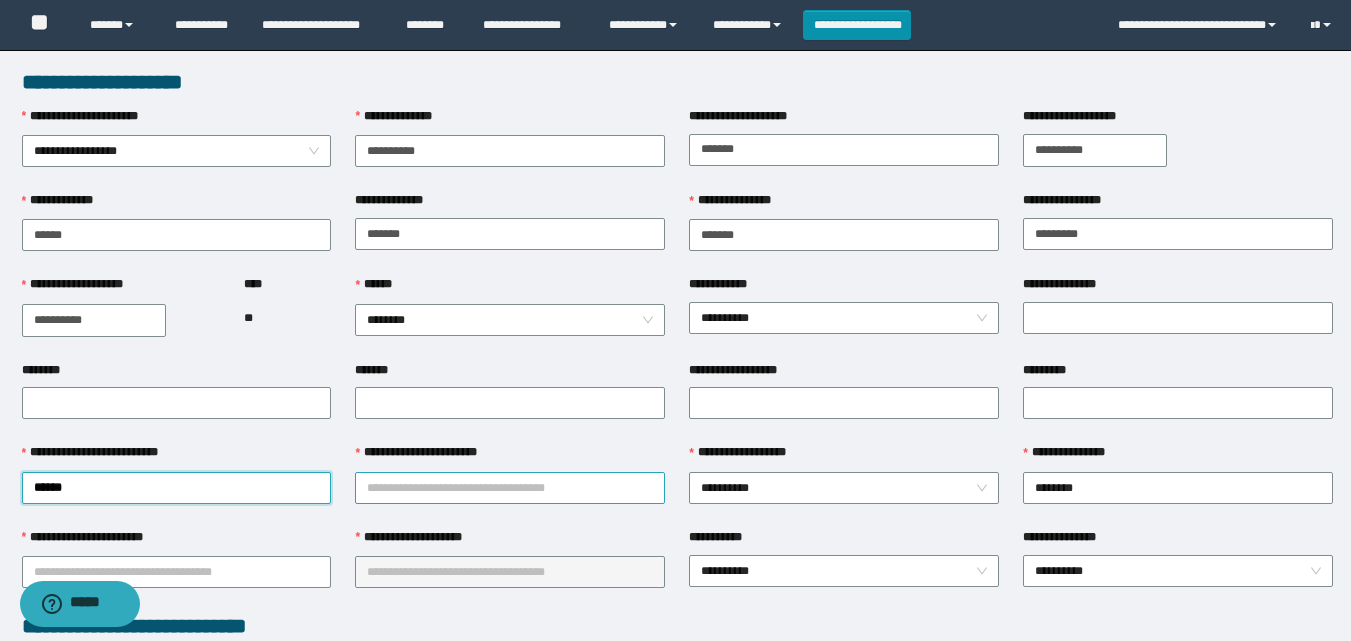 click on "**********" at bounding box center [510, 488] 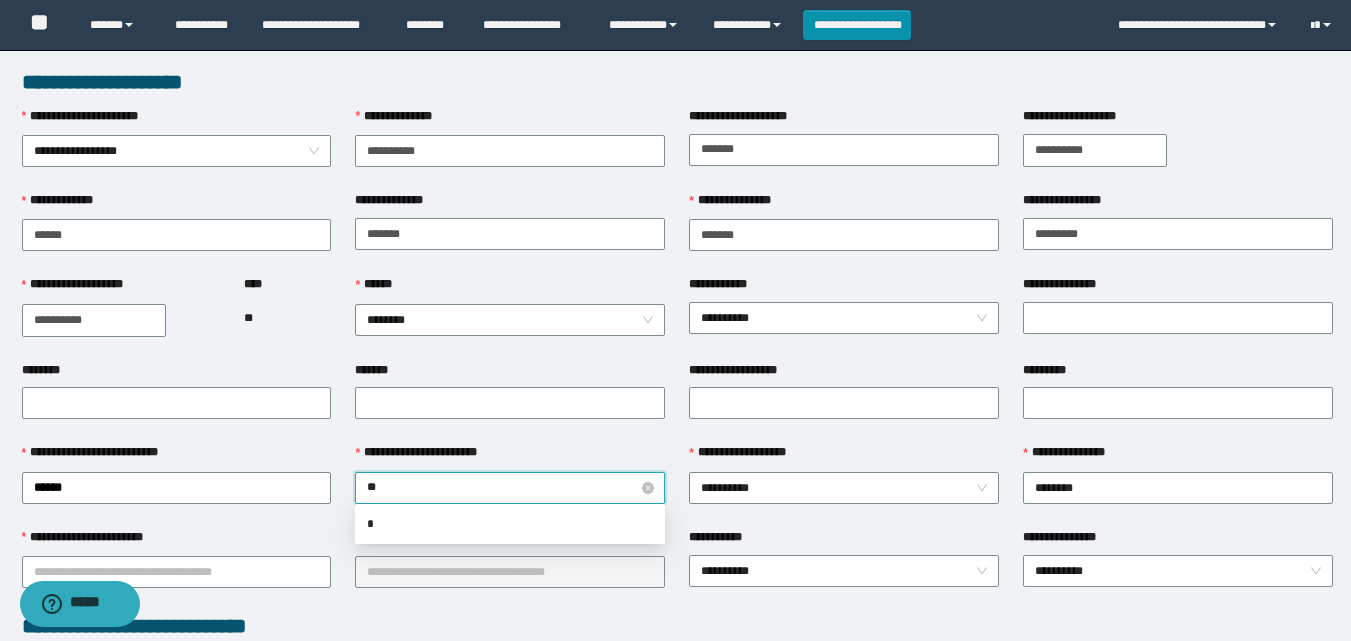 type on "***" 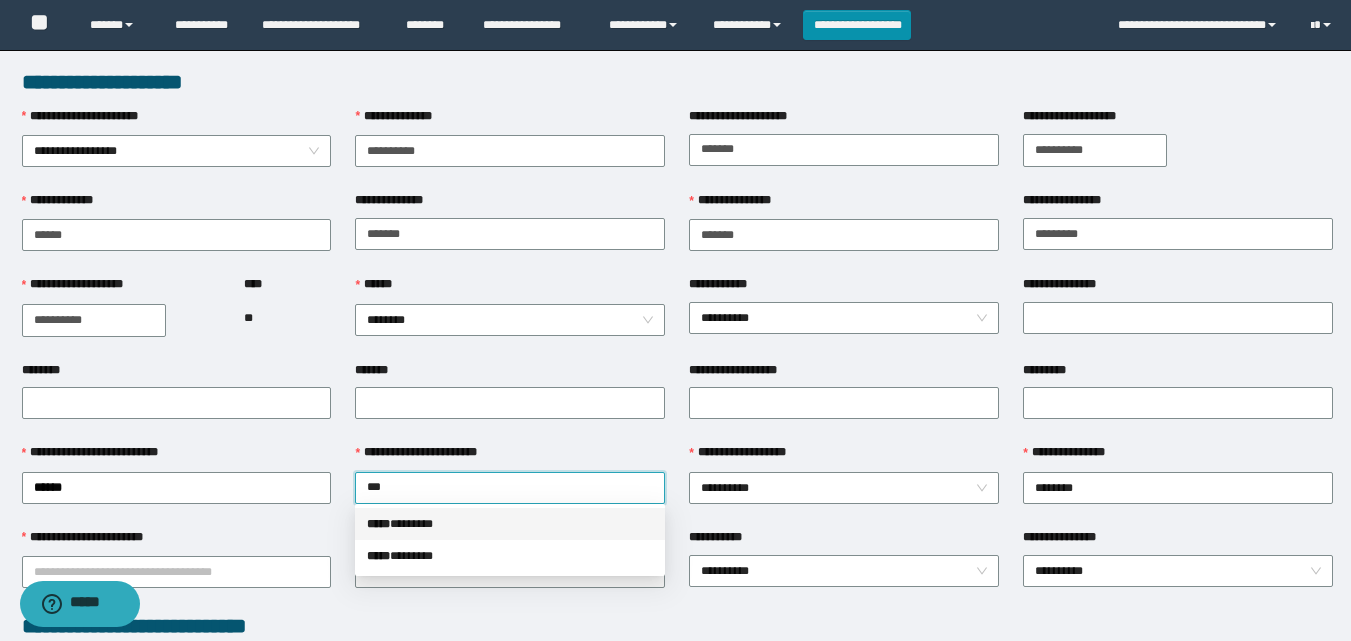 click on "***** * ******" at bounding box center (510, 524) 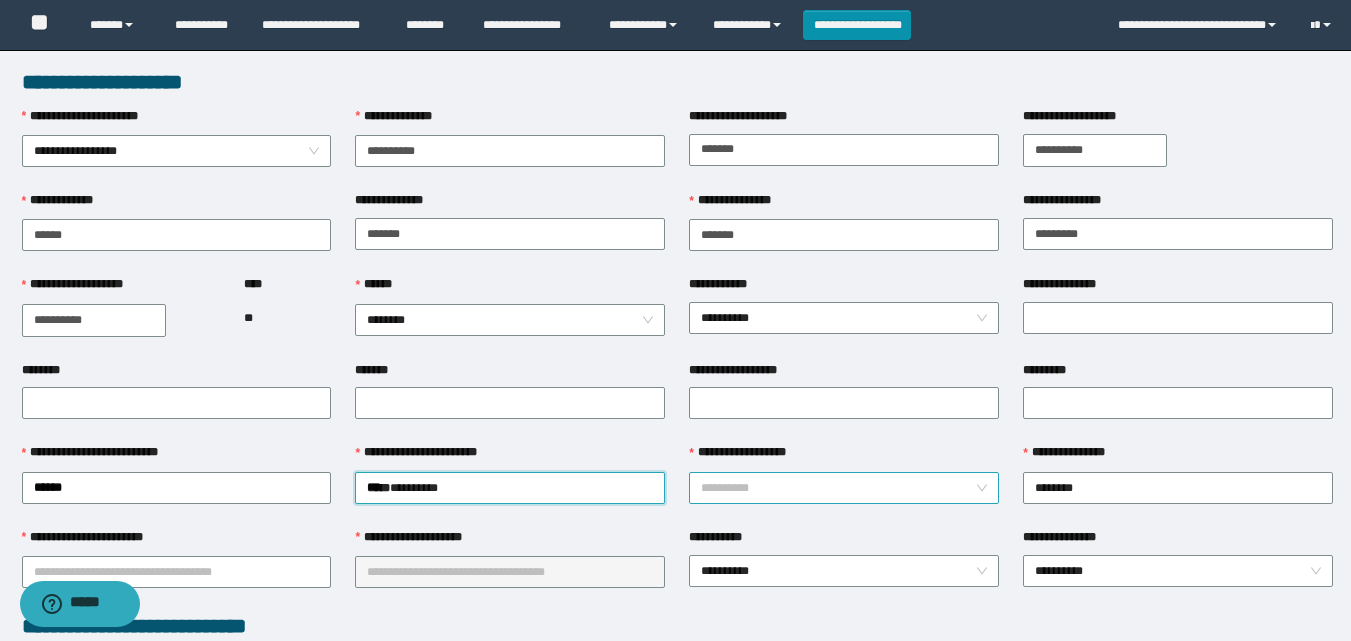 click on "**********" at bounding box center [844, 488] 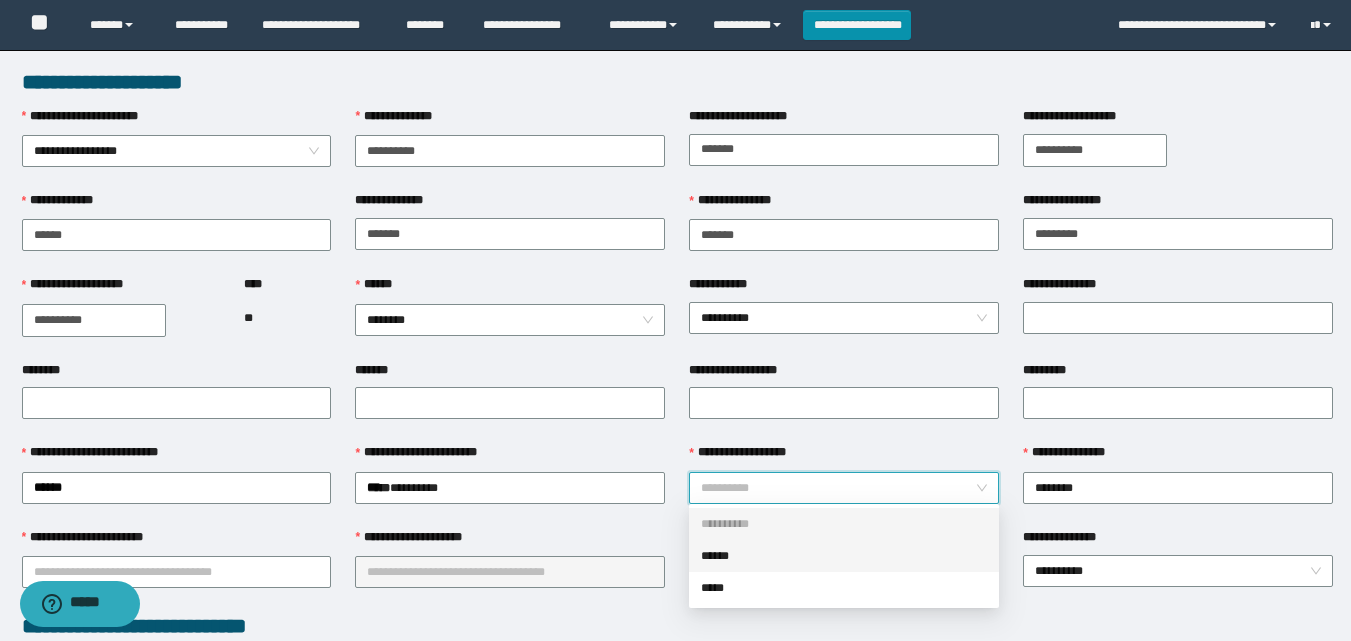 click on "******" at bounding box center [844, 556] 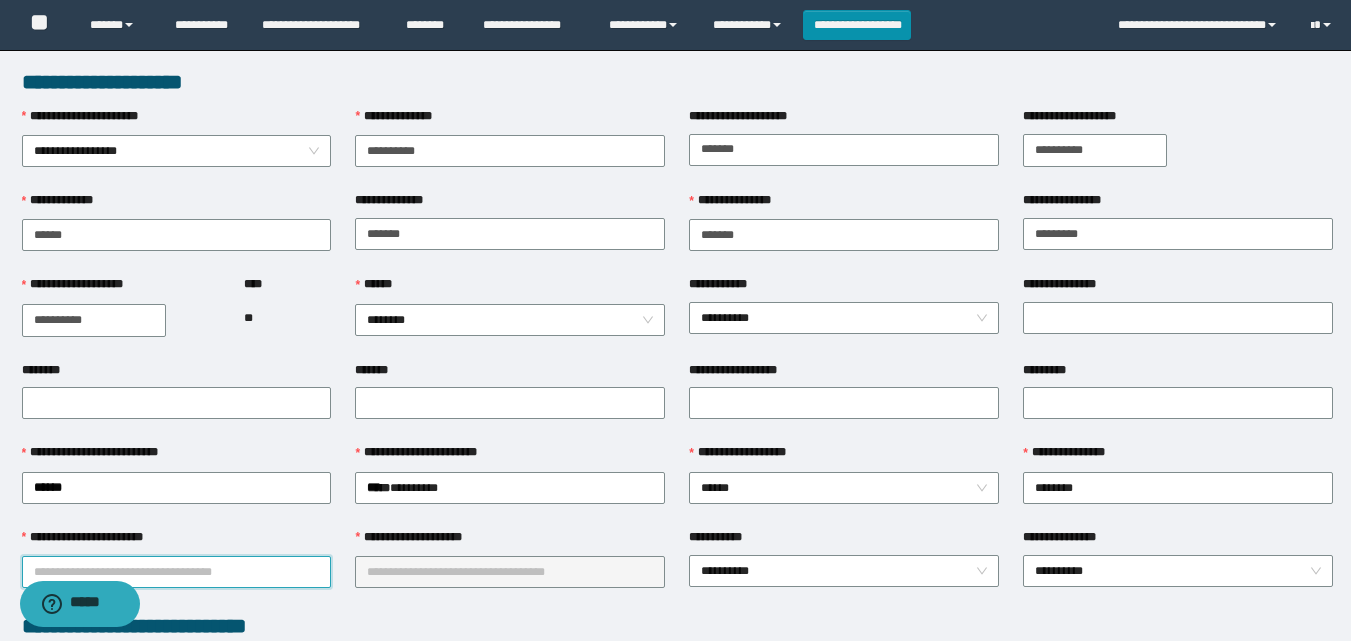 click on "**********" at bounding box center (177, 572) 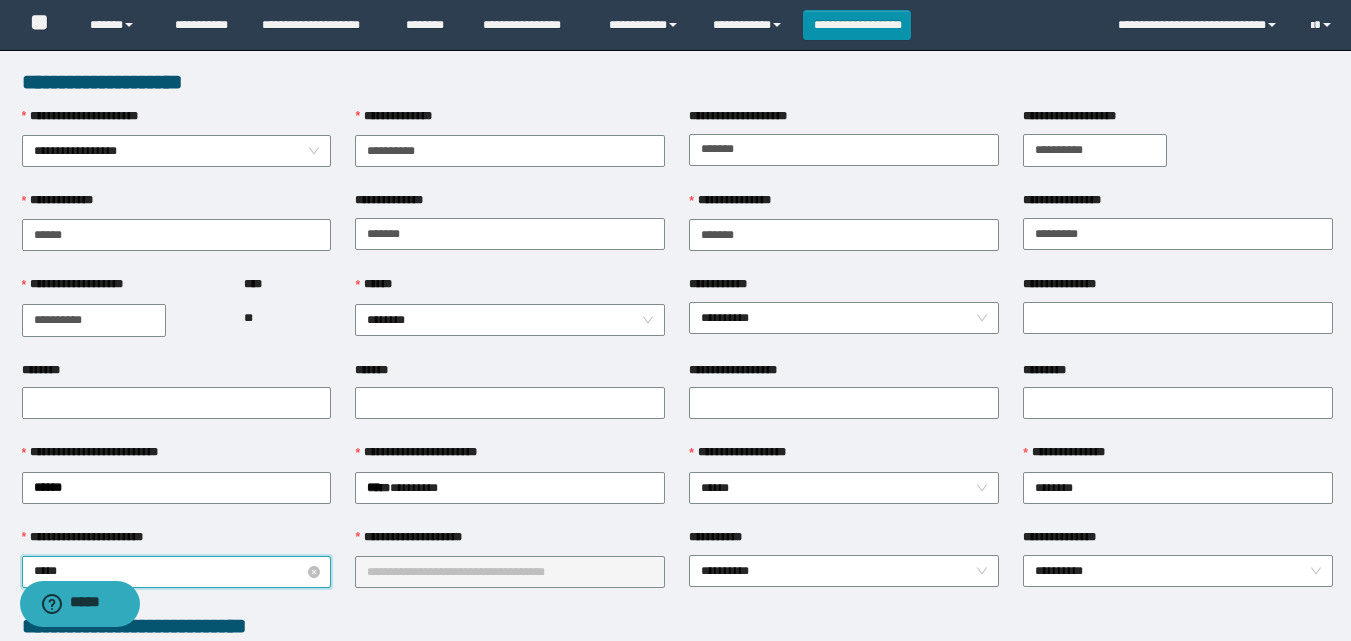 type on "******" 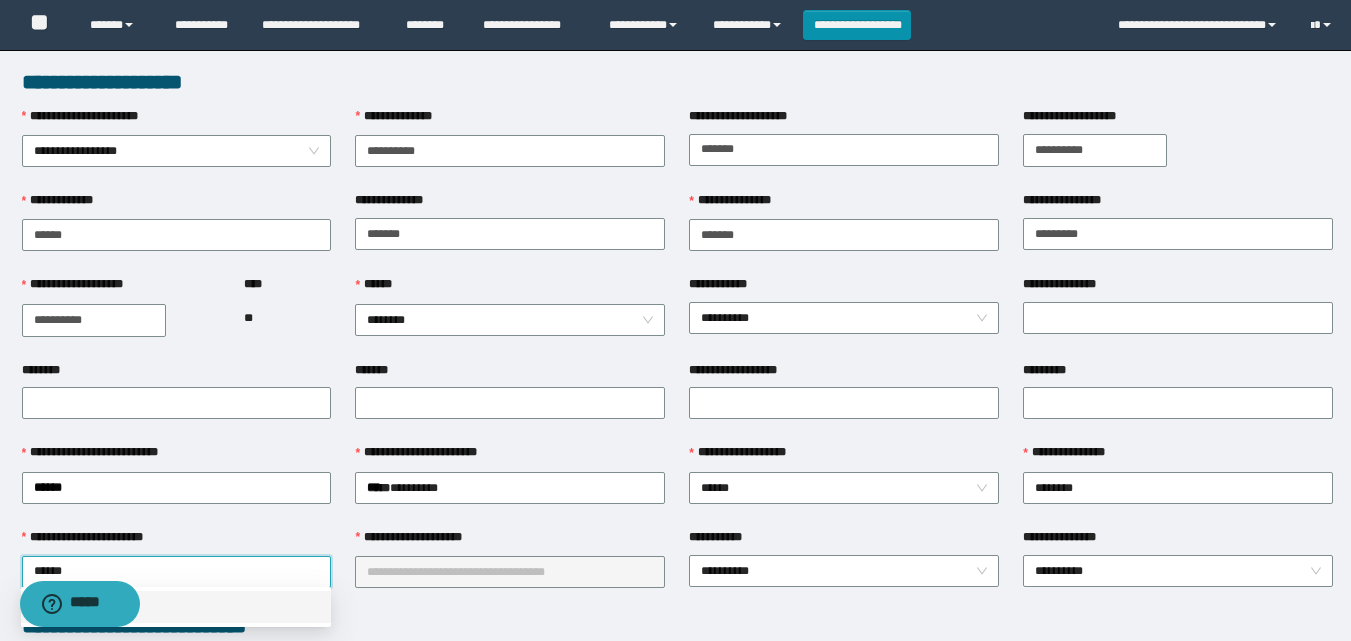 click on "******" at bounding box center [176, 607] 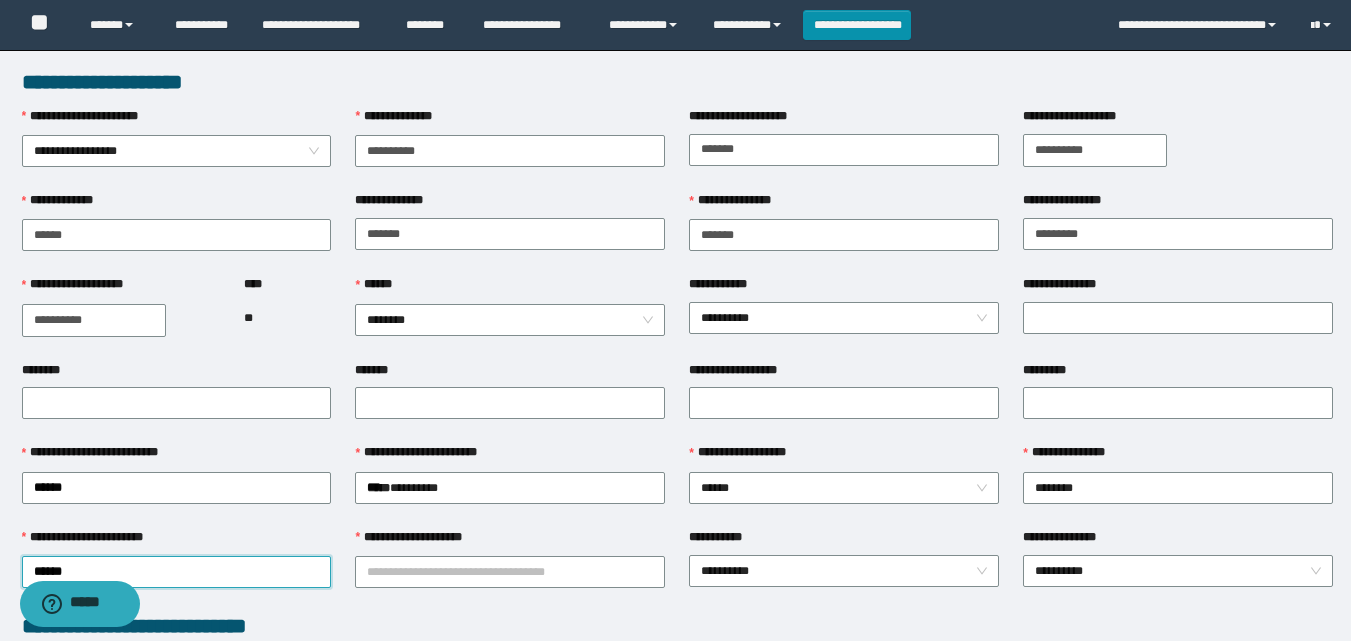 click on "**********" at bounding box center [177, 570] 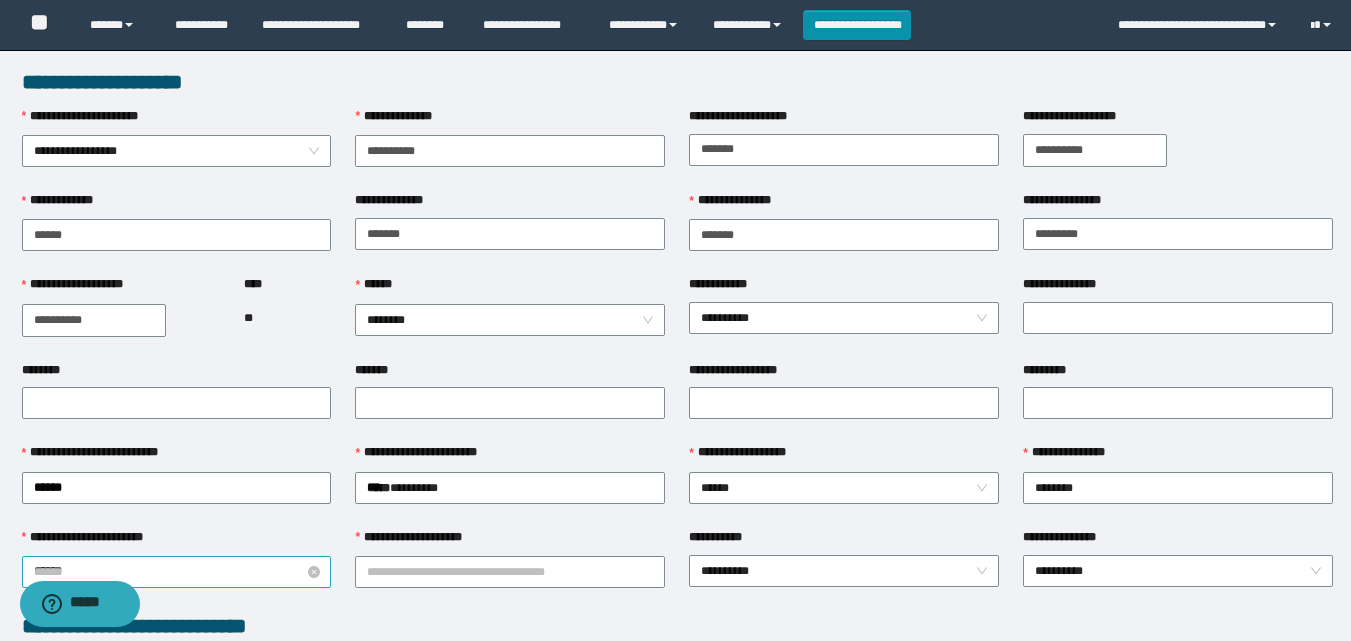 click on "******" at bounding box center (177, 572) 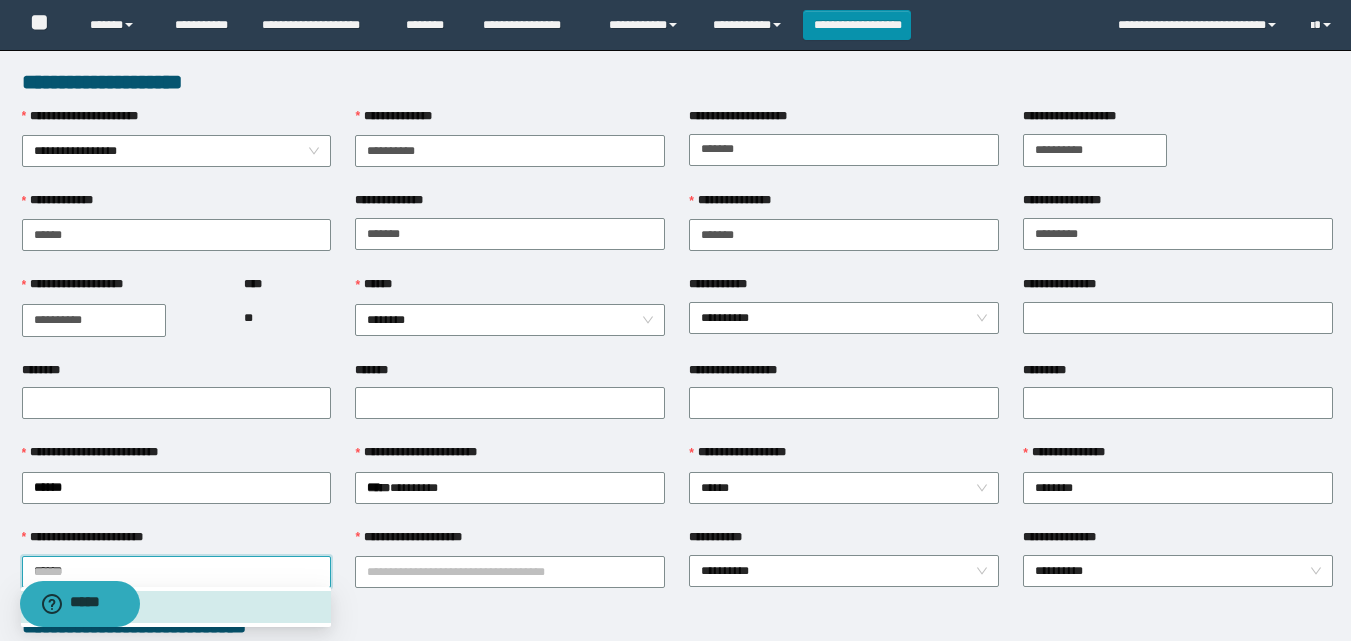 click on "******" at bounding box center (176, 607) 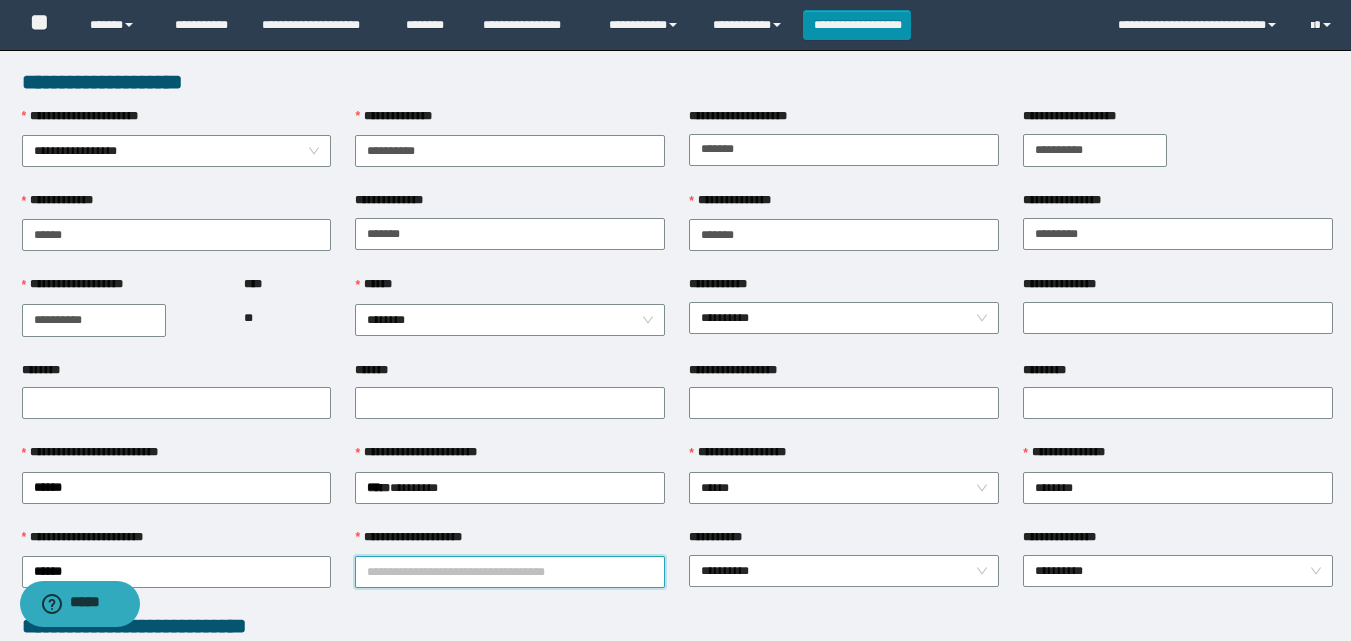 click on "**********" at bounding box center [510, 572] 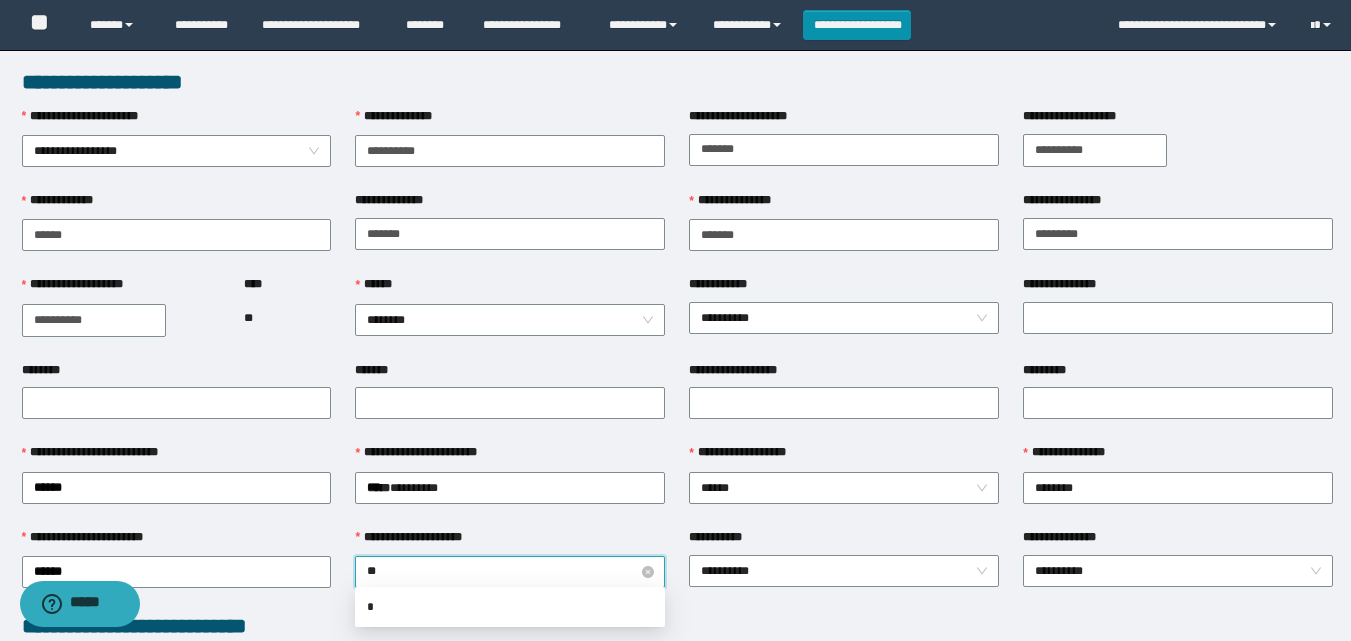 type on "***" 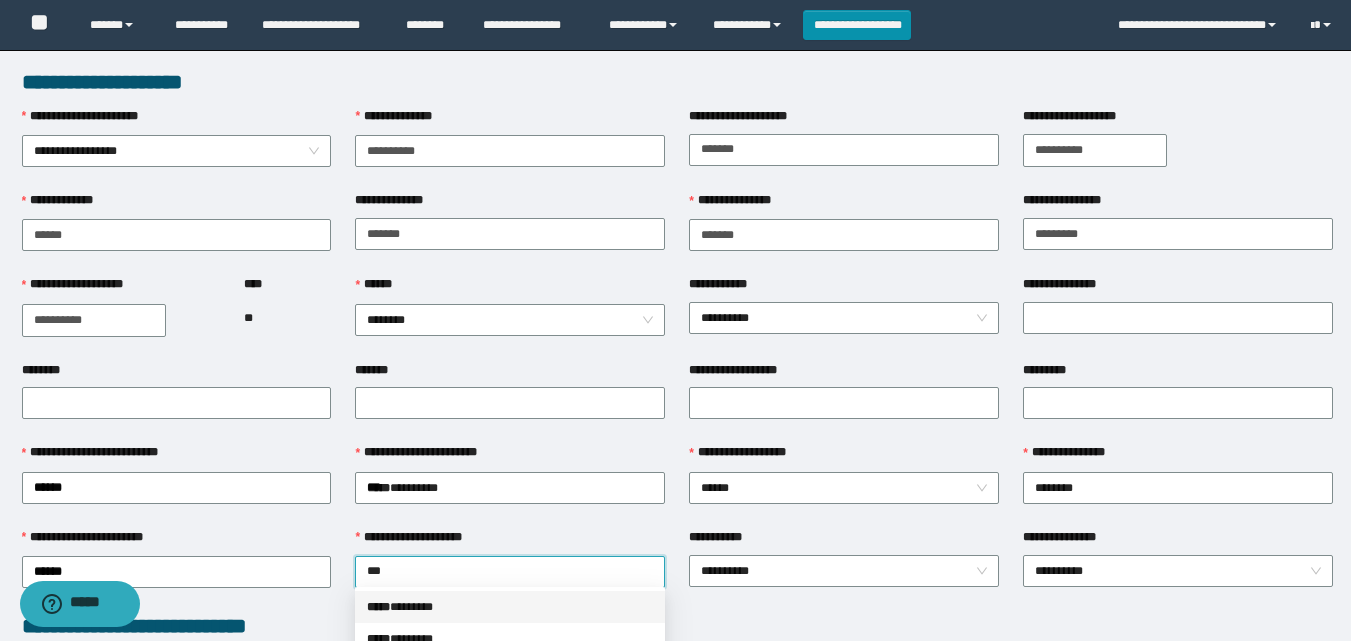 click on "***** * ******" at bounding box center (510, 607) 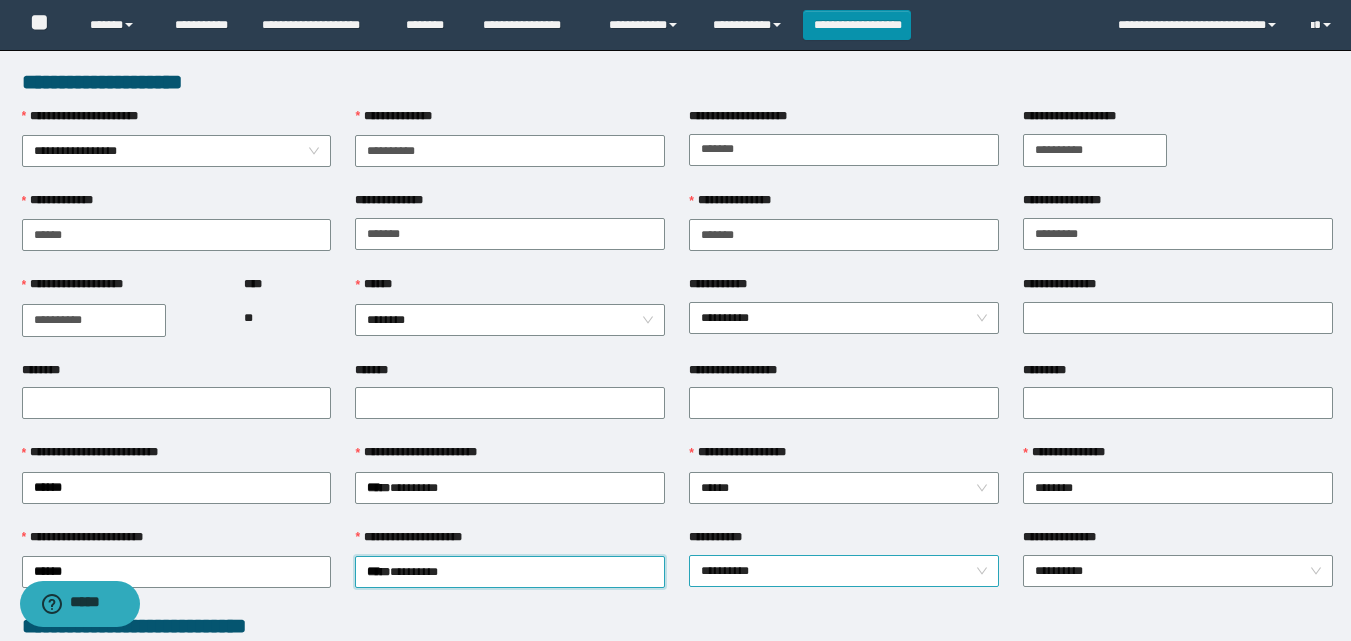 click on "**********" at bounding box center (844, 571) 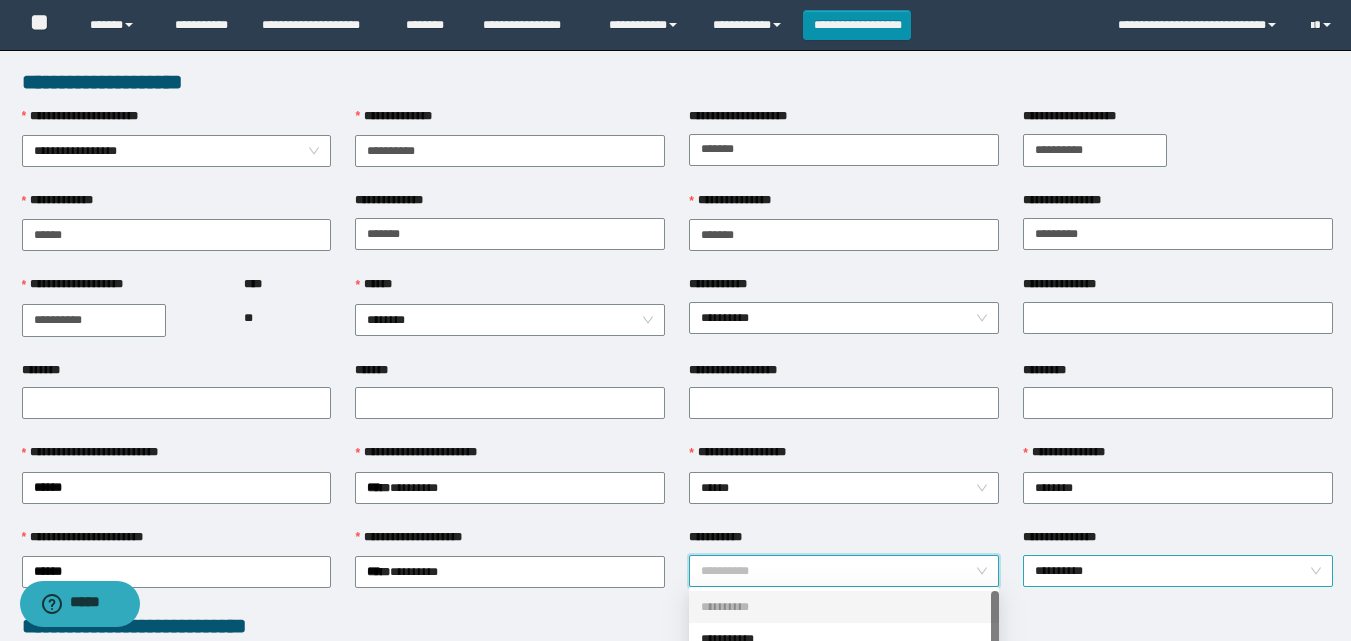 click on "**********" at bounding box center (1178, 571) 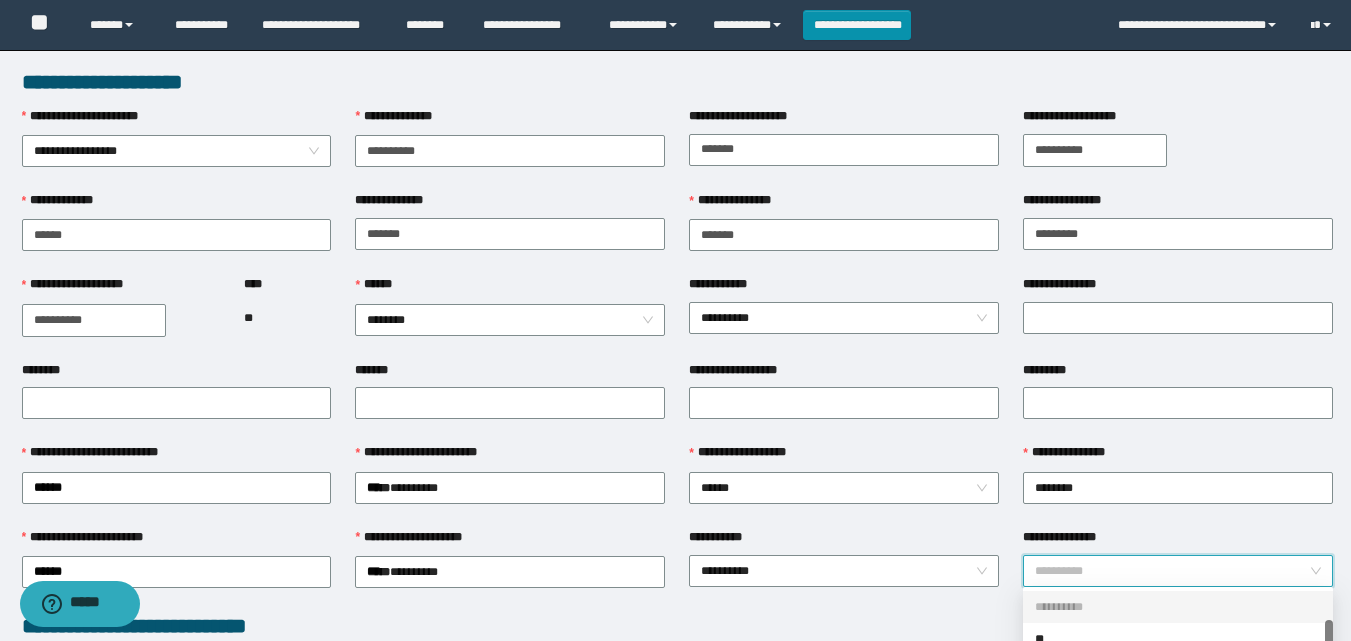 scroll, scrollTop: 32, scrollLeft: 0, axis: vertical 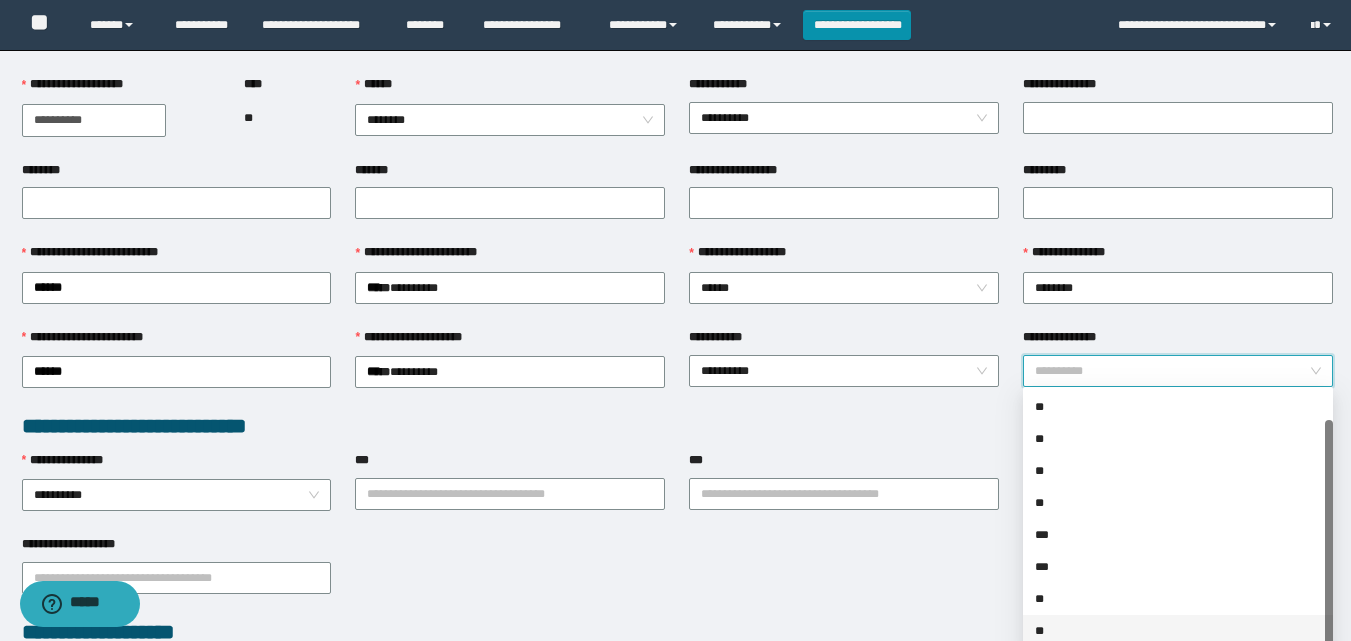 click on "**" at bounding box center (1178, 631) 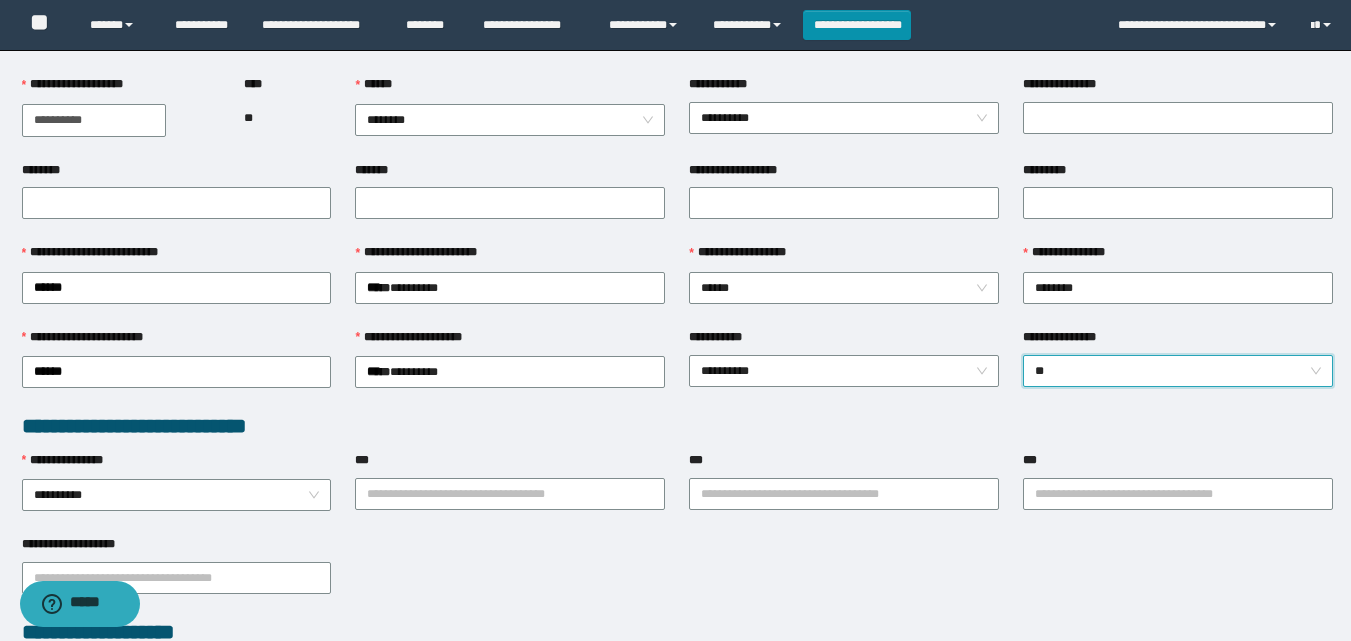 click on "**********" at bounding box center (677, 576) 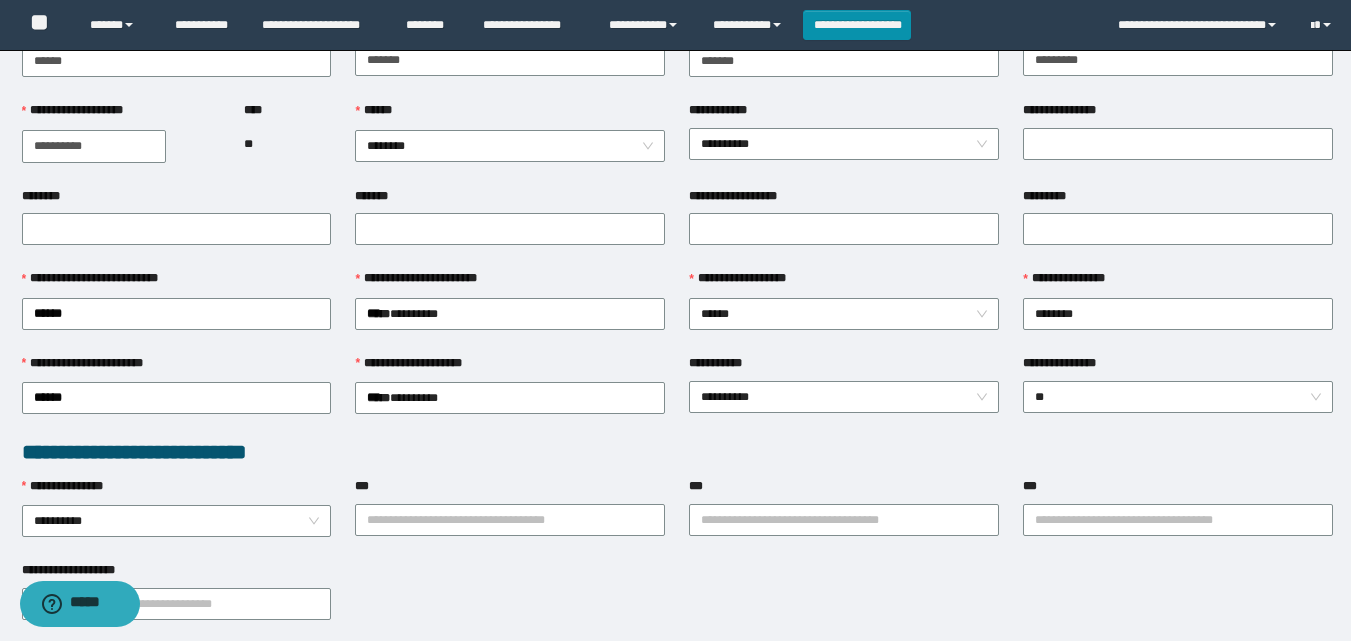 scroll, scrollTop: 0, scrollLeft: 0, axis: both 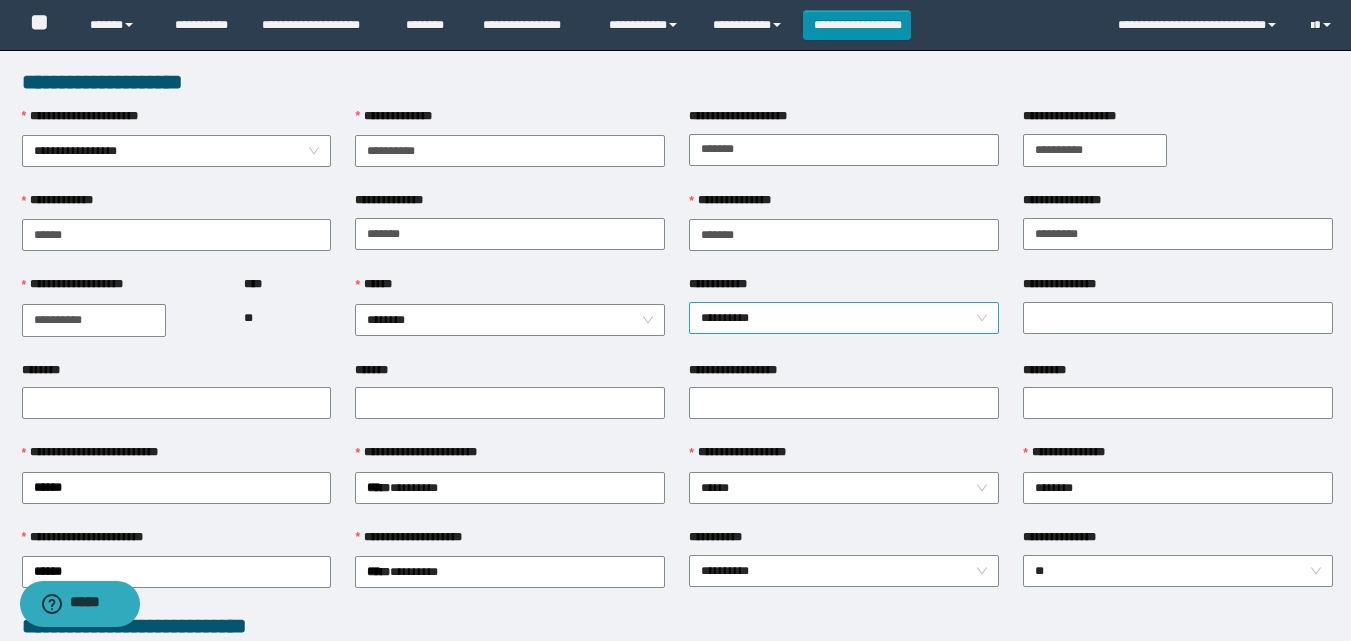 click on "**********" at bounding box center [844, 318] 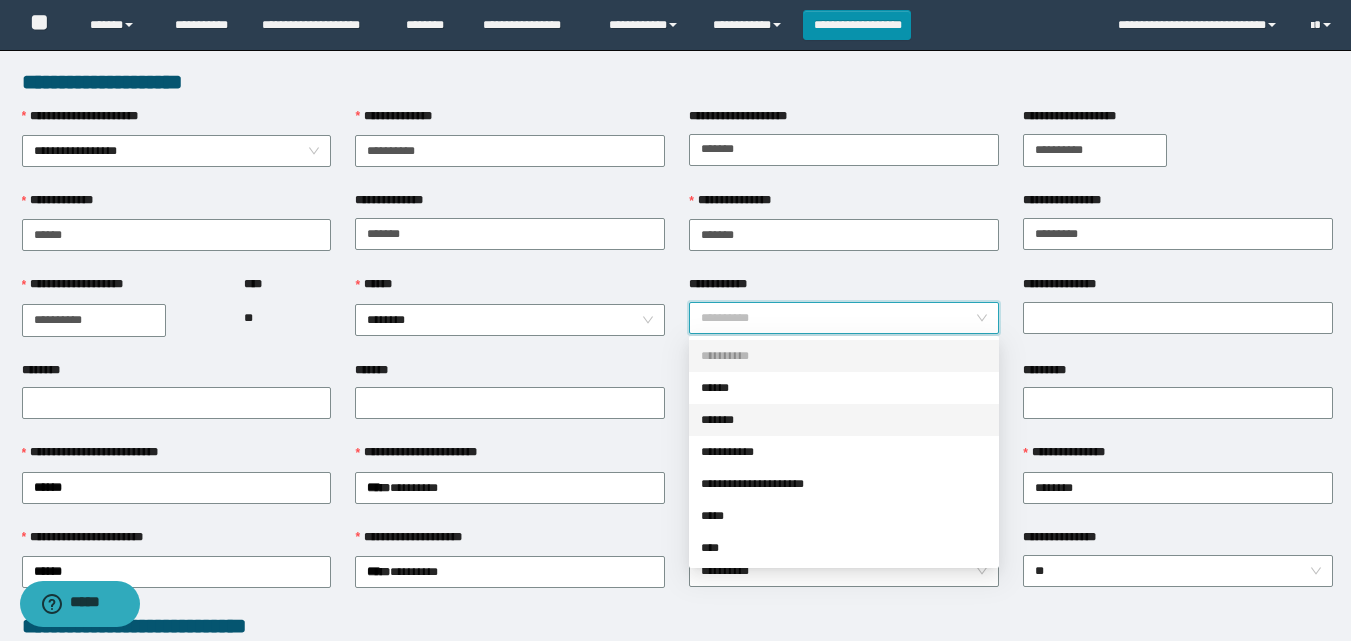 click on "*******" at bounding box center [844, 420] 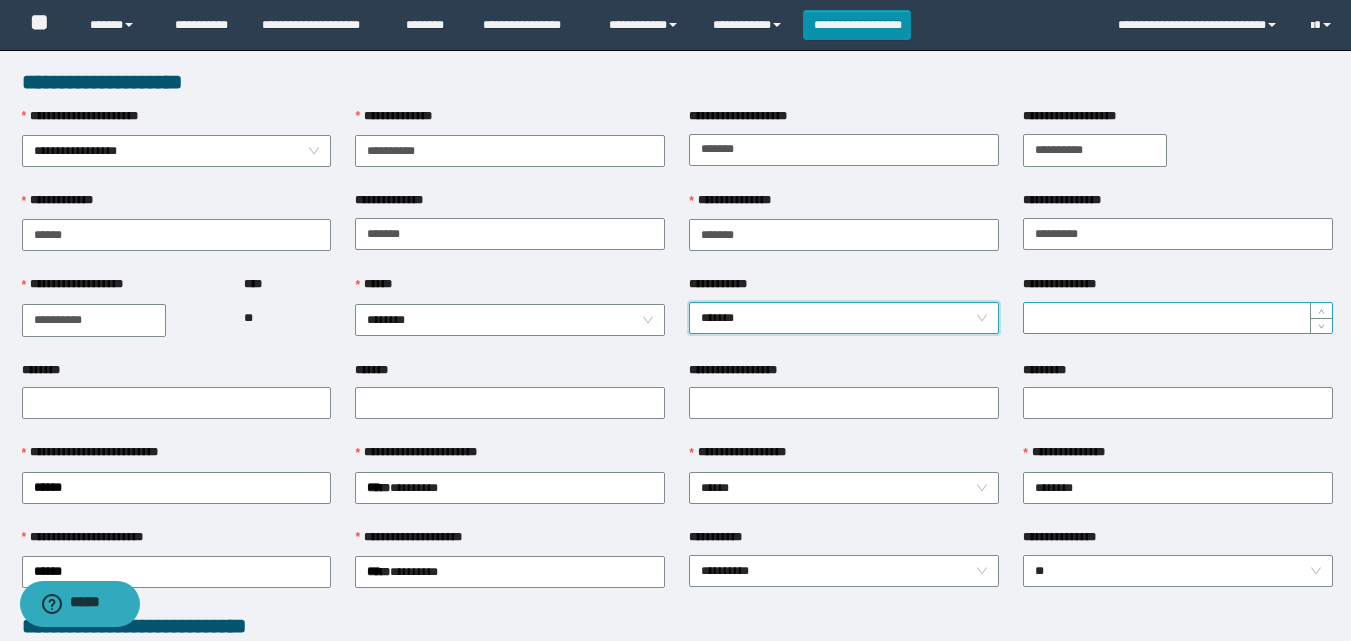 click on "**********" at bounding box center [1178, 318] 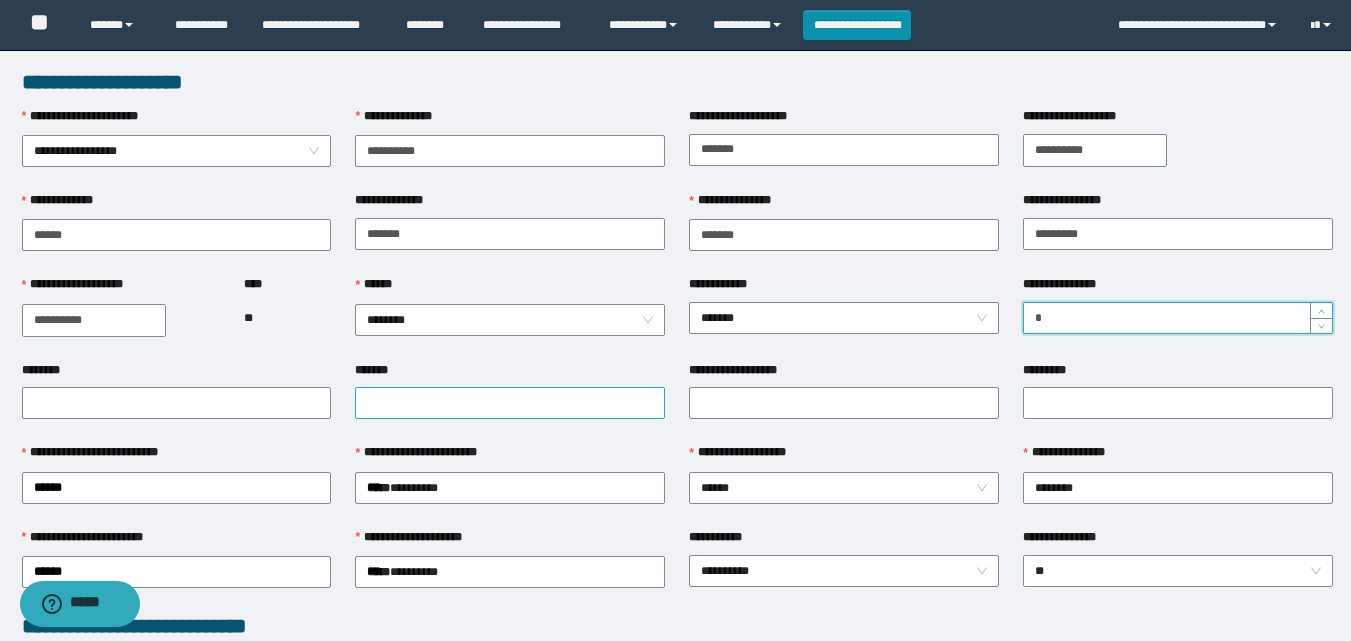 type on "*" 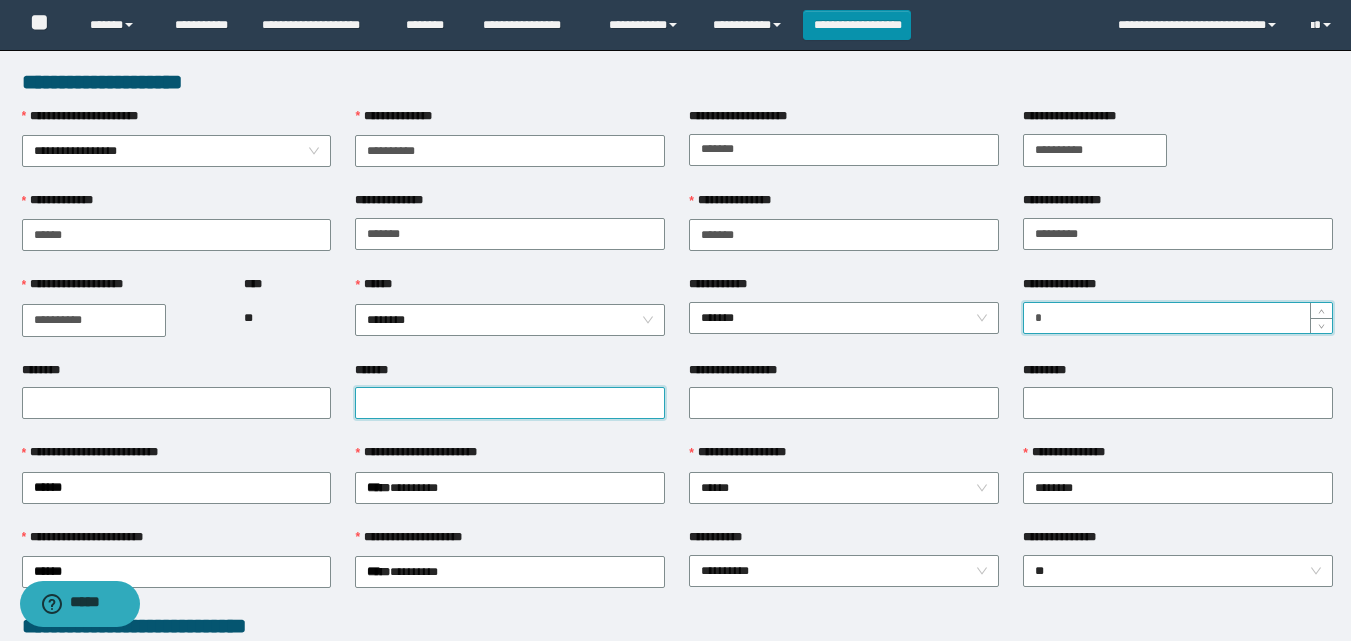click on "*******" at bounding box center (510, 403) 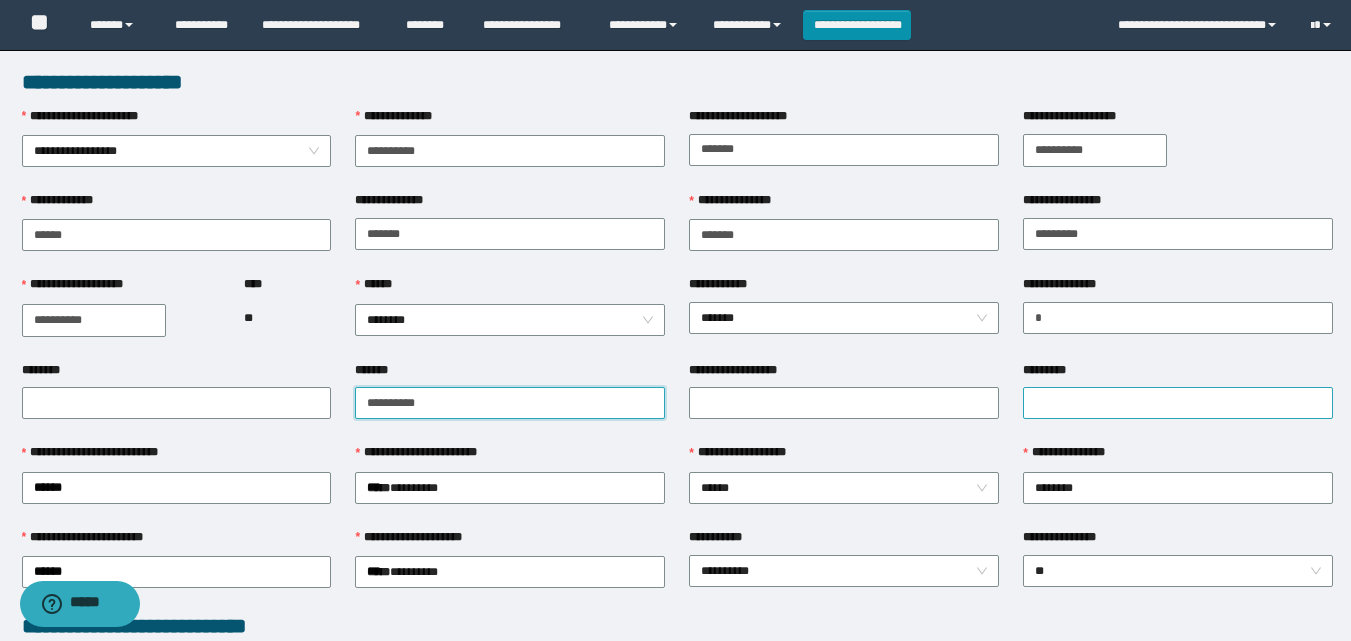 type on "**********" 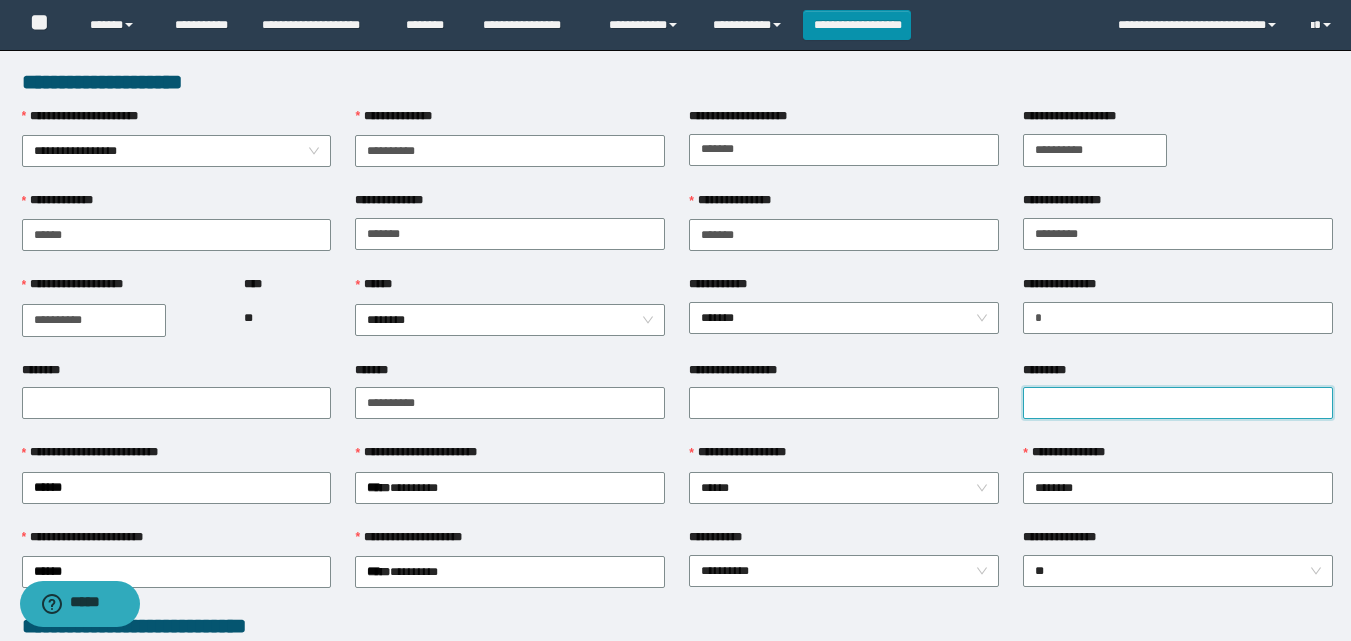 click on "*********" at bounding box center [1178, 403] 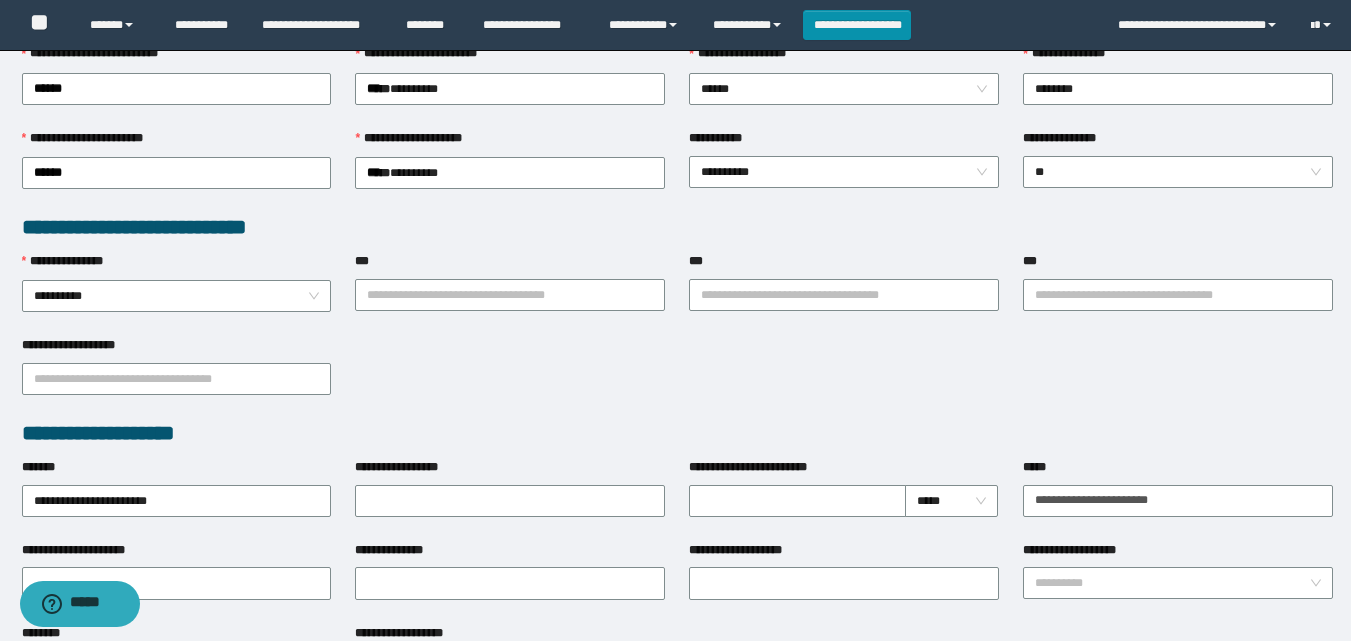 scroll, scrollTop: 400, scrollLeft: 0, axis: vertical 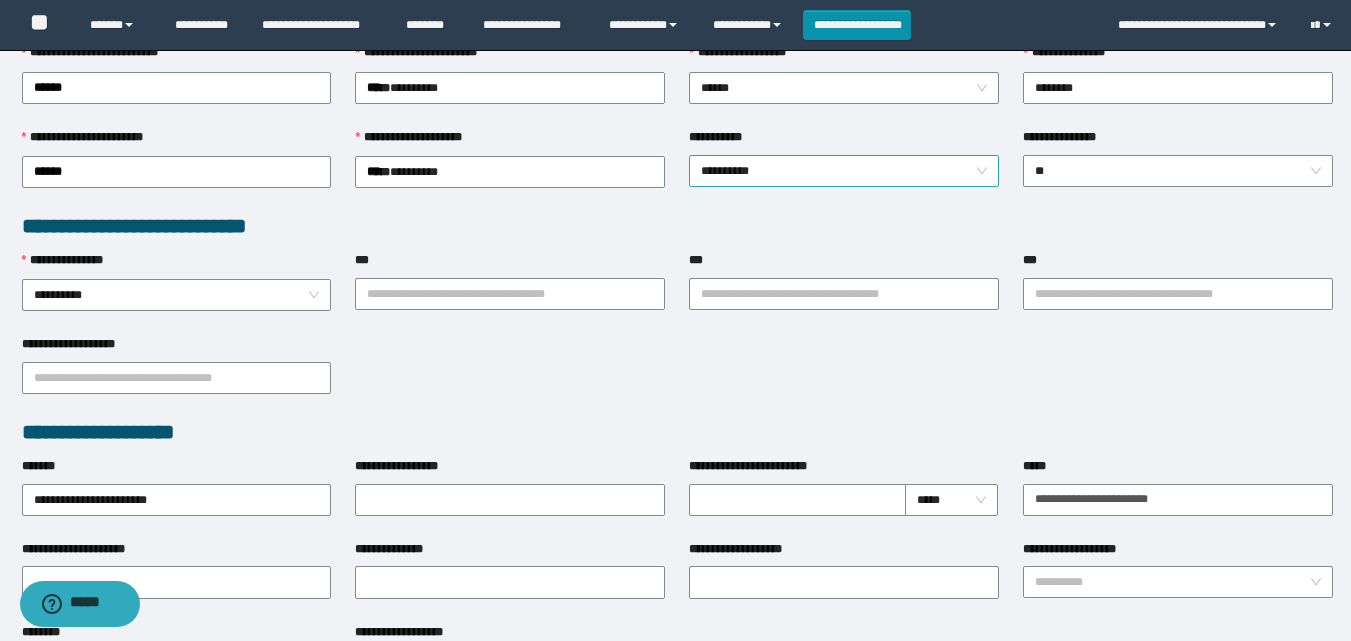click on "**********" at bounding box center (844, 171) 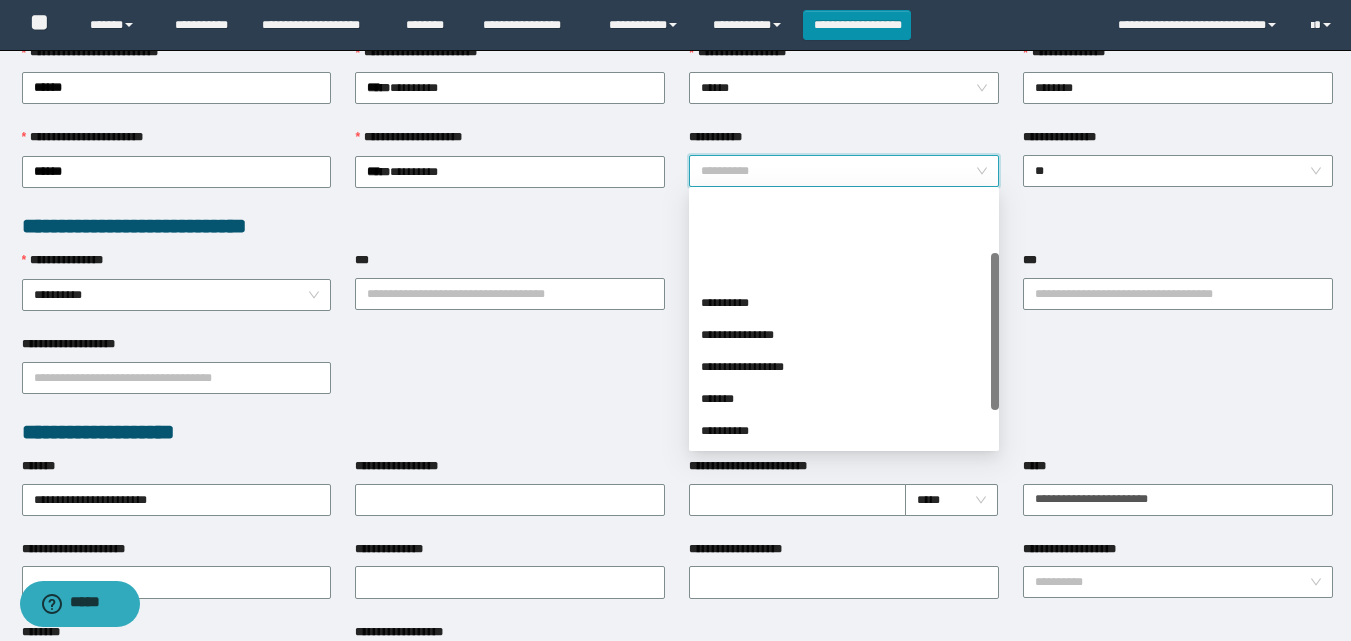 scroll, scrollTop: 100, scrollLeft: 0, axis: vertical 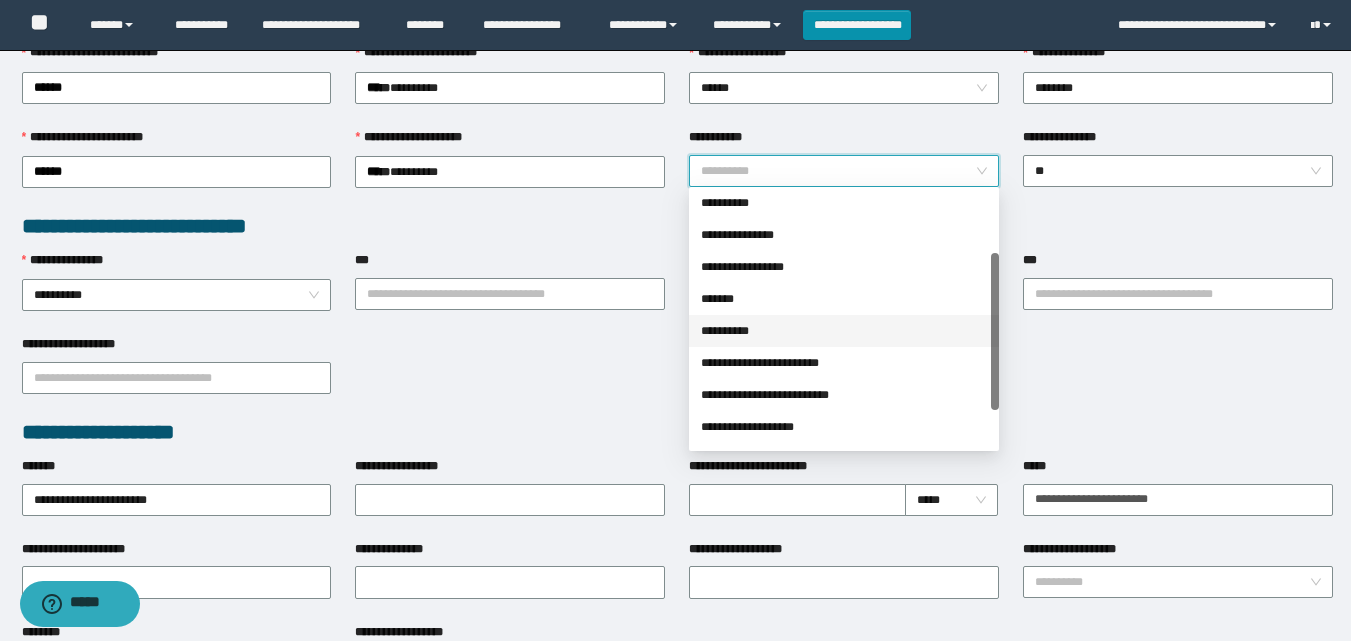 click on "**********" at bounding box center [844, 331] 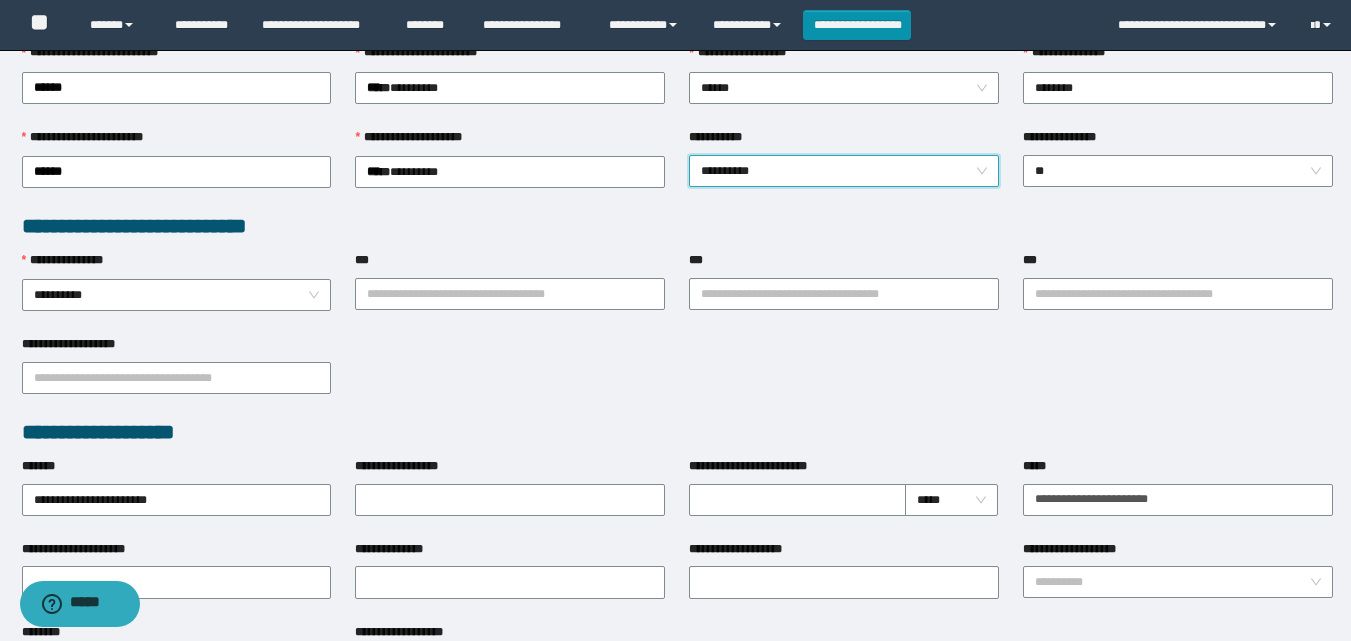 click on "**********" at bounding box center [677, 376] 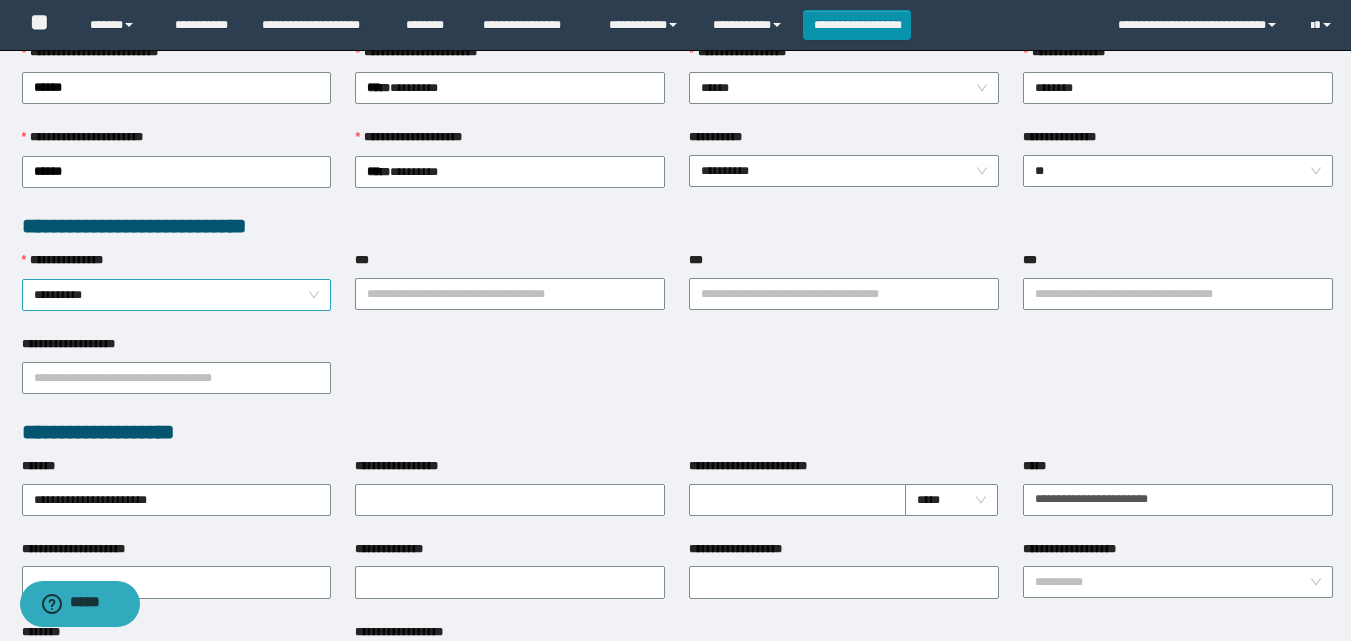 click on "**********" at bounding box center [177, 295] 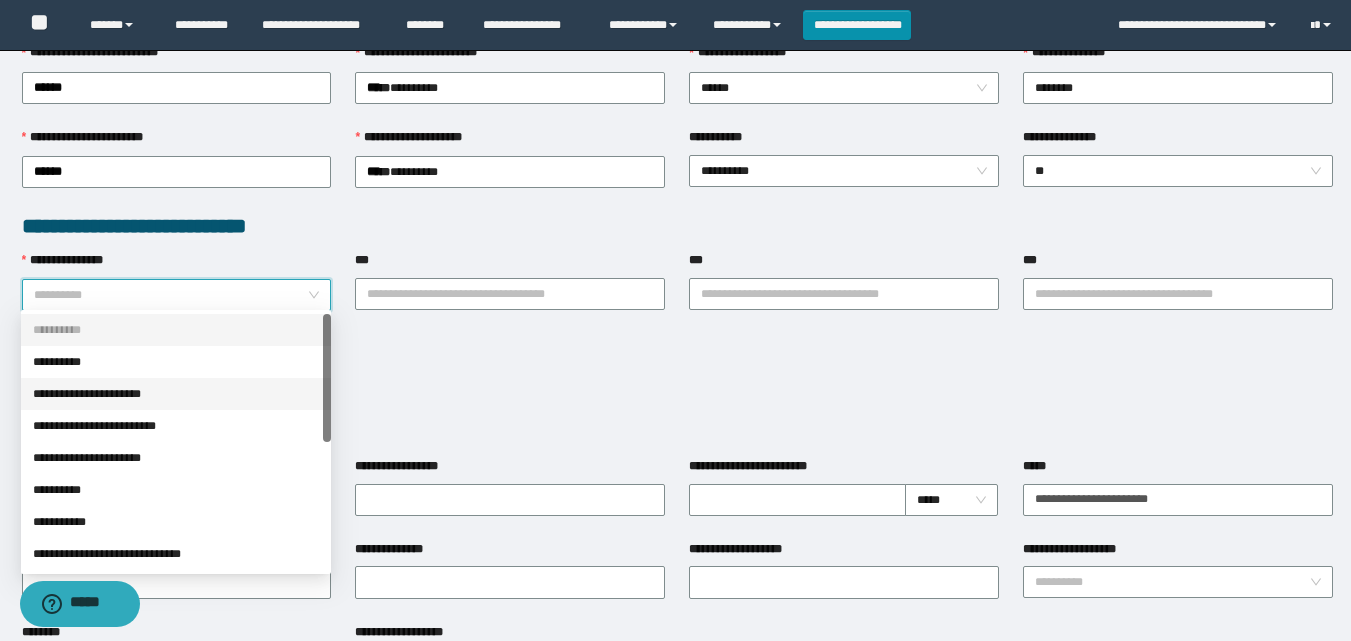 click on "**********" at bounding box center (176, 394) 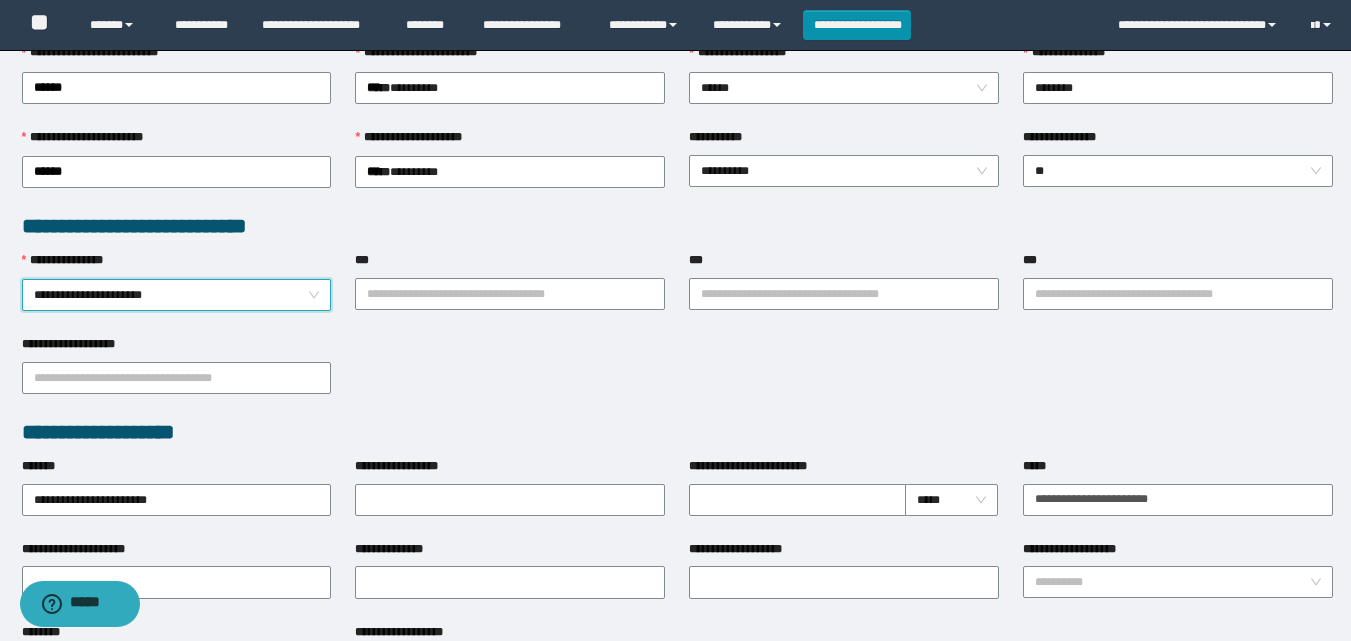click on "**********" at bounding box center (677, 376) 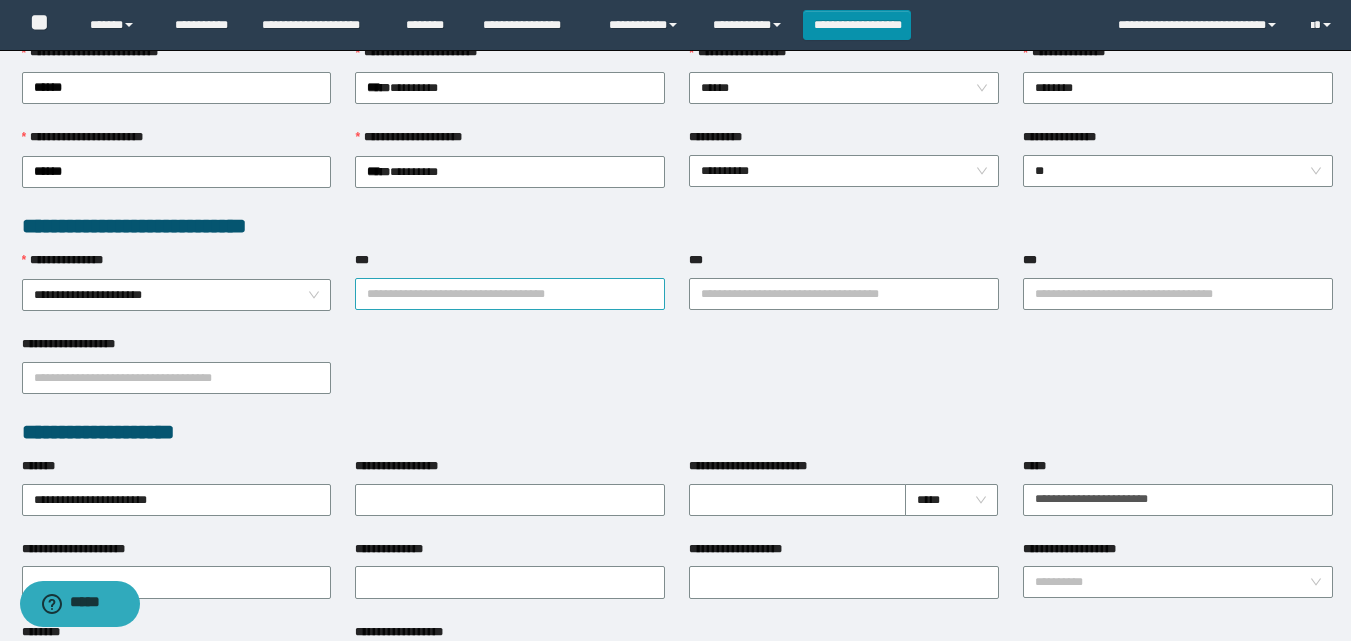 click on "***" at bounding box center [510, 294] 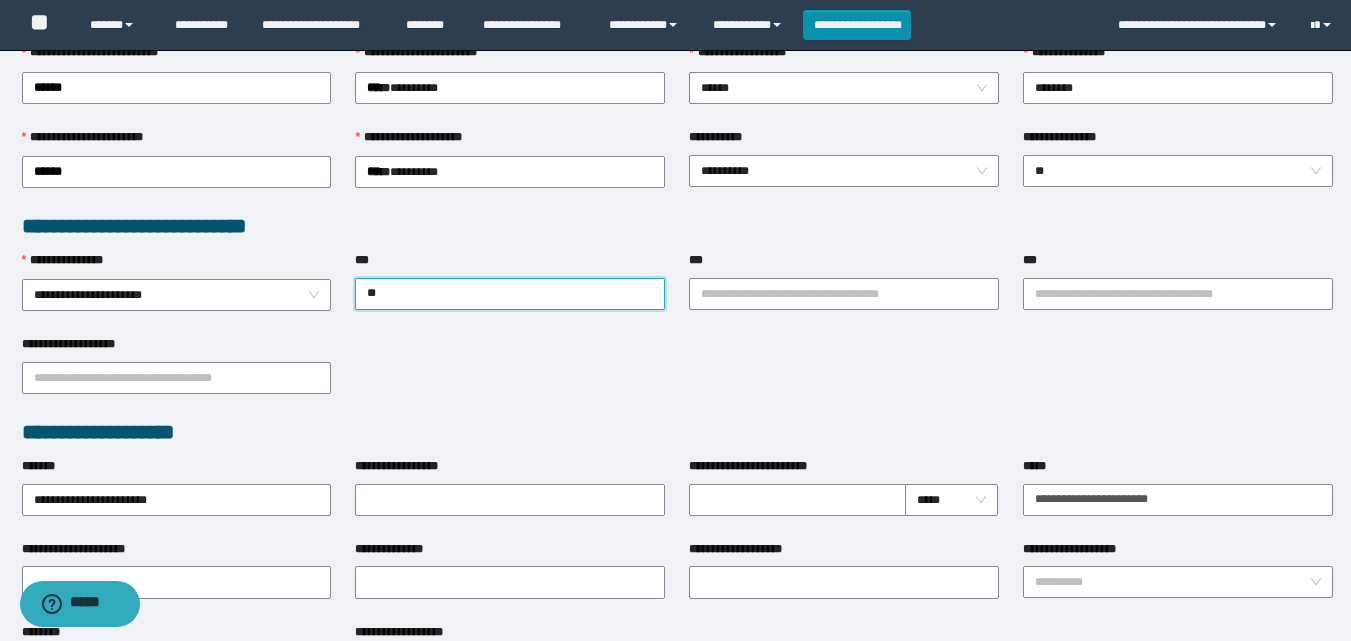 type on "*" 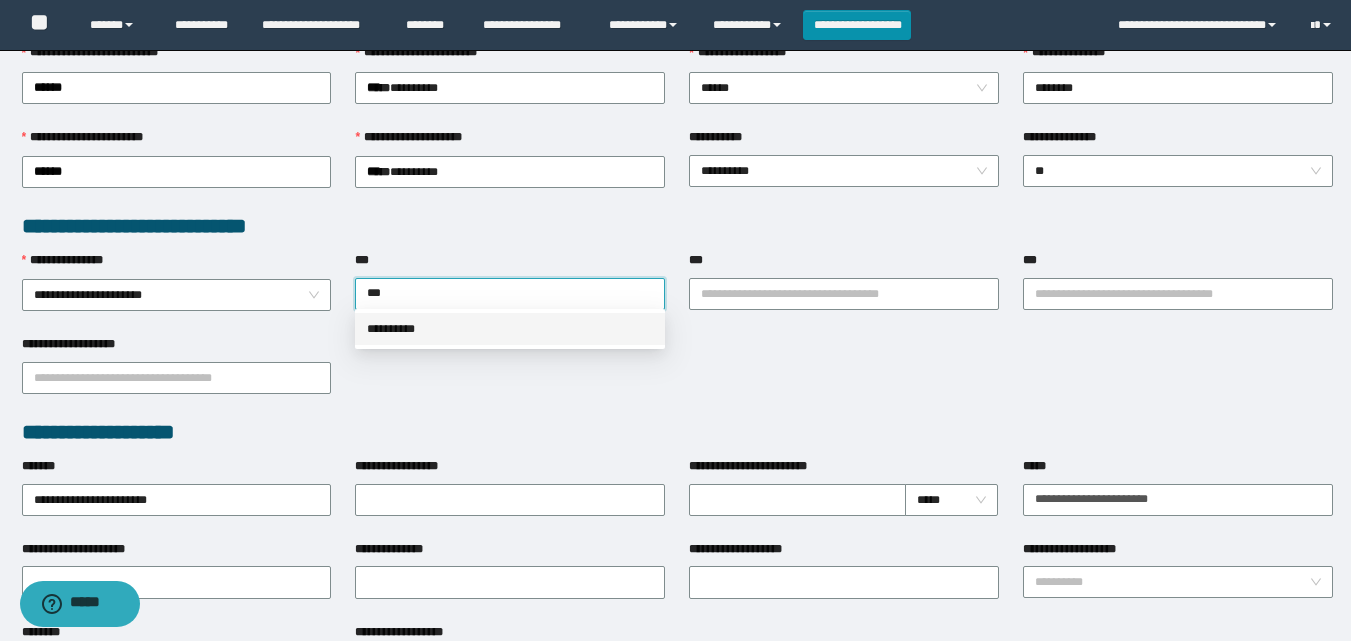 click on "**********" at bounding box center (510, 329) 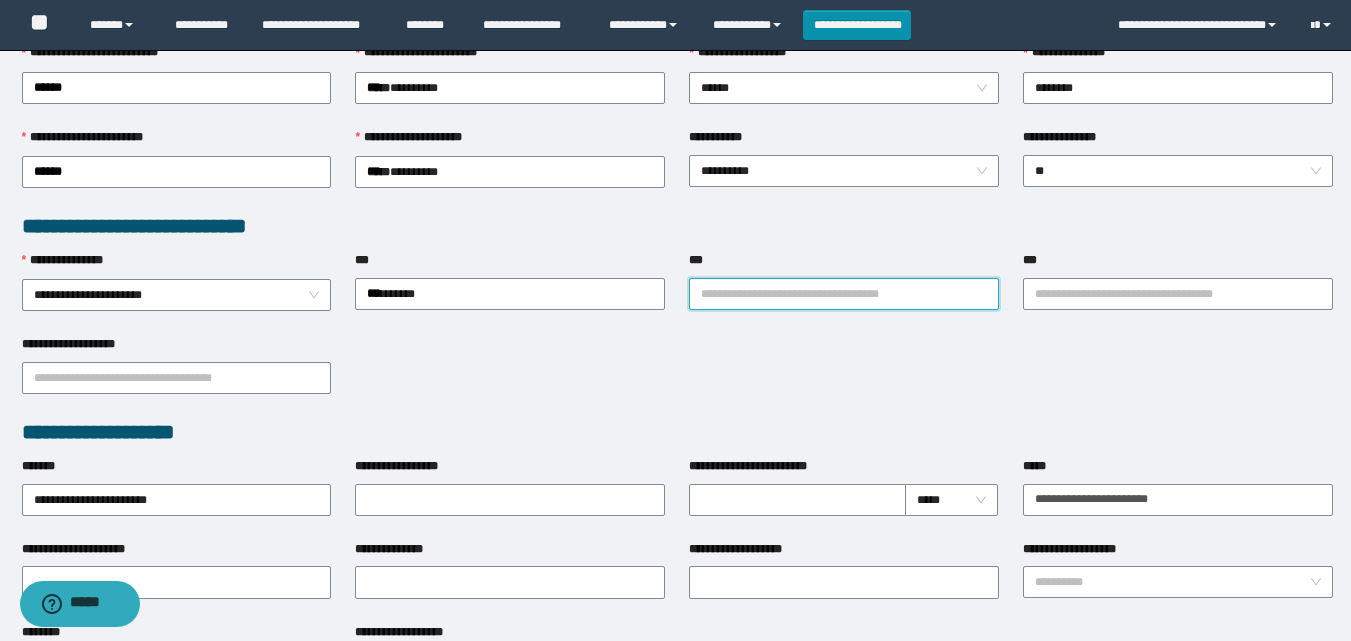 click on "***" at bounding box center (844, 294) 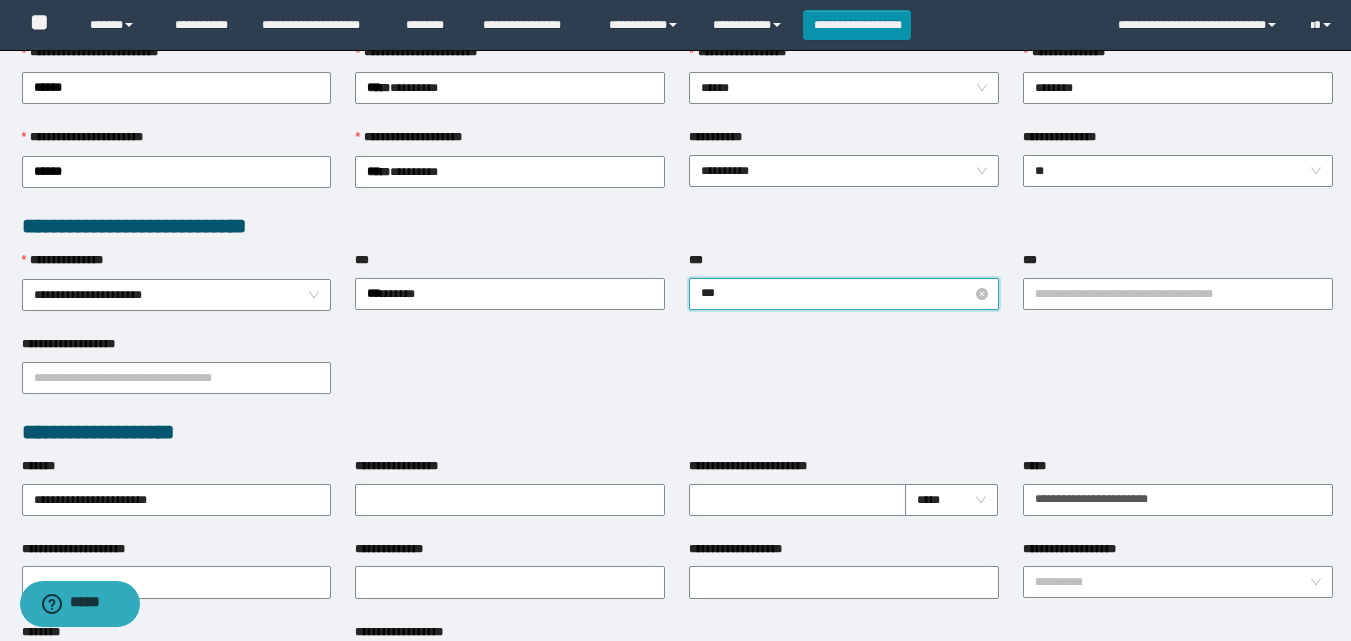 type on "****" 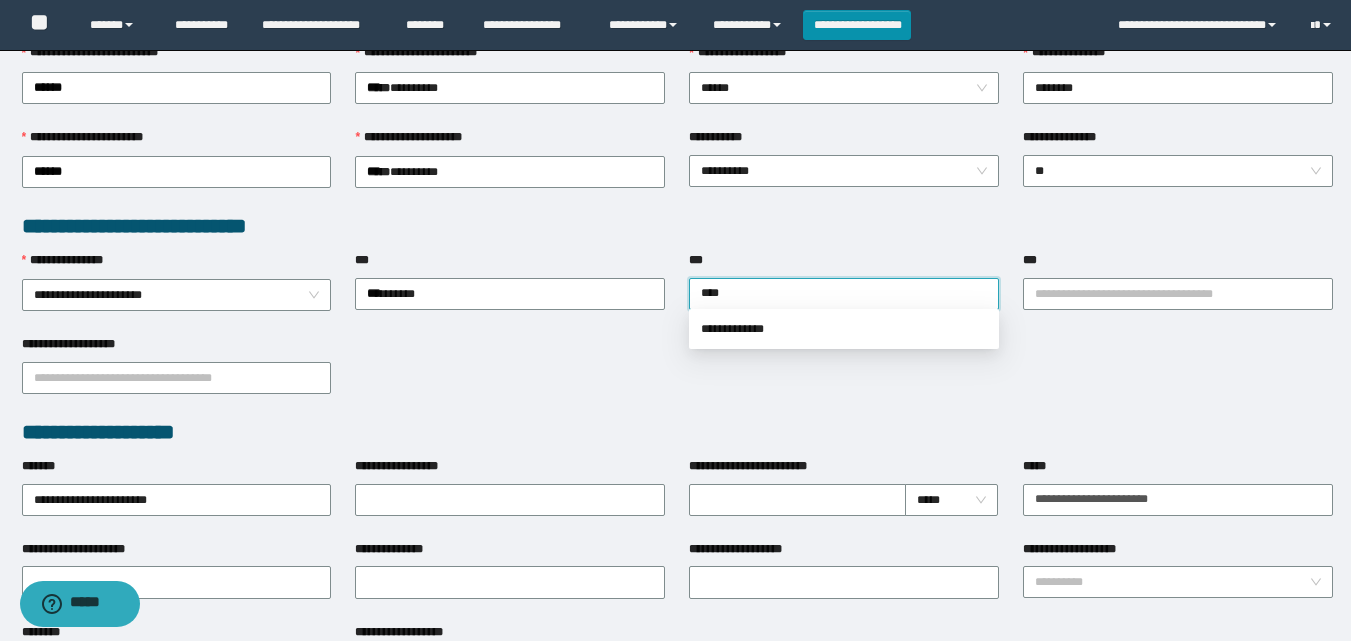 click on "**********" at bounding box center [844, 329] 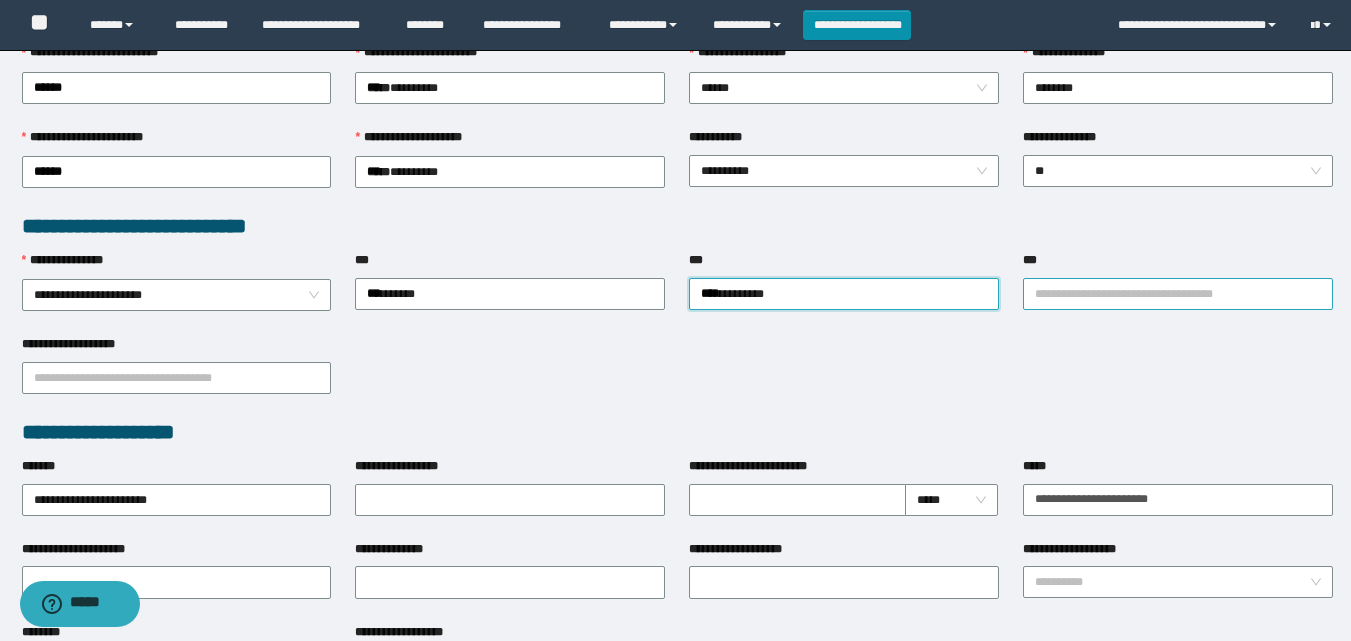 click on "***" at bounding box center [1178, 294] 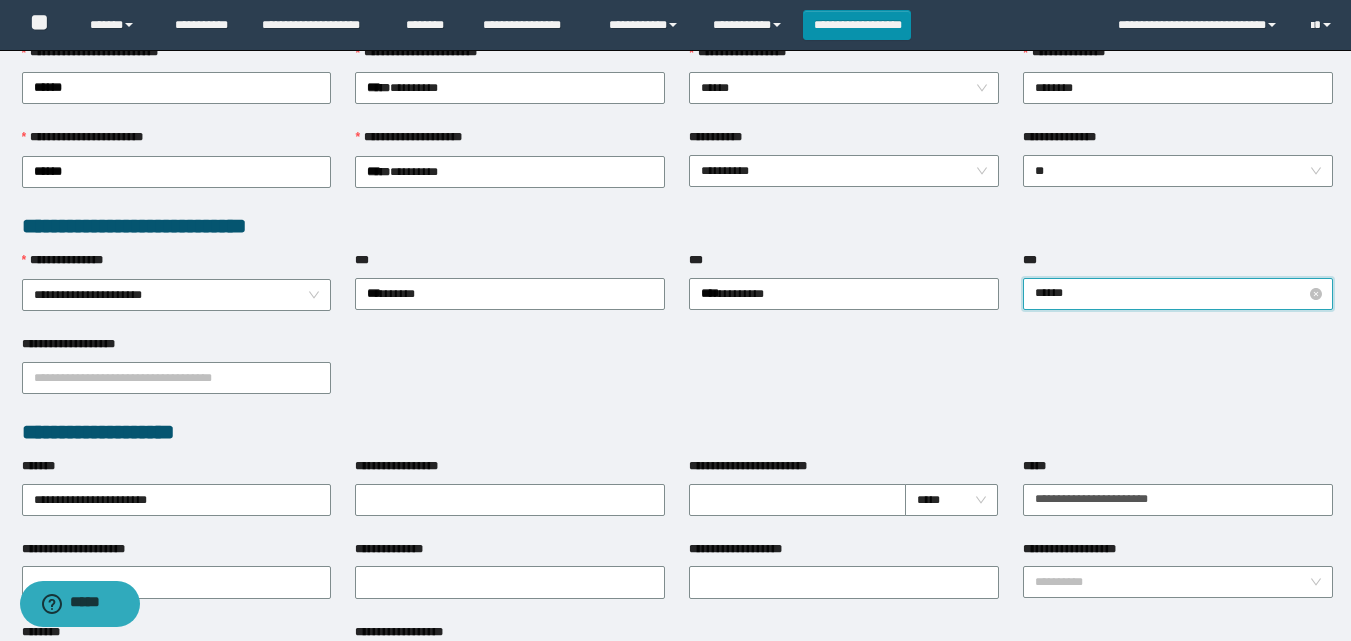 type on "*******" 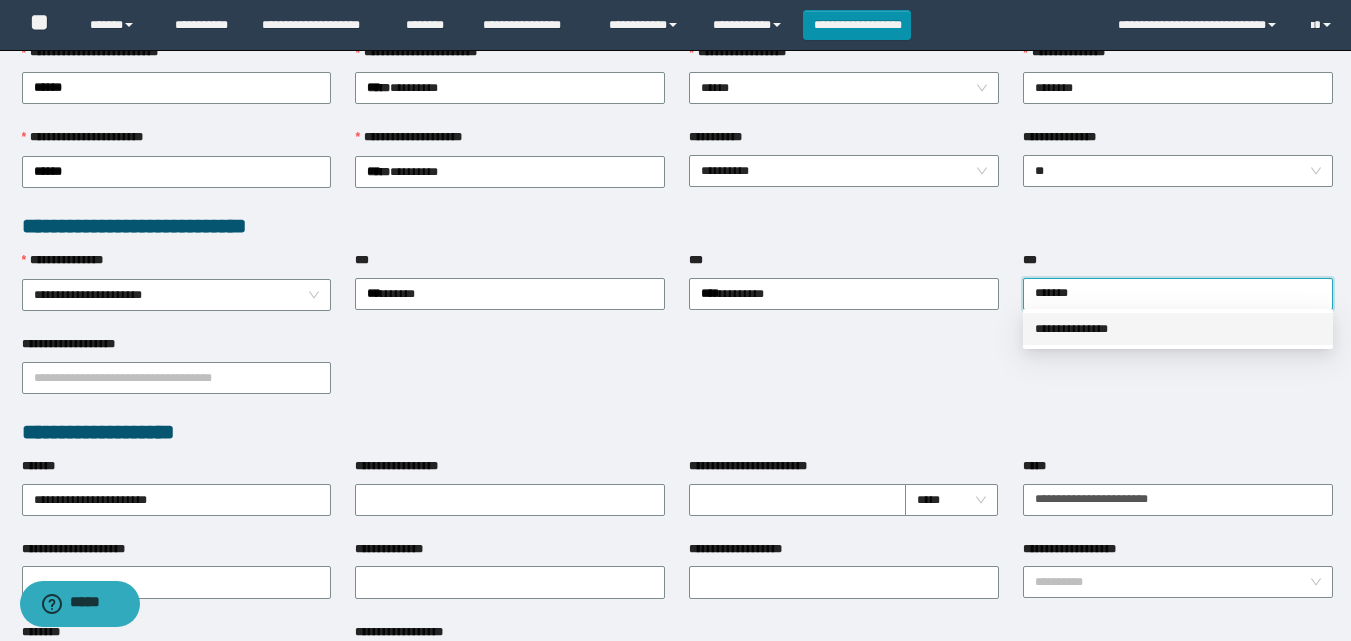 click on "**********" at bounding box center (1178, 329) 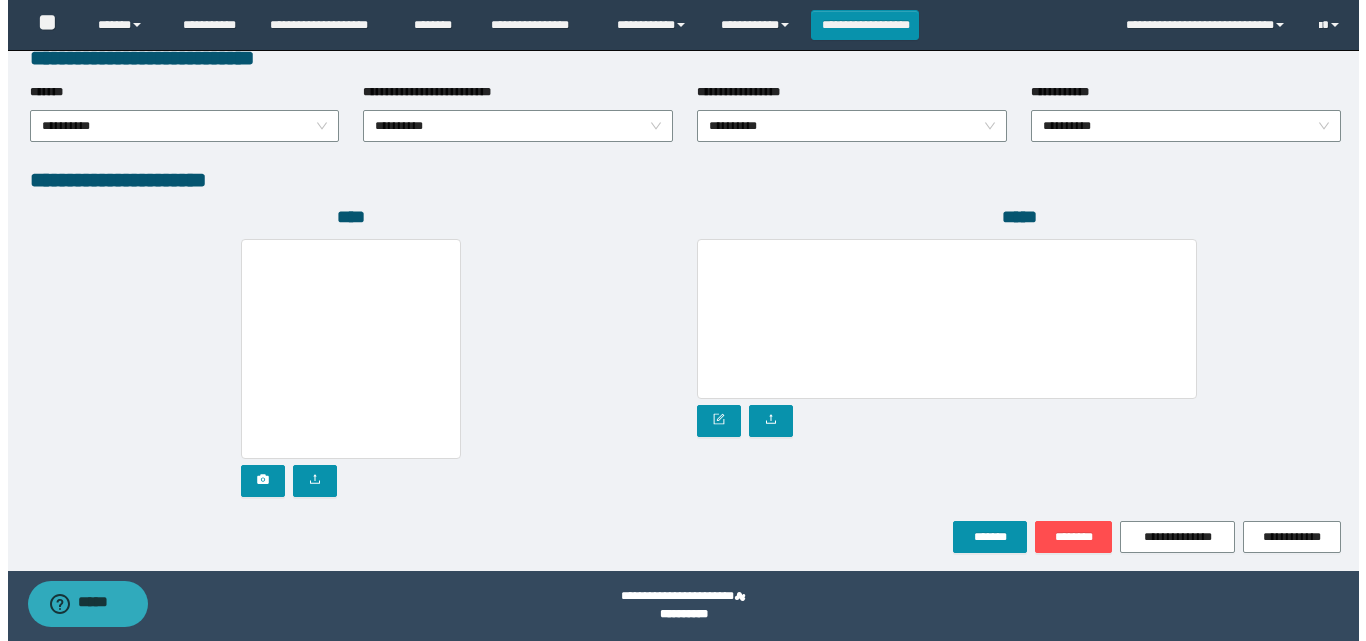 scroll, scrollTop: 1064, scrollLeft: 0, axis: vertical 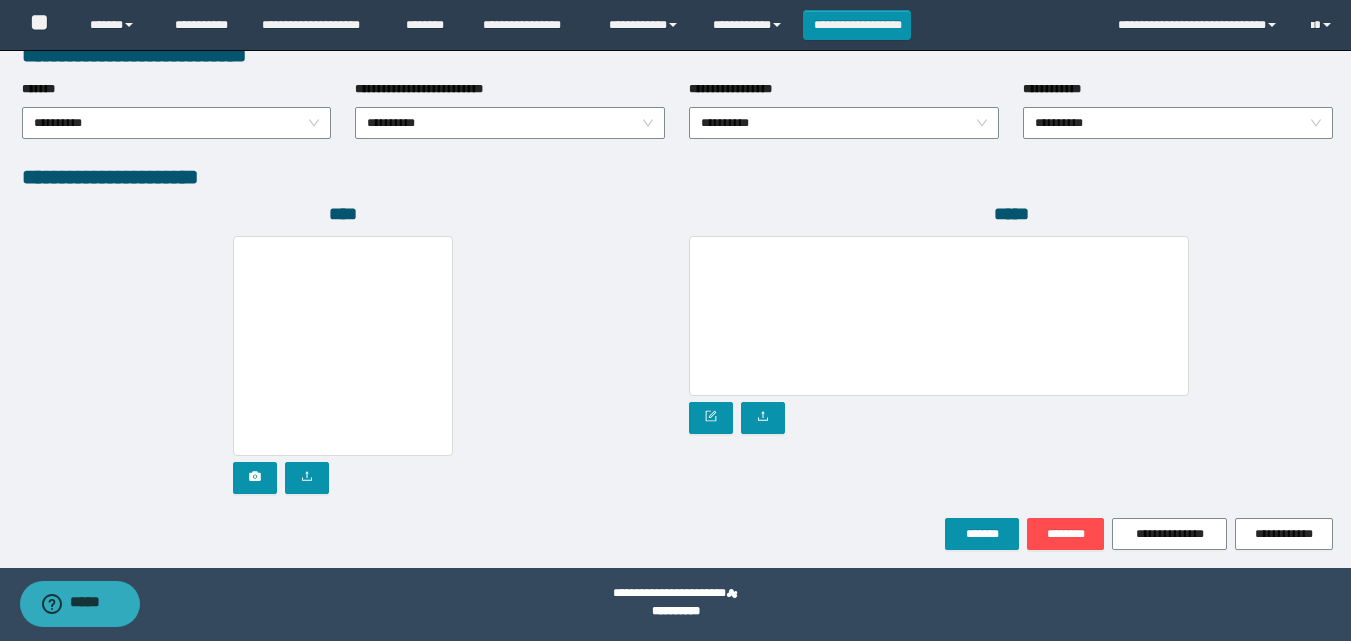 click at bounding box center [344, 365] 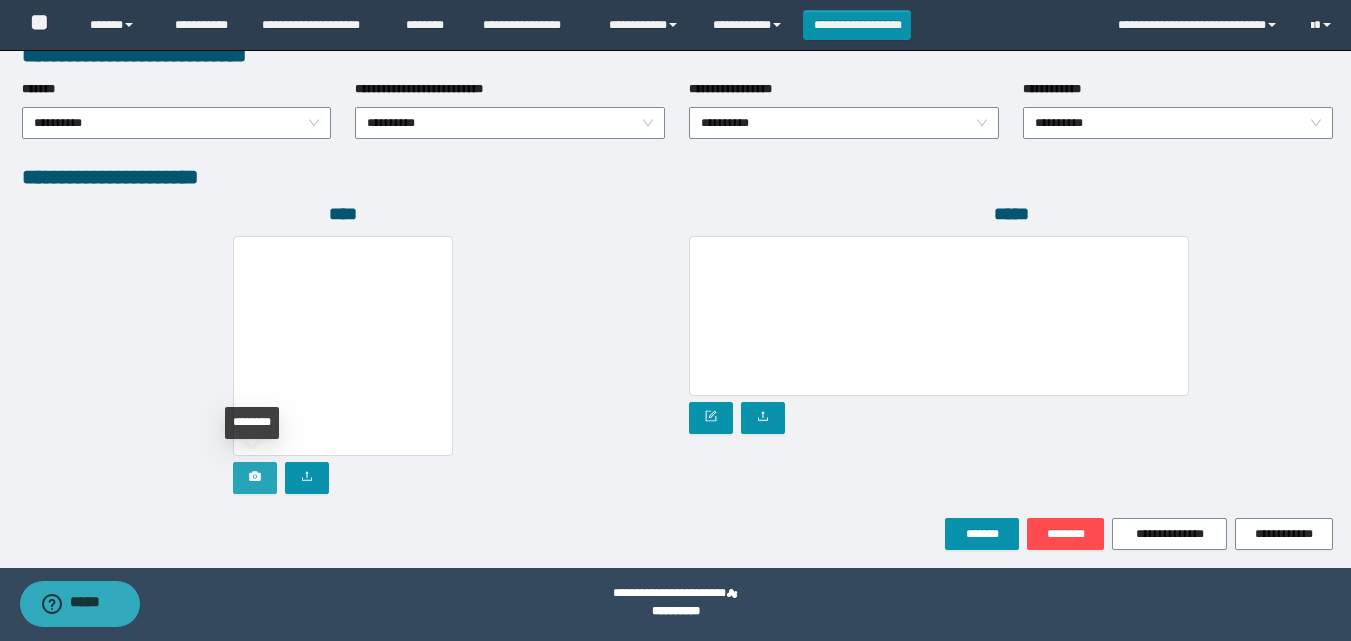click 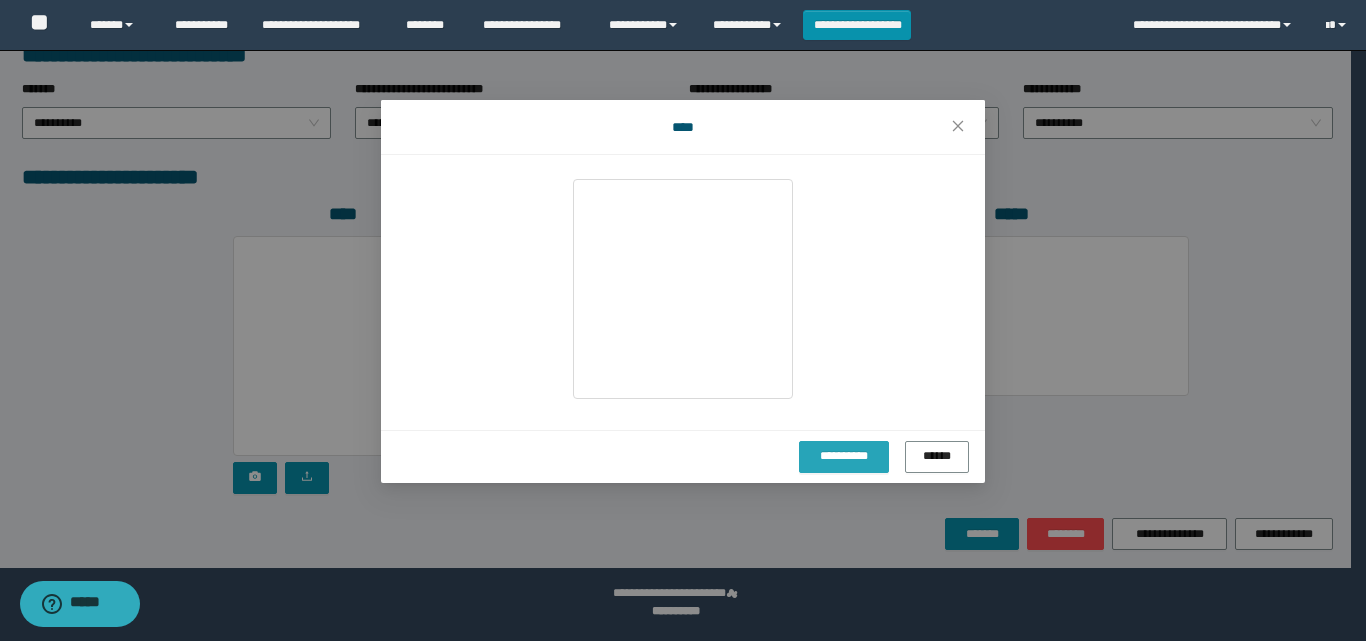 click on "**********" at bounding box center (844, 456) 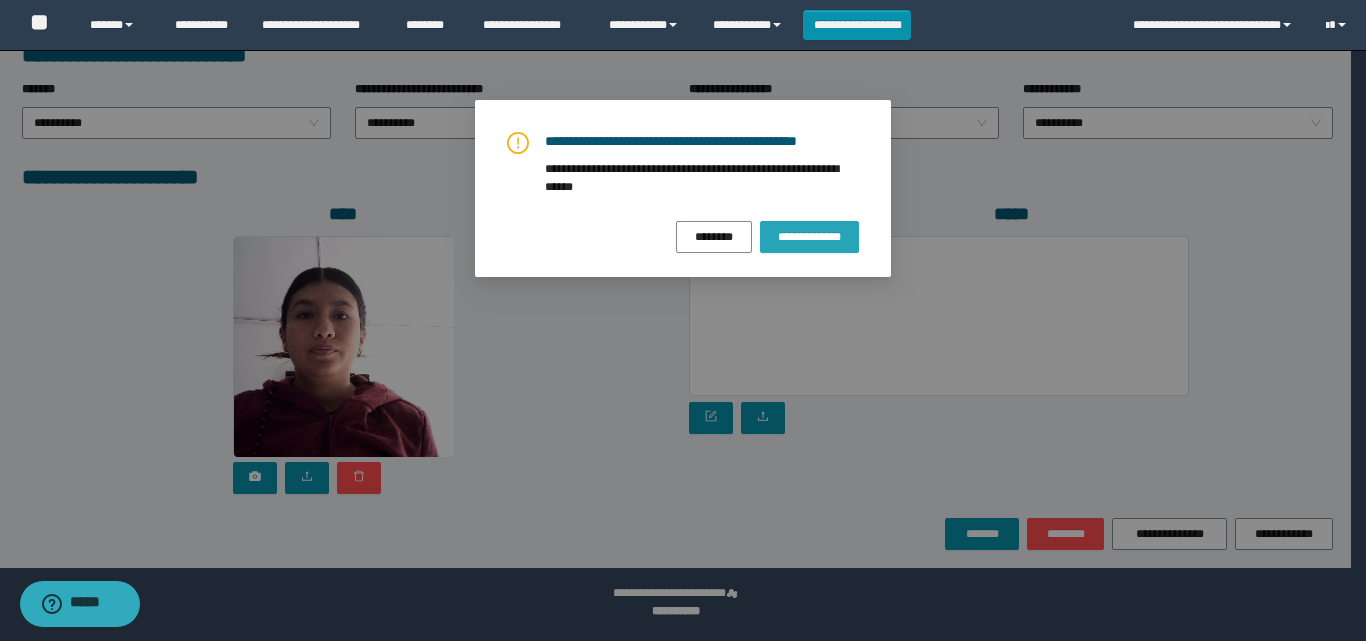 click on "**********" at bounding box center (809, 237) 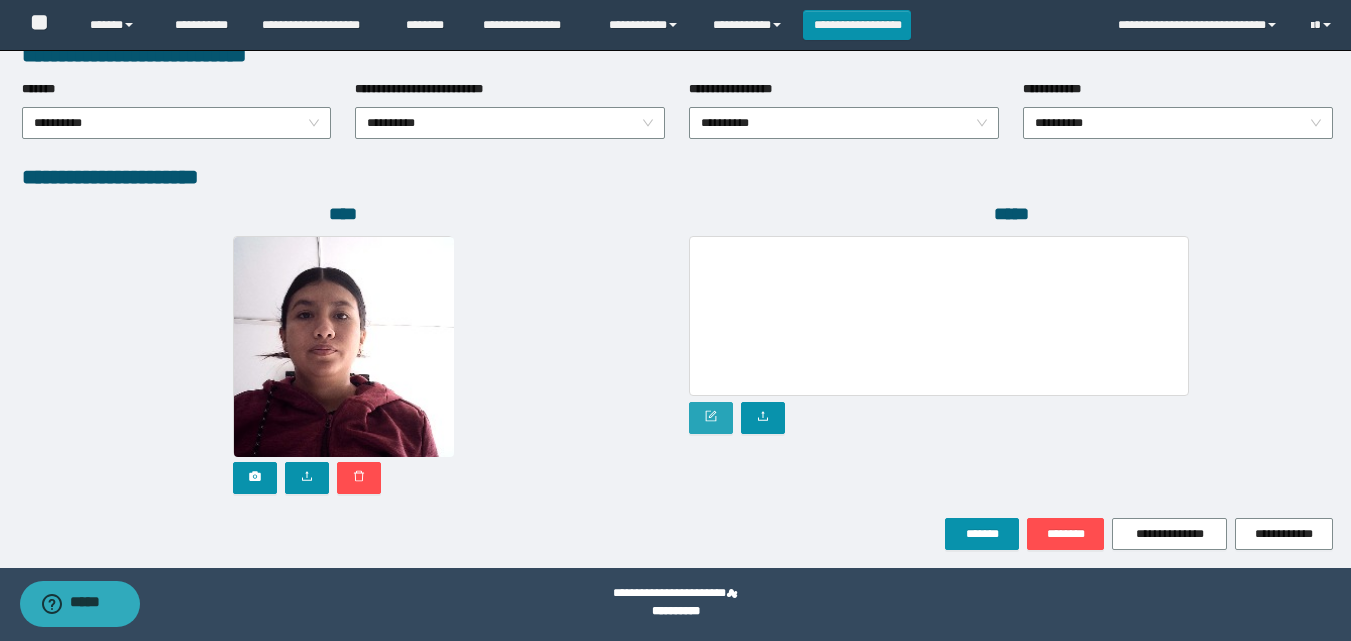 click 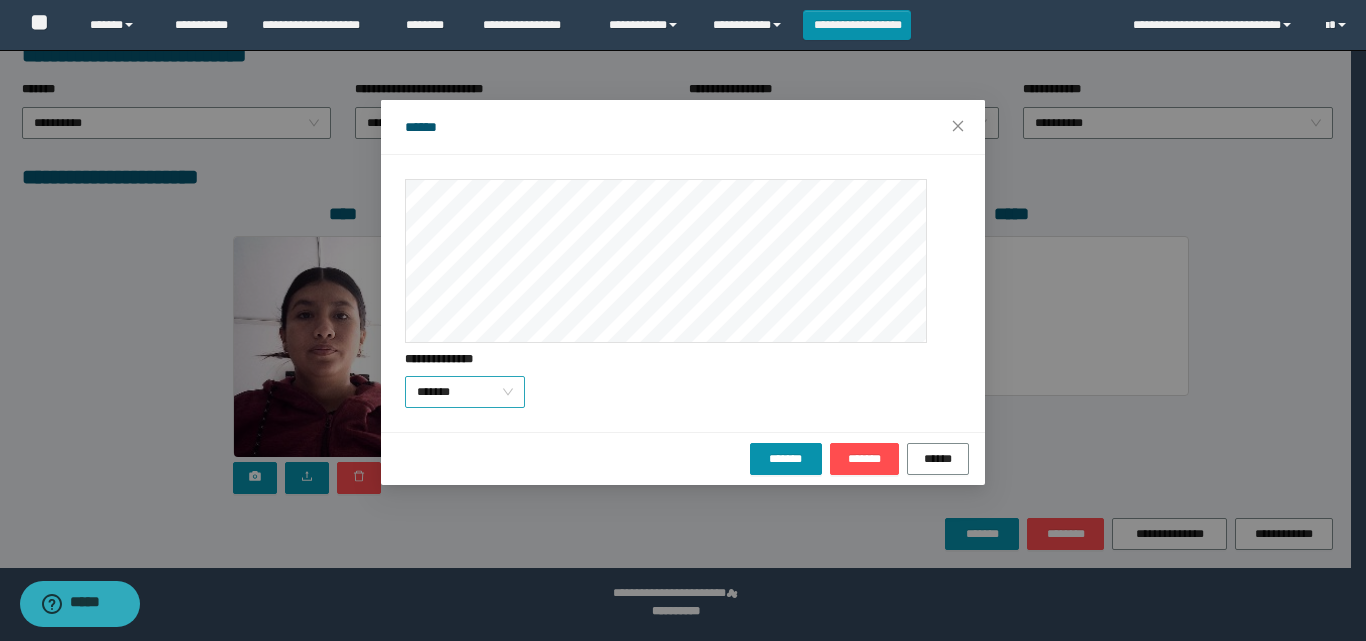 click on "*******" at bounding box center [465, 392] 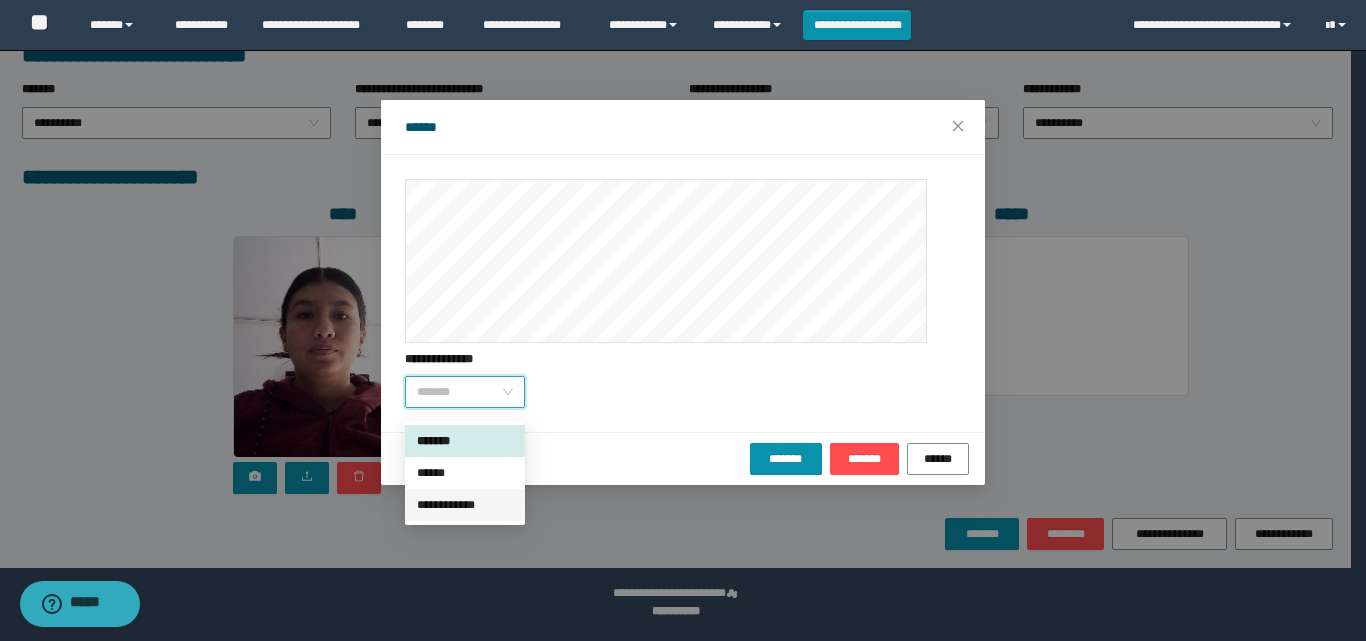 click on "**********" at bounding box center (465, 505) 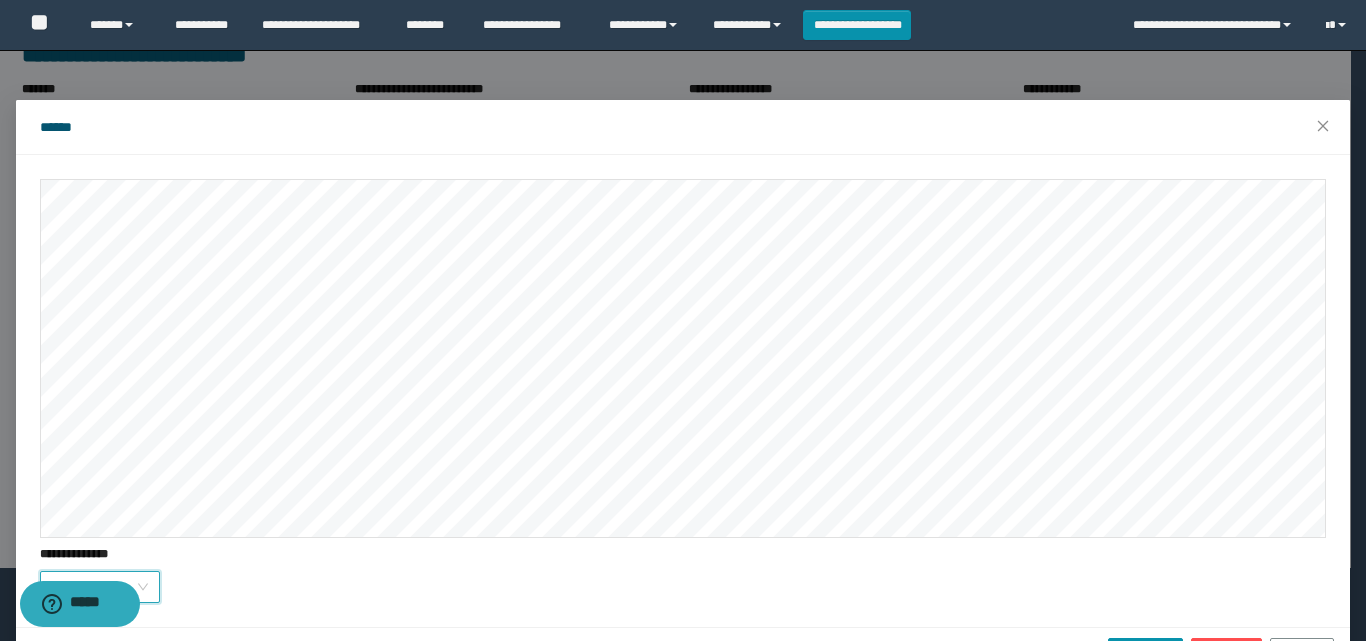 scroll, scrollTop: 61, scrollLeft: 0, axis: vertical 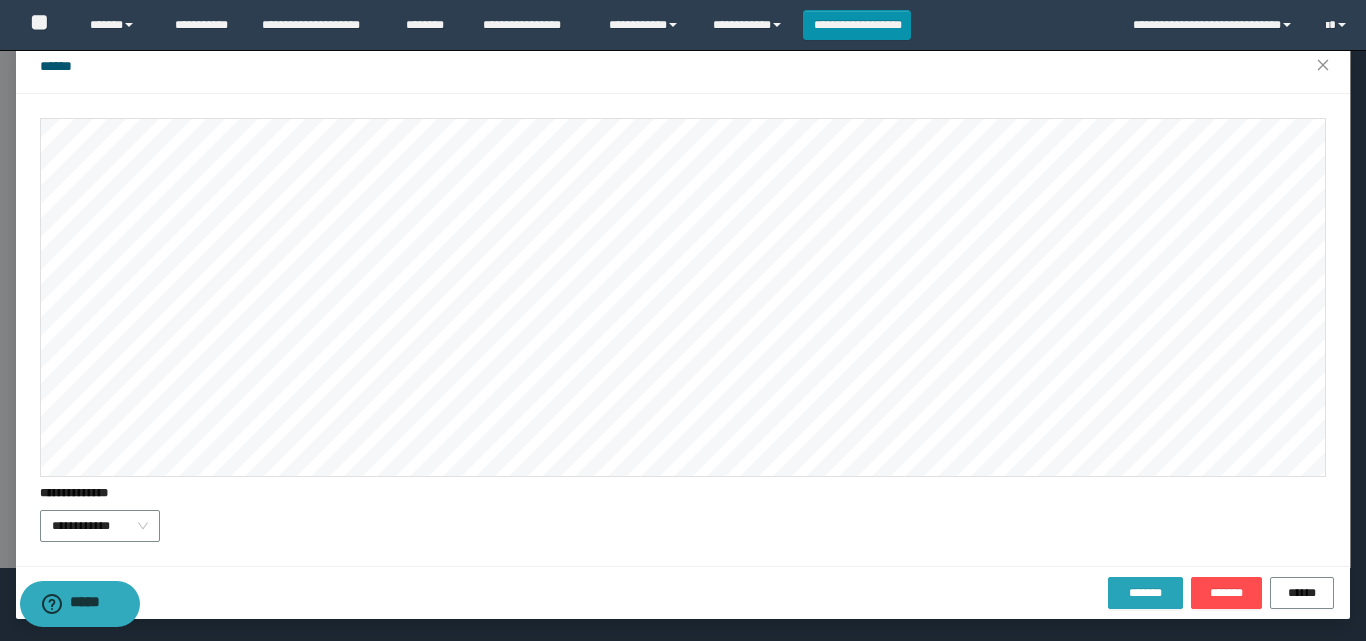 click on "*******" at bounding box center [1145, 593] 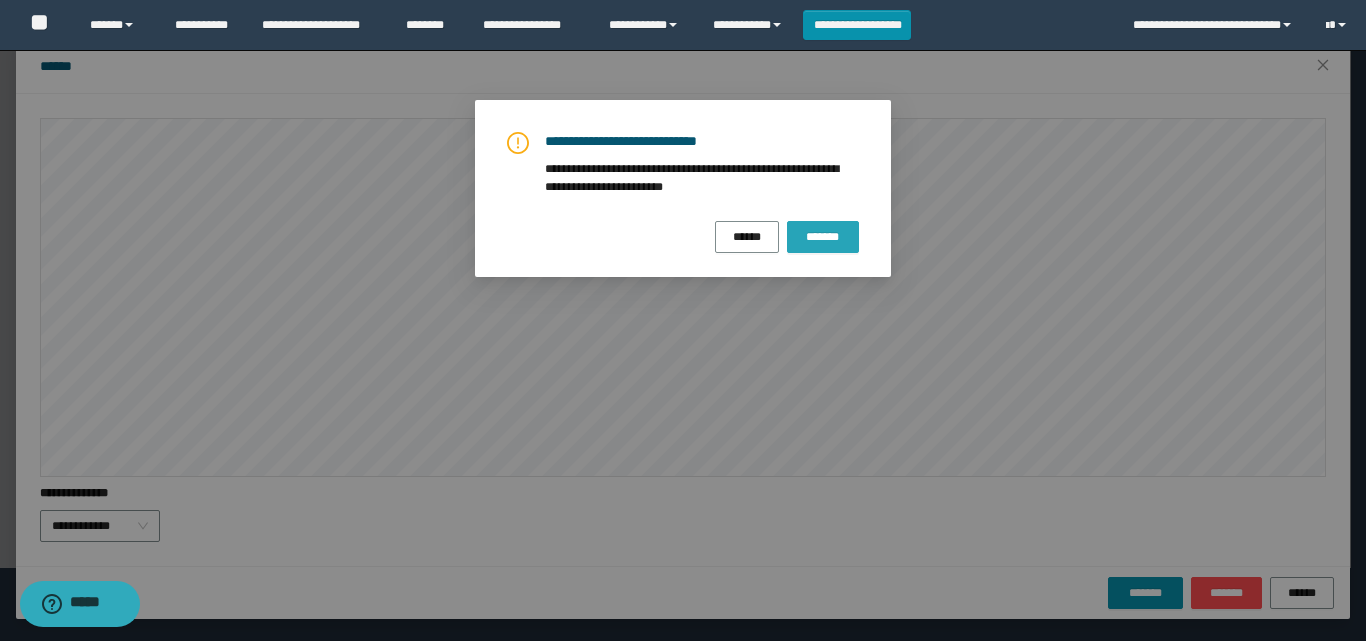 click on "*******" at bounding box center (823, 237) 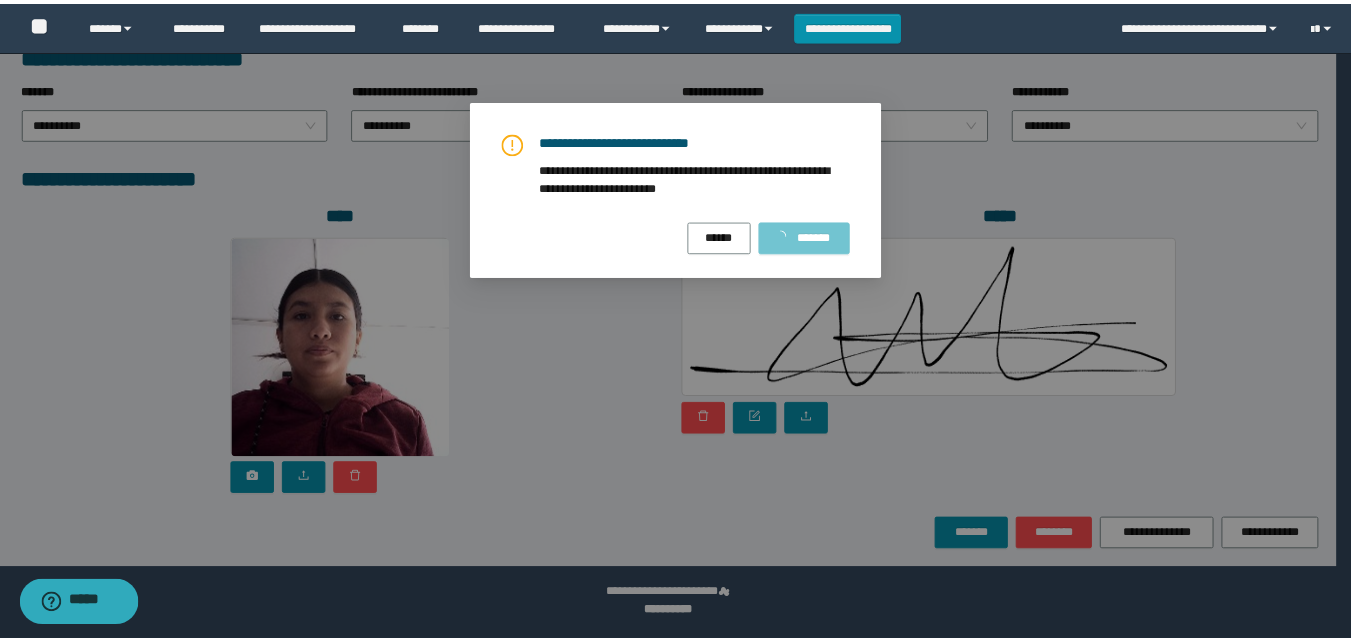 scroll, scrollTop: 0, scrollLeft: 0, axis: both 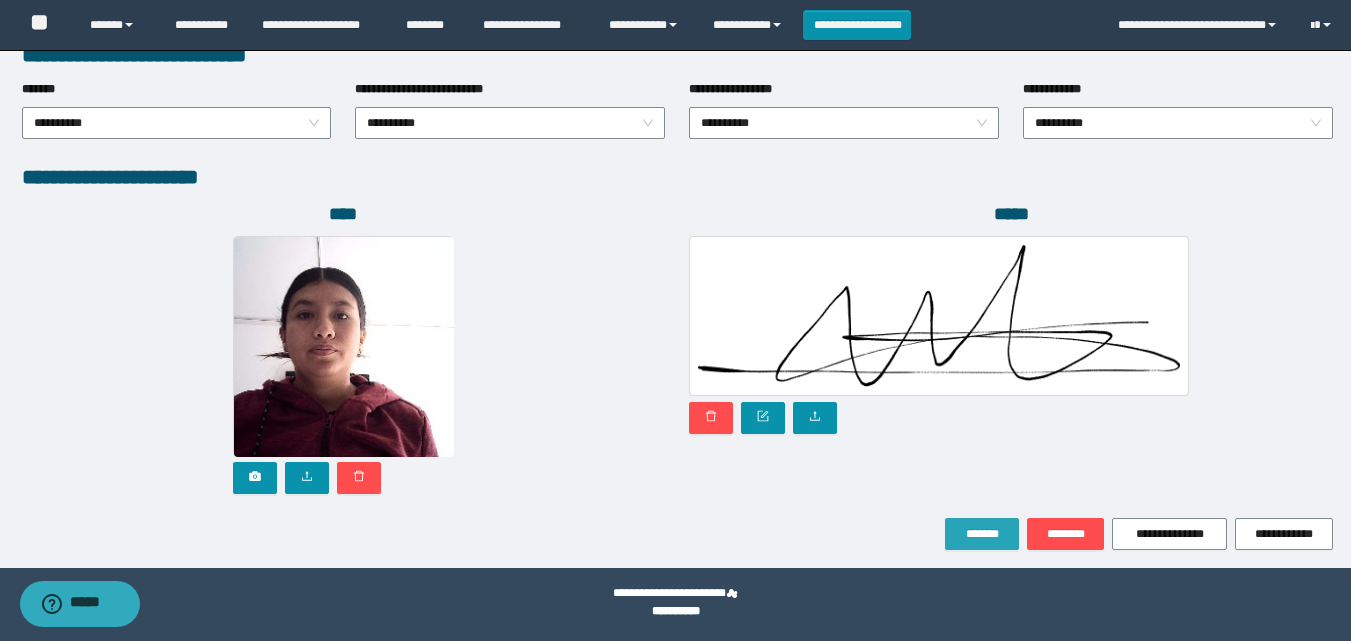 click on "*******" at bounding box center [982, 534] 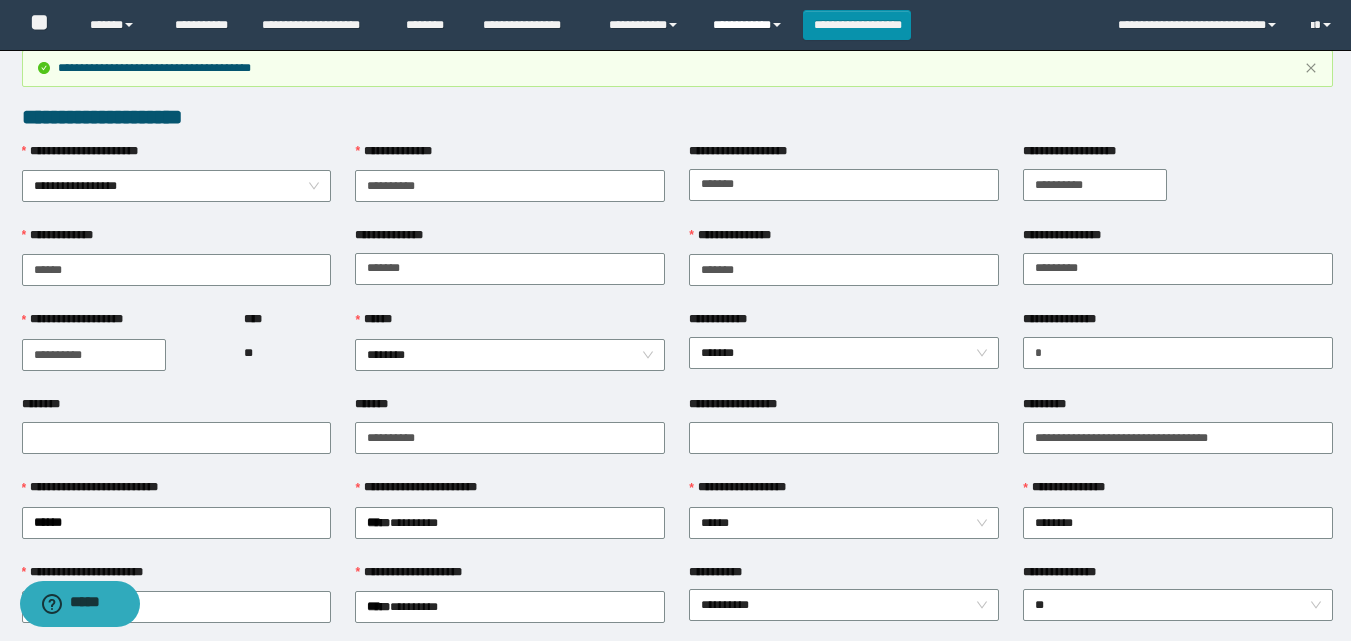 scroll, scrollTop: 0, scrollLeft: 0, axis: both 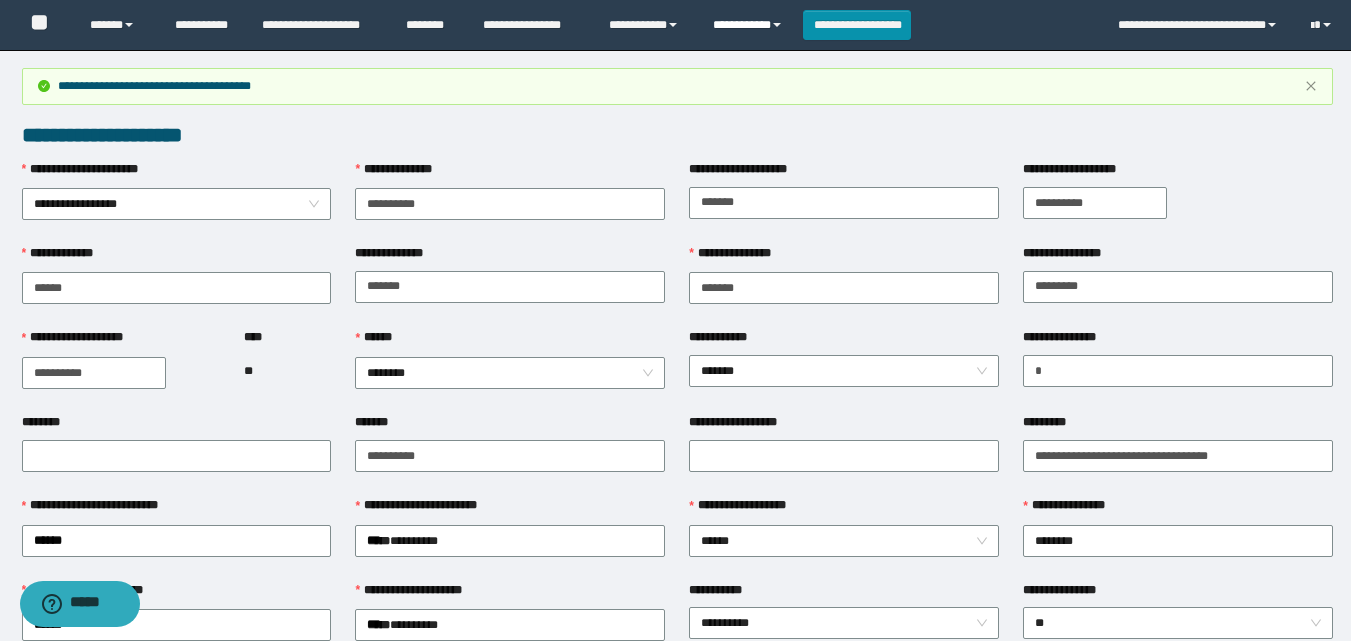 click on "**********" at bounding box center (750, 25) 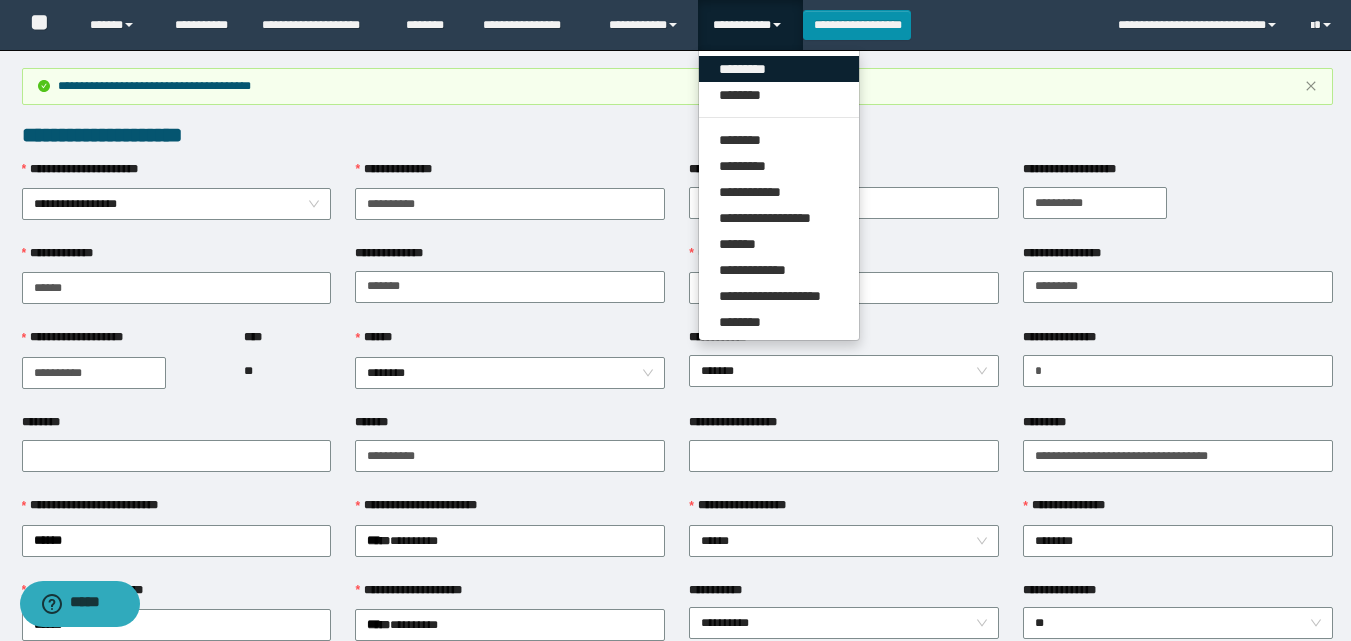 click on "*********" at bounding box center [779, 69] 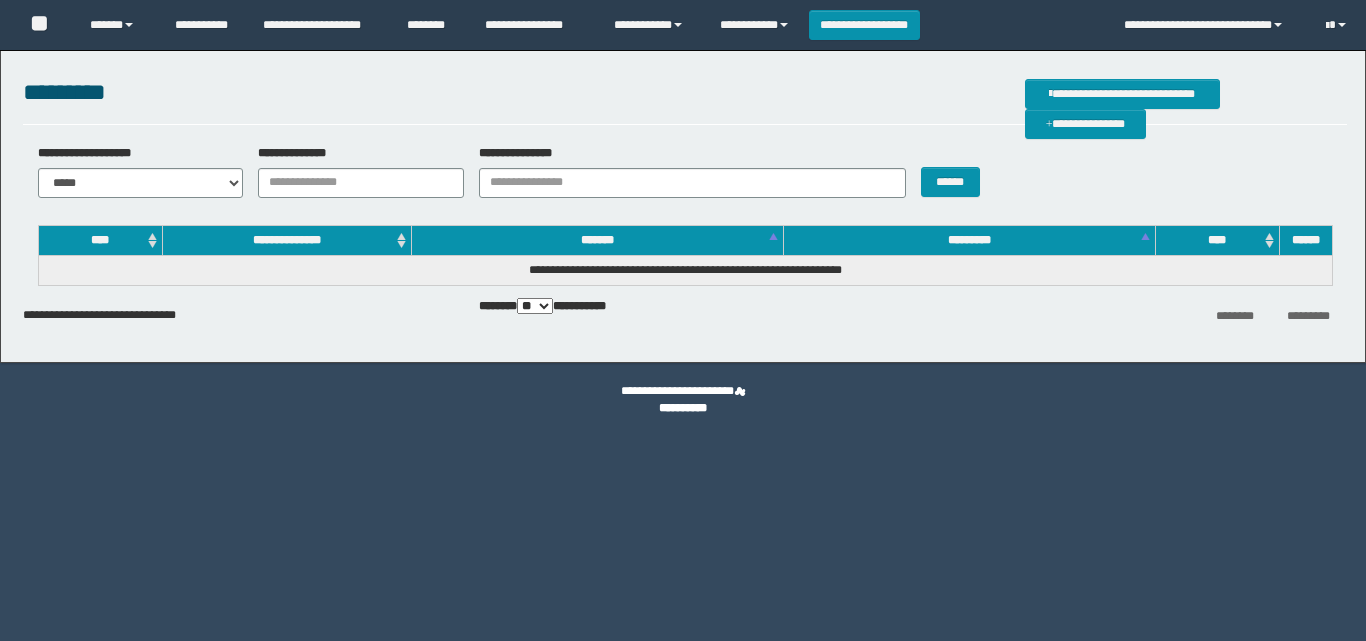 scroll, scrollTop: 0, scrollLeft: 0, axis: both 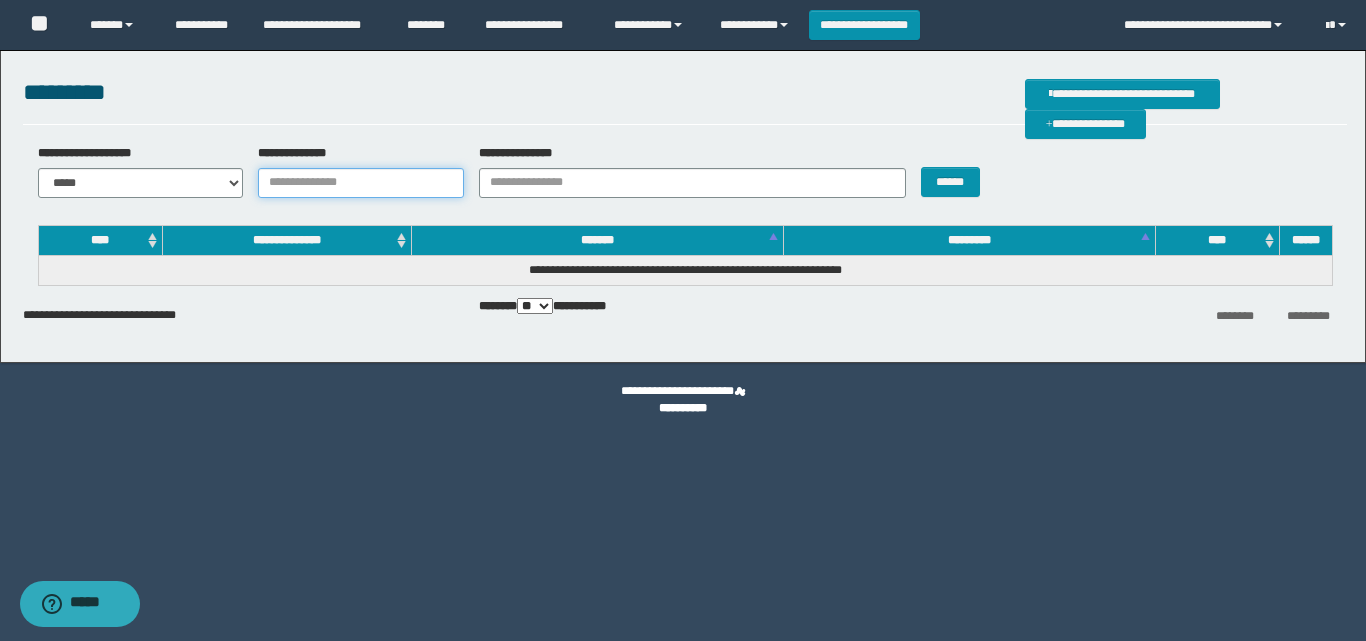 click on "**********" at bounding box center (361, 183) 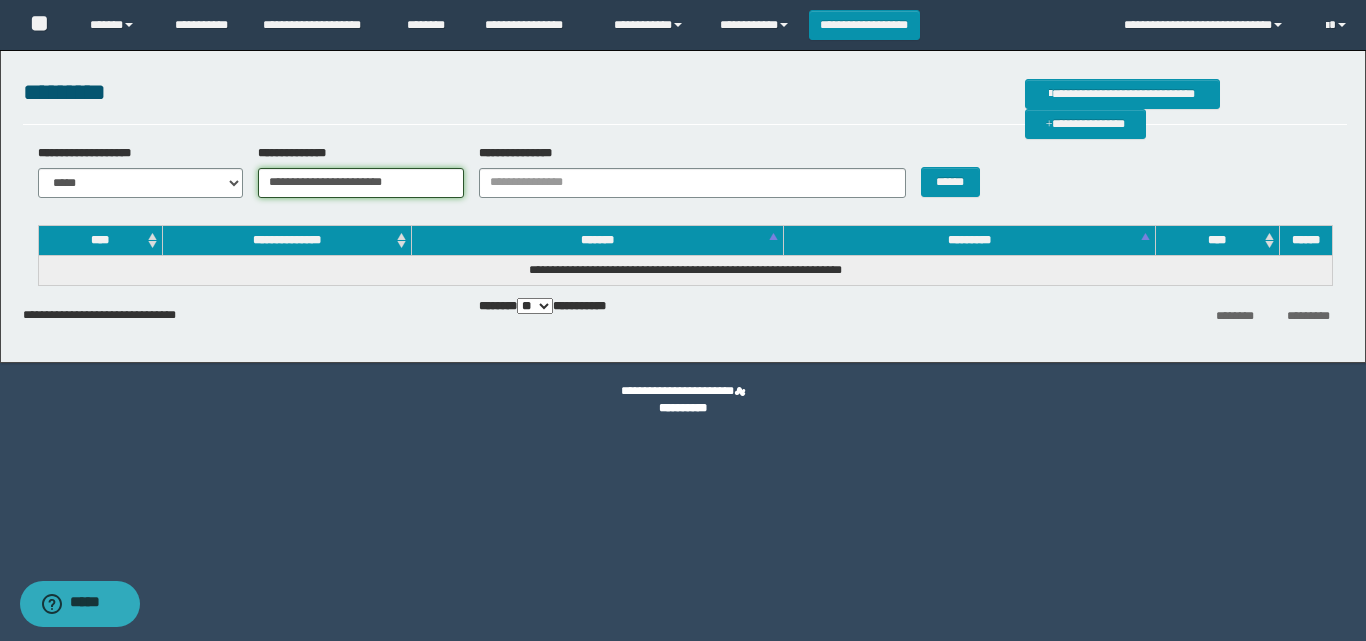 drag, startPoint x: 431, startPoint y: 187, endPoint x: 217, endPoint y: 185, distance: 214.00934 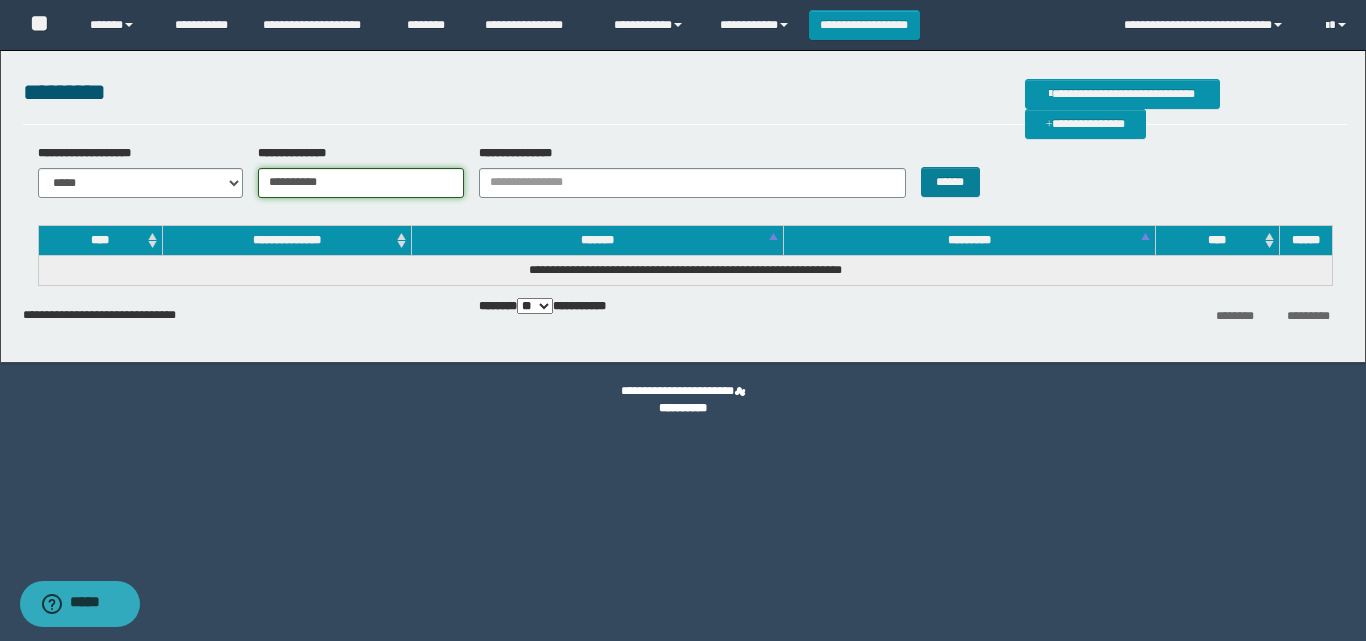 type on "**********" 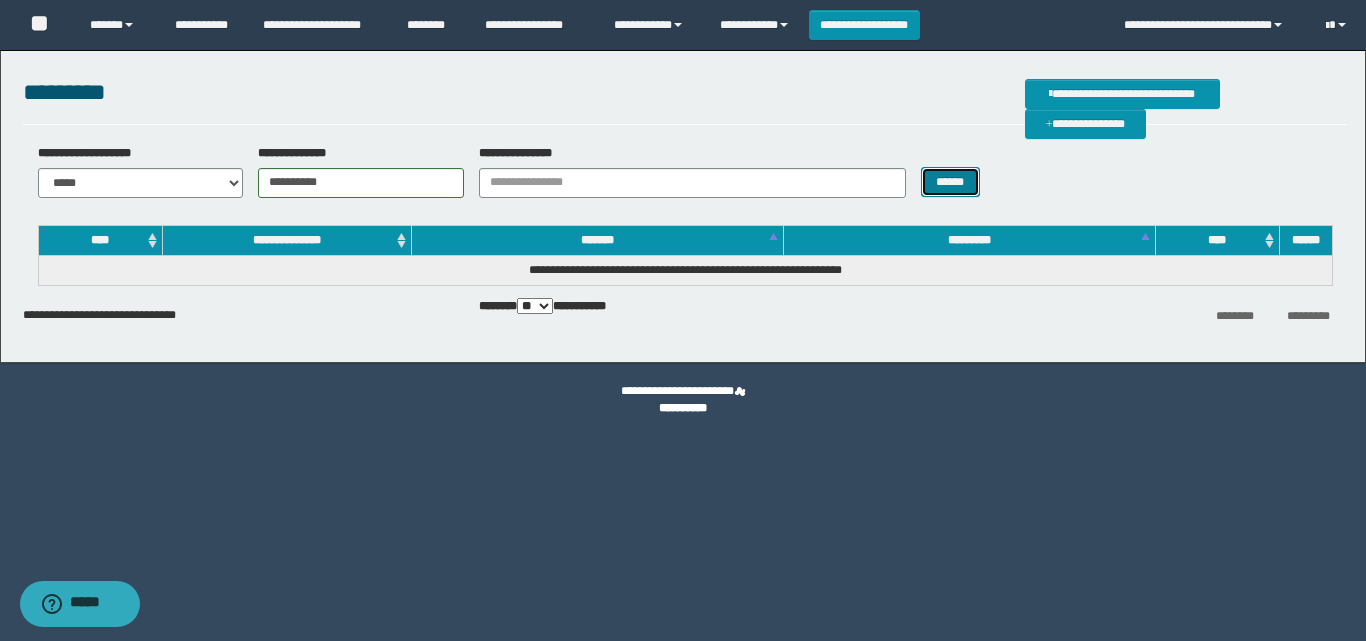 click on "******" at bounding box center [950, 182] 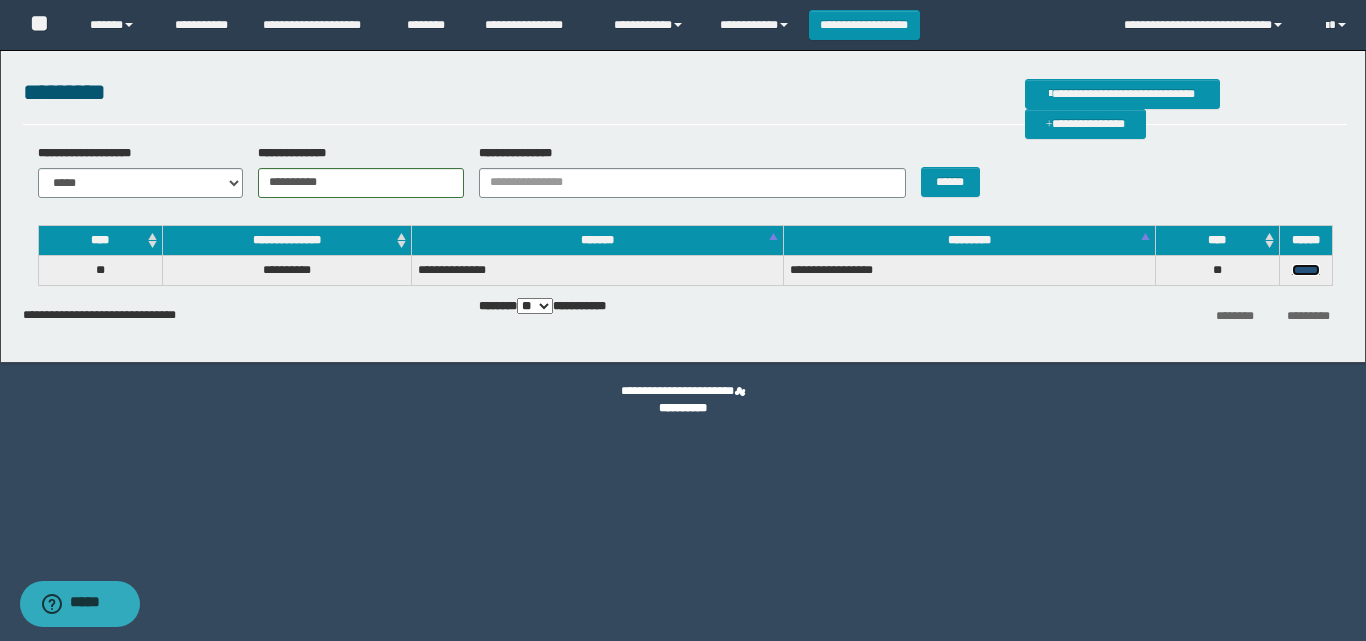 click on "******" at bounding box center [1306, 270] 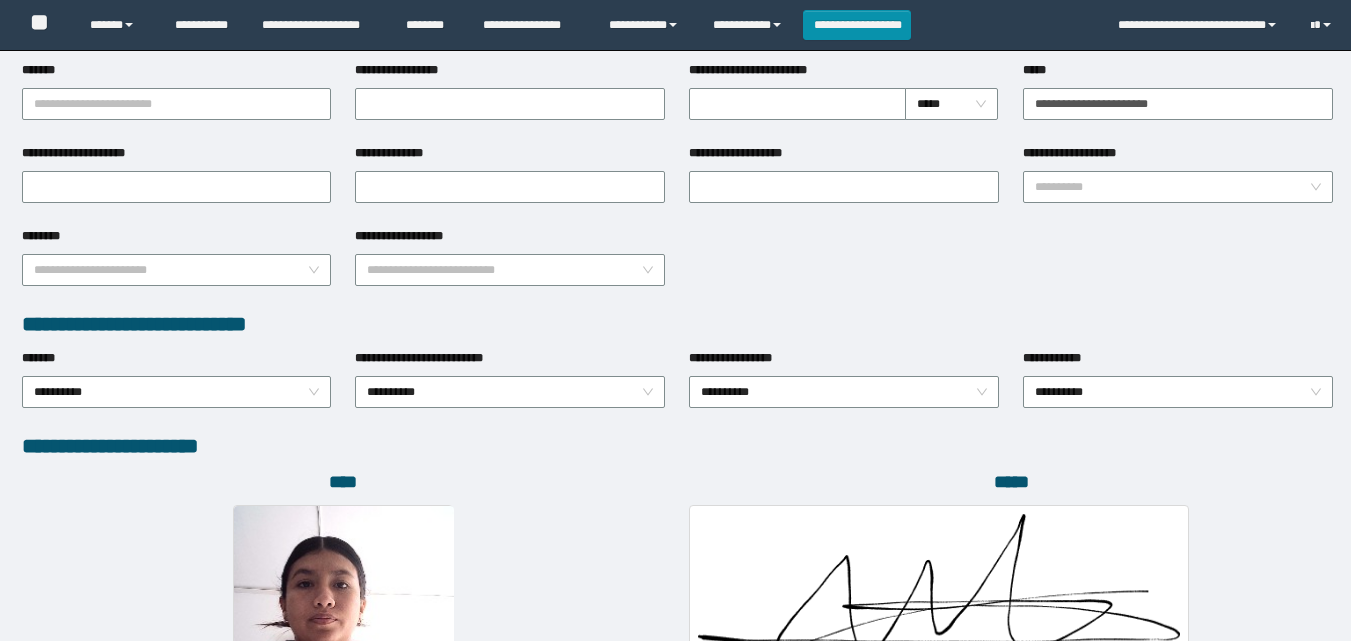 scroll, scrollTop: 1000, scrollLeft: 0, axis: vertical 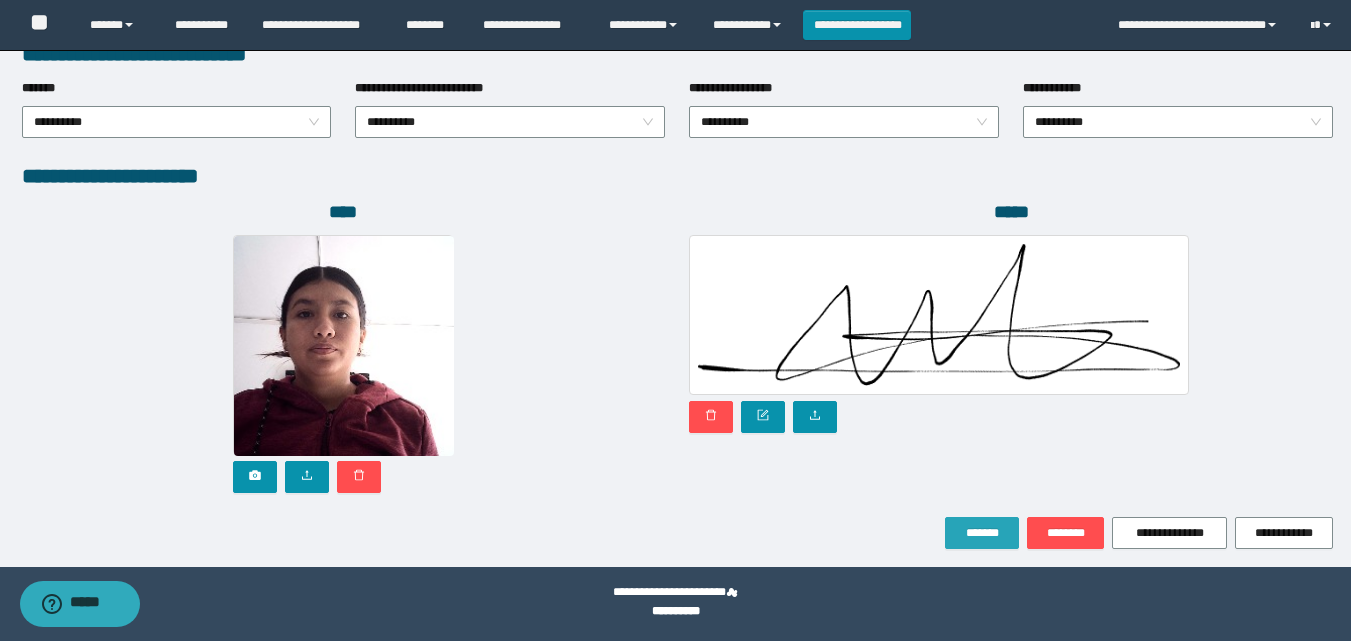click on "*******" at bounding box center [982, 533] 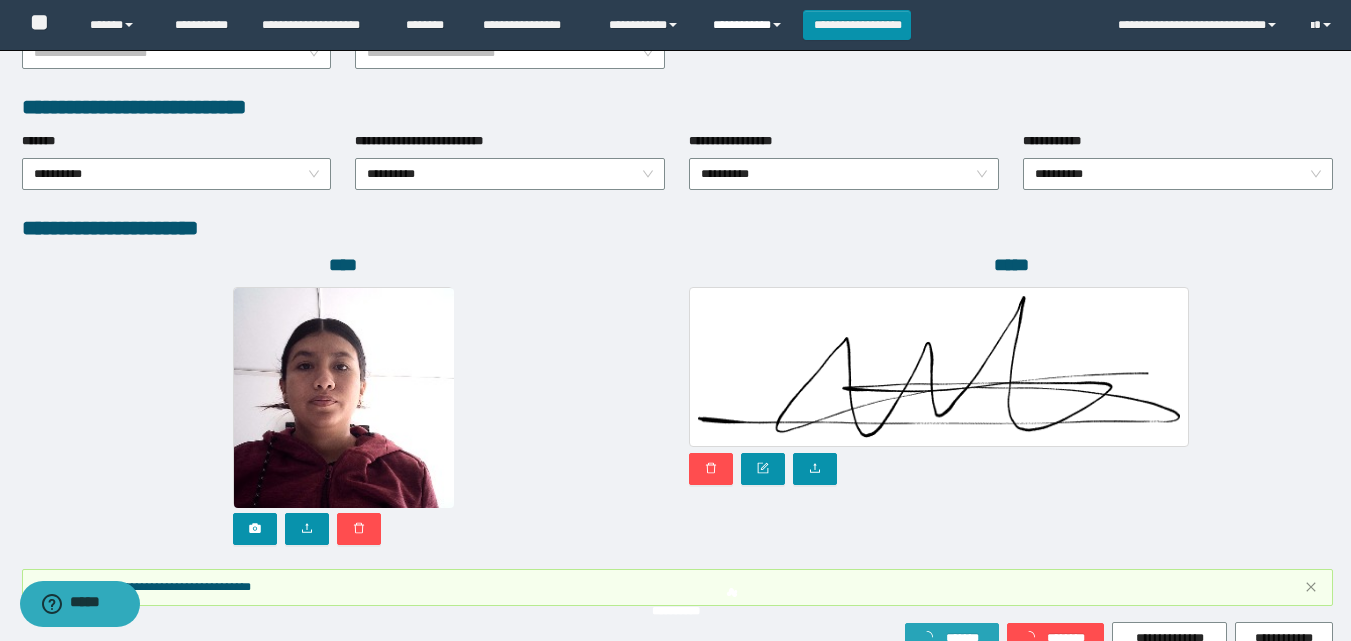 scroll, scrollTop: 1117, scrollLeft: 0, axis: vertical 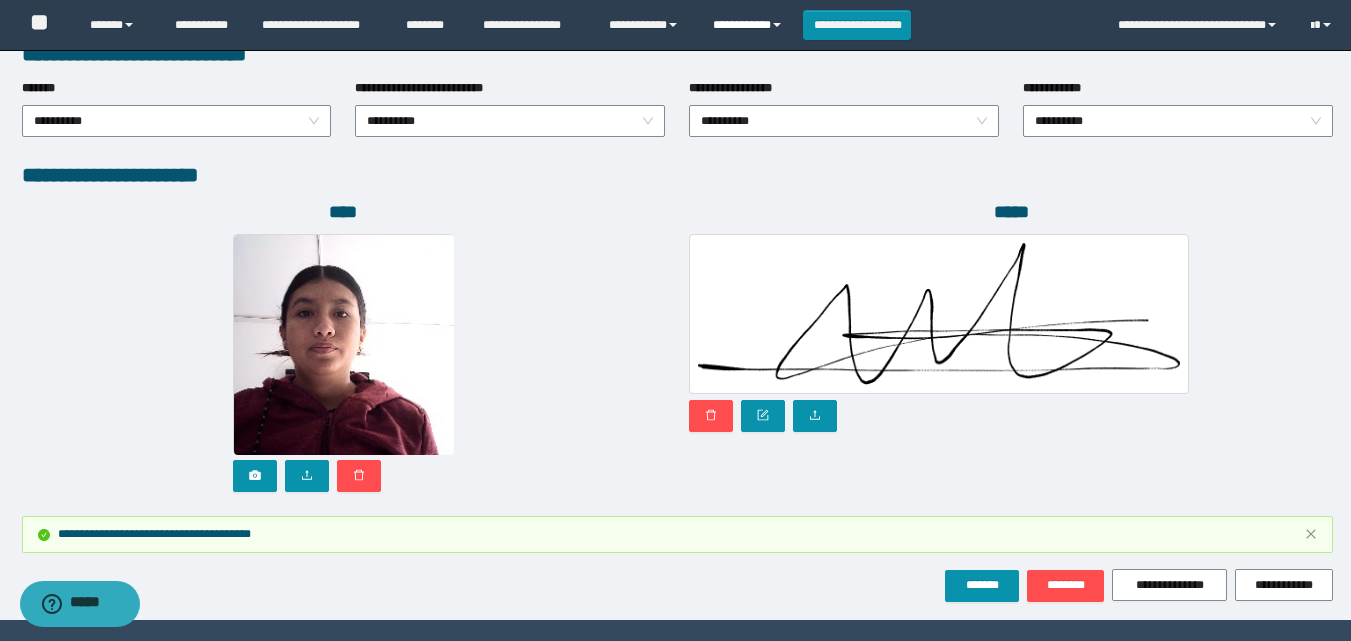 click on "**********" at bounding box center [750, 25] 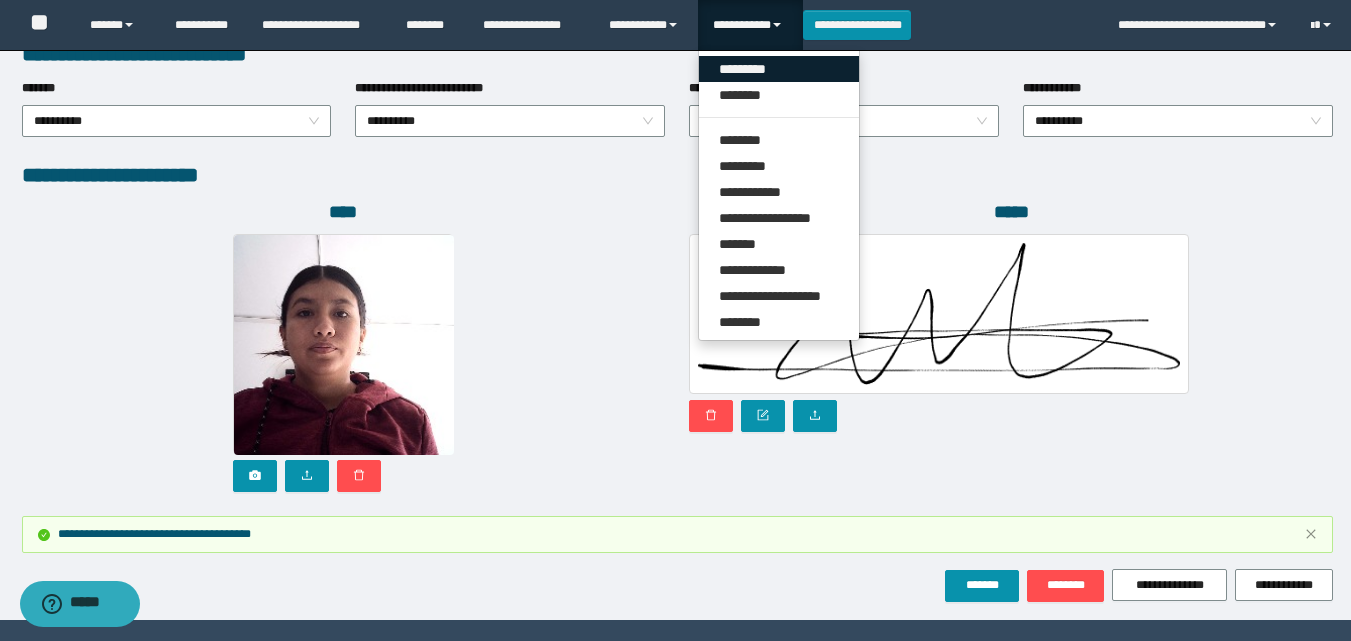 click on "*********" at bounding box center [779, 69] 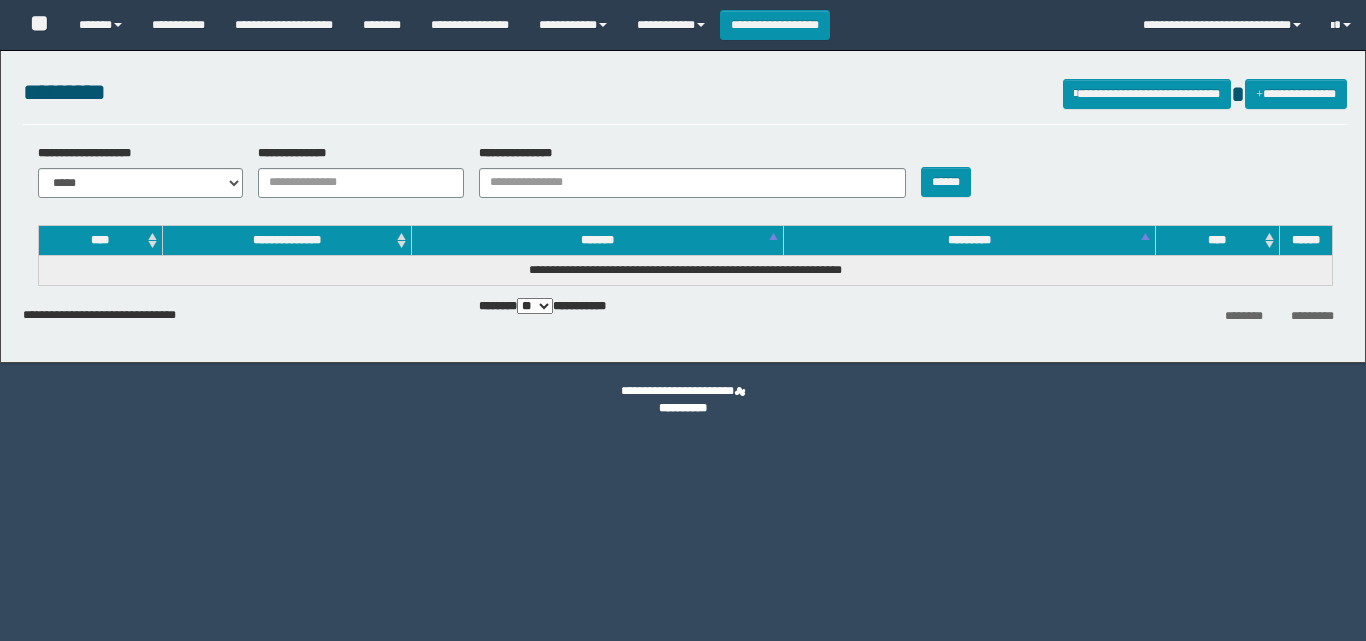 scroll, scrollTop: 0, scrollLeft: 0, axis: both 